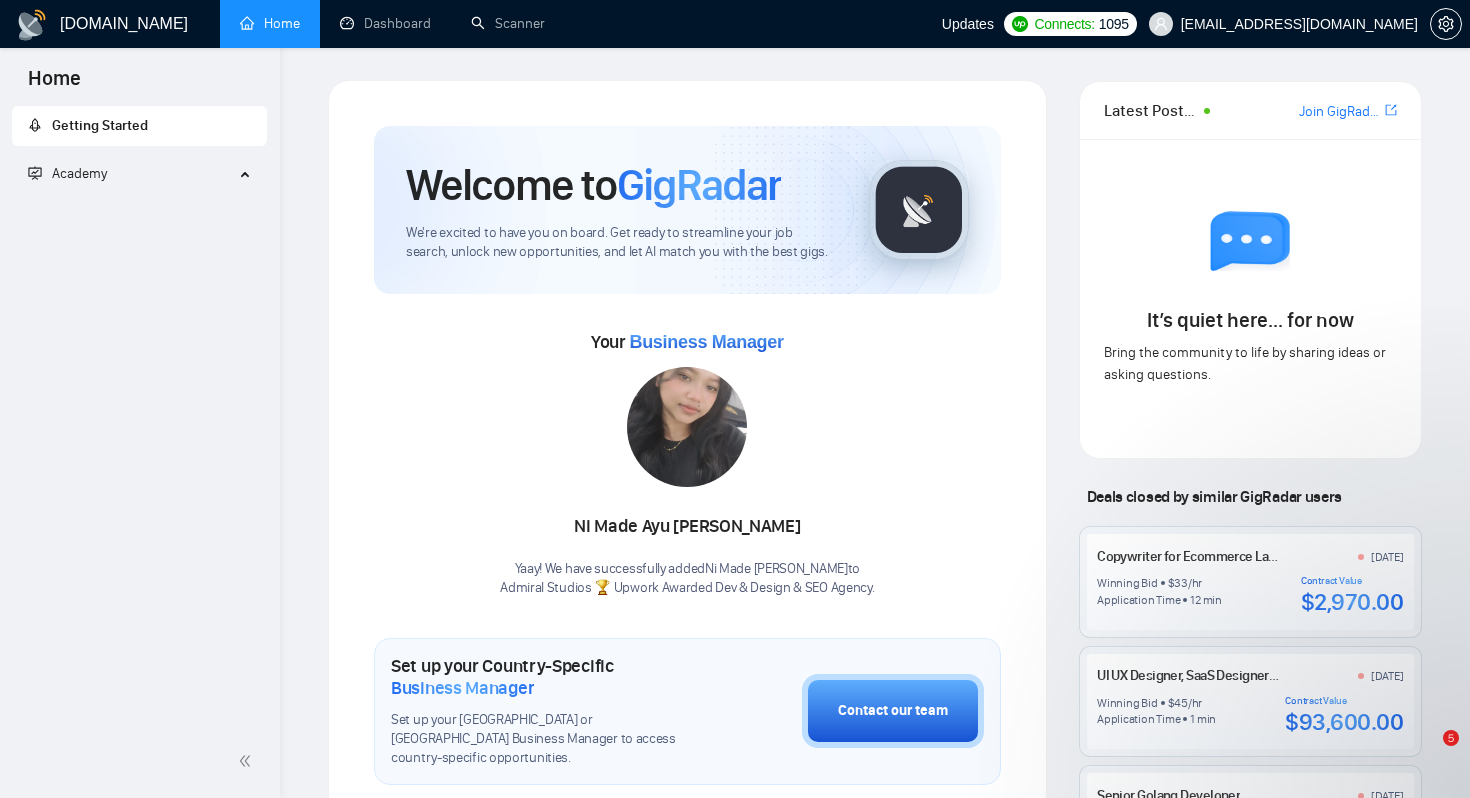 scroll, scrollTop: 0, scrollLeft: 0, axis: both 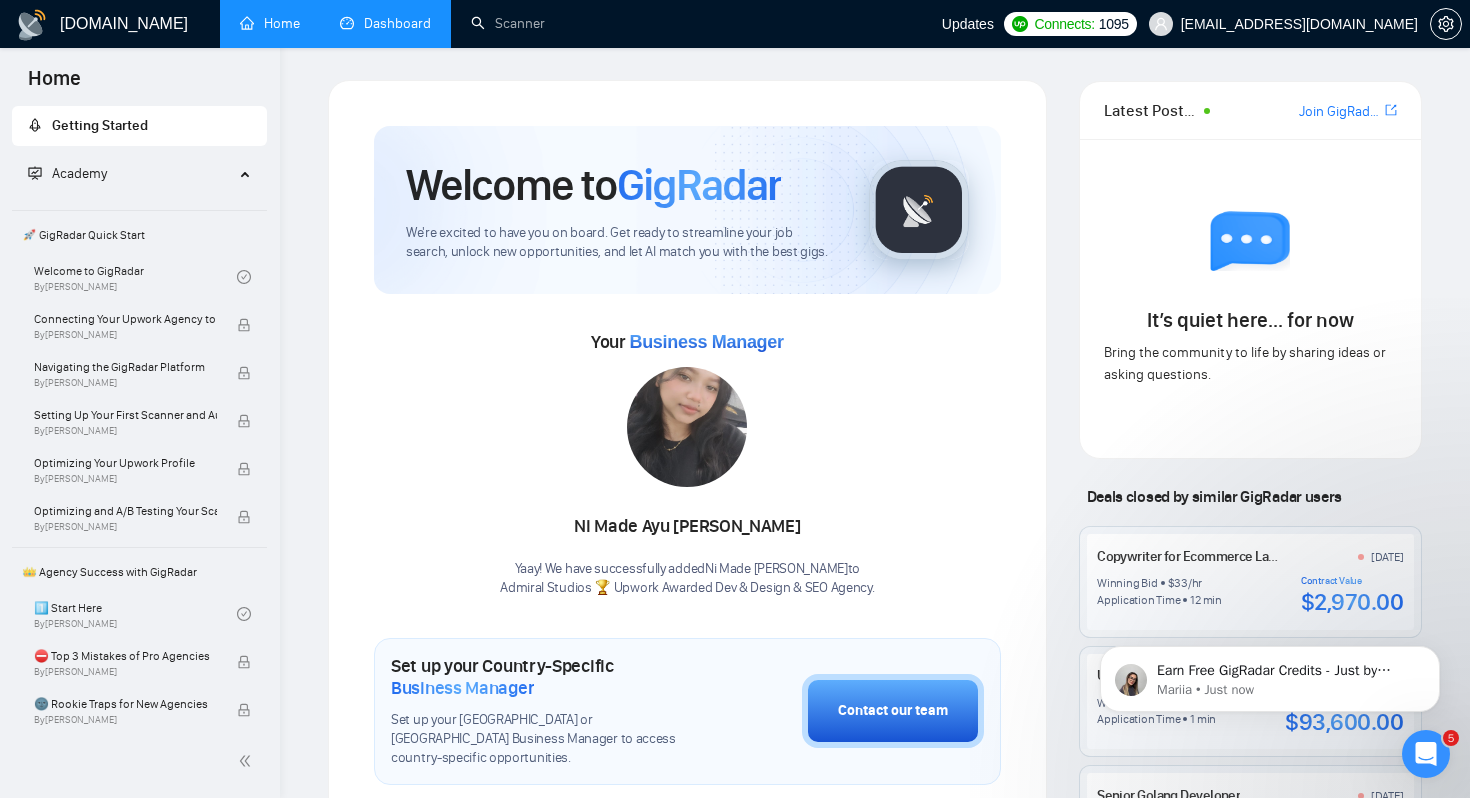 click on "Dashboard" at bounding box center [385, 24] 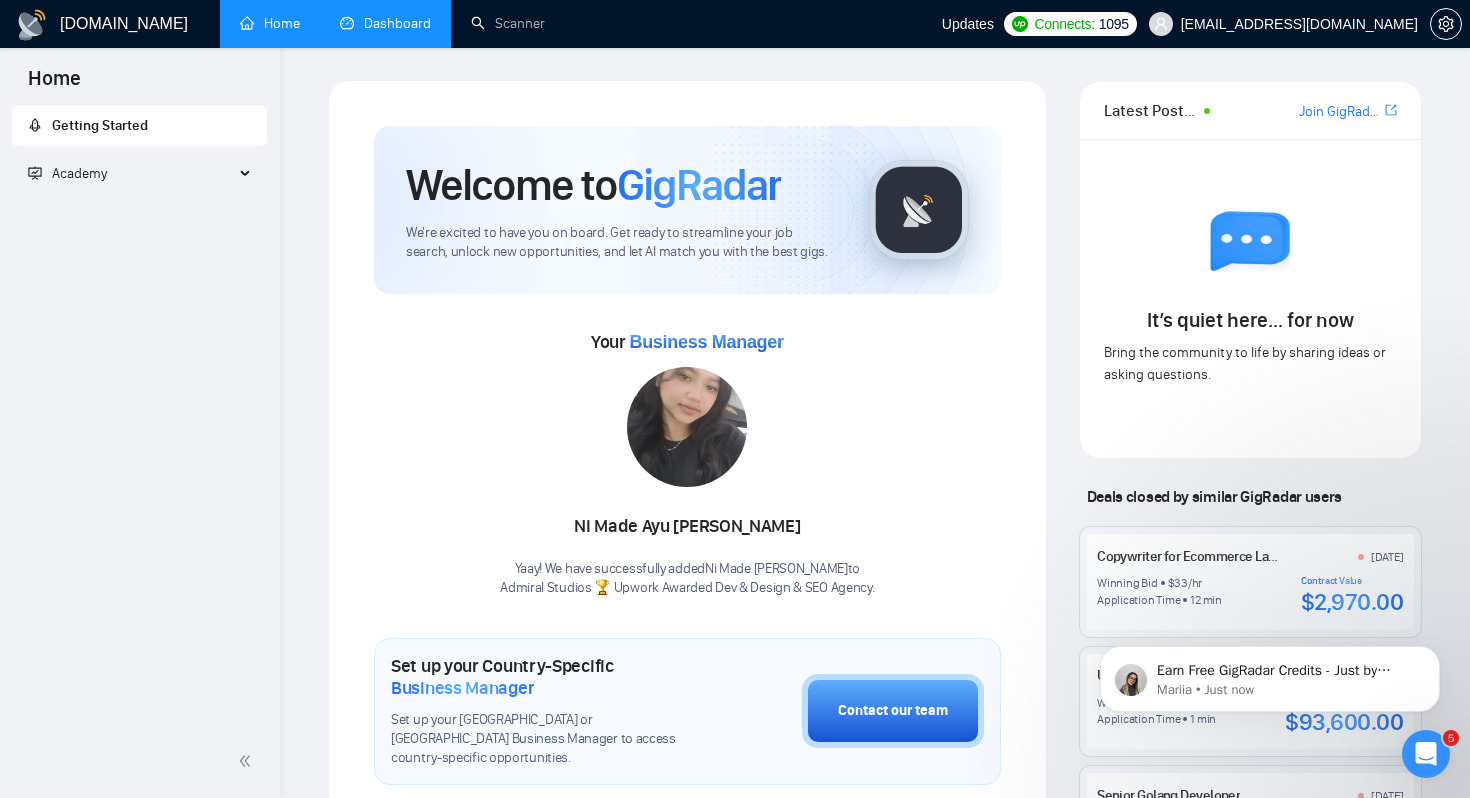 click on "Dashboard" at bounding box center (385, 23) 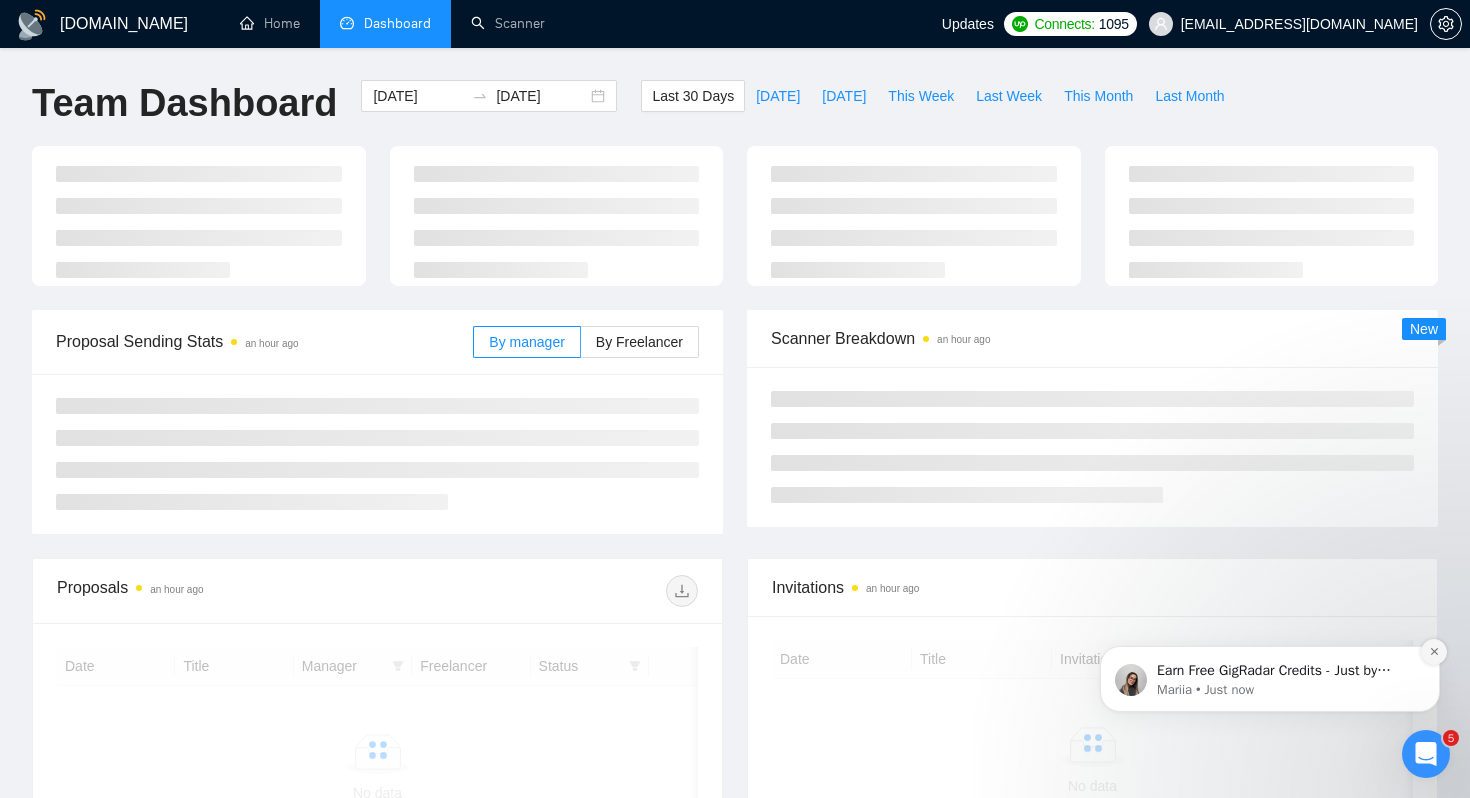 click at bounding box center [1434, 652] 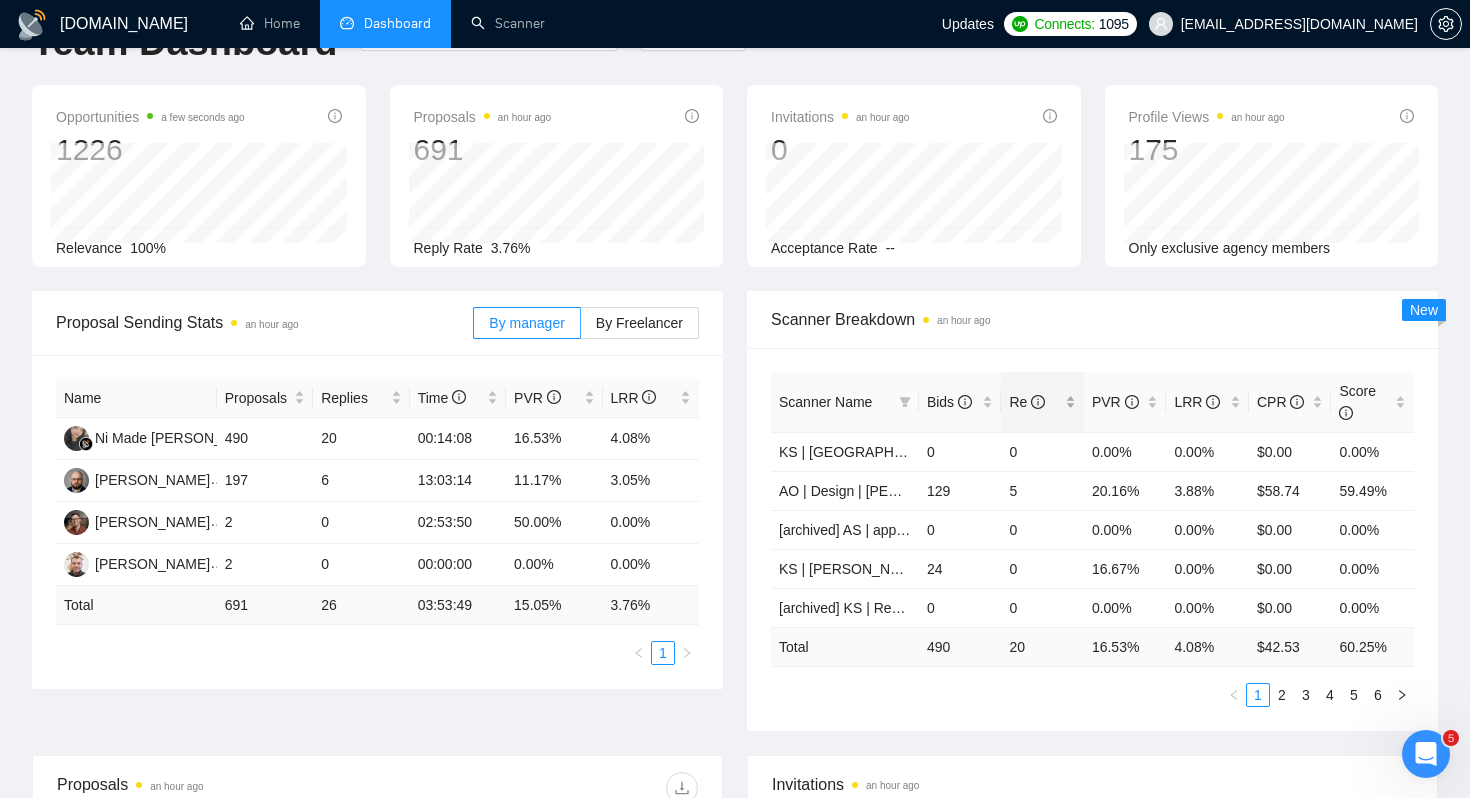 scroll, scrollTop: 68, scrollLeft: 0, axis: vertical 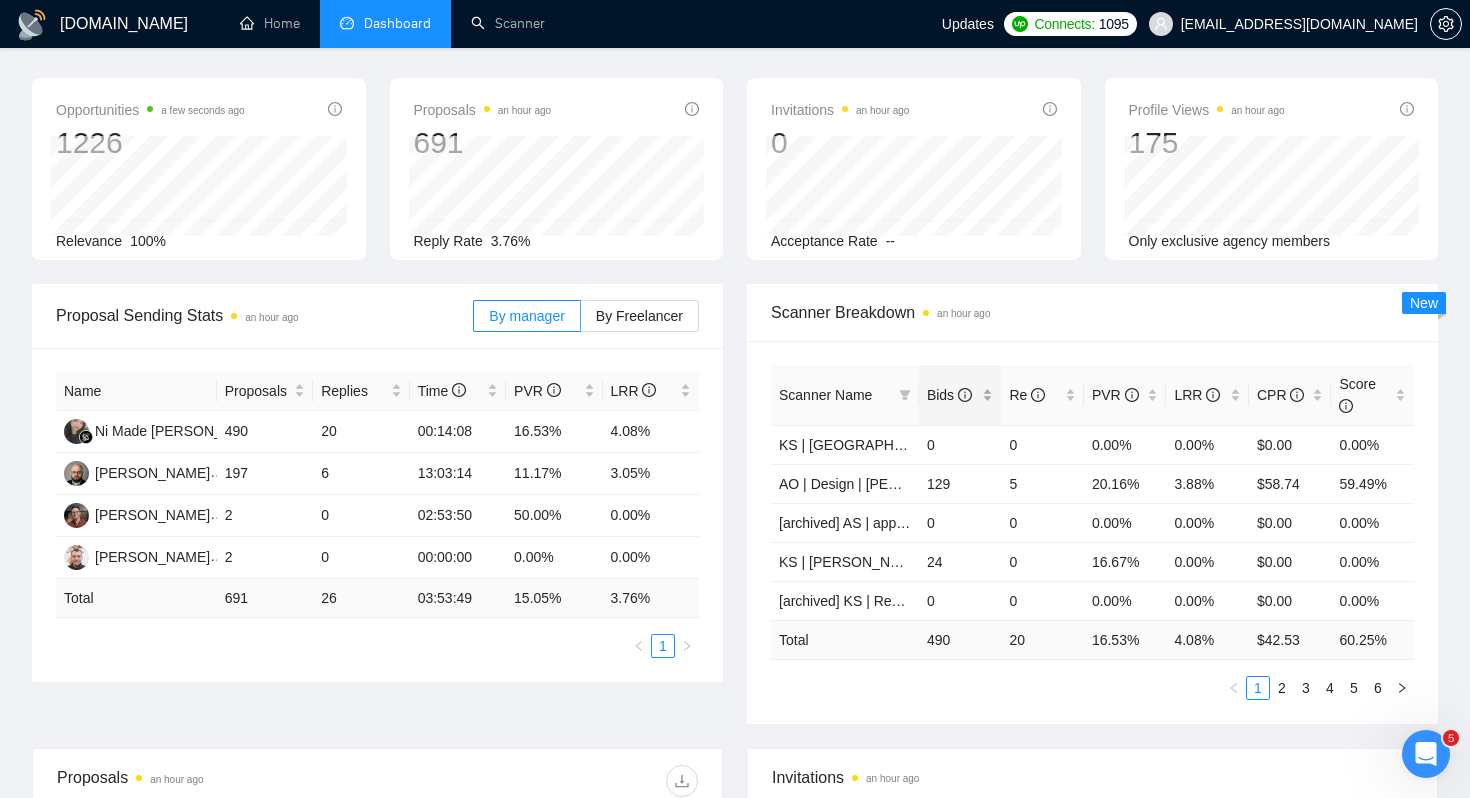 click on "Bids" at bounding box center (949, 395) 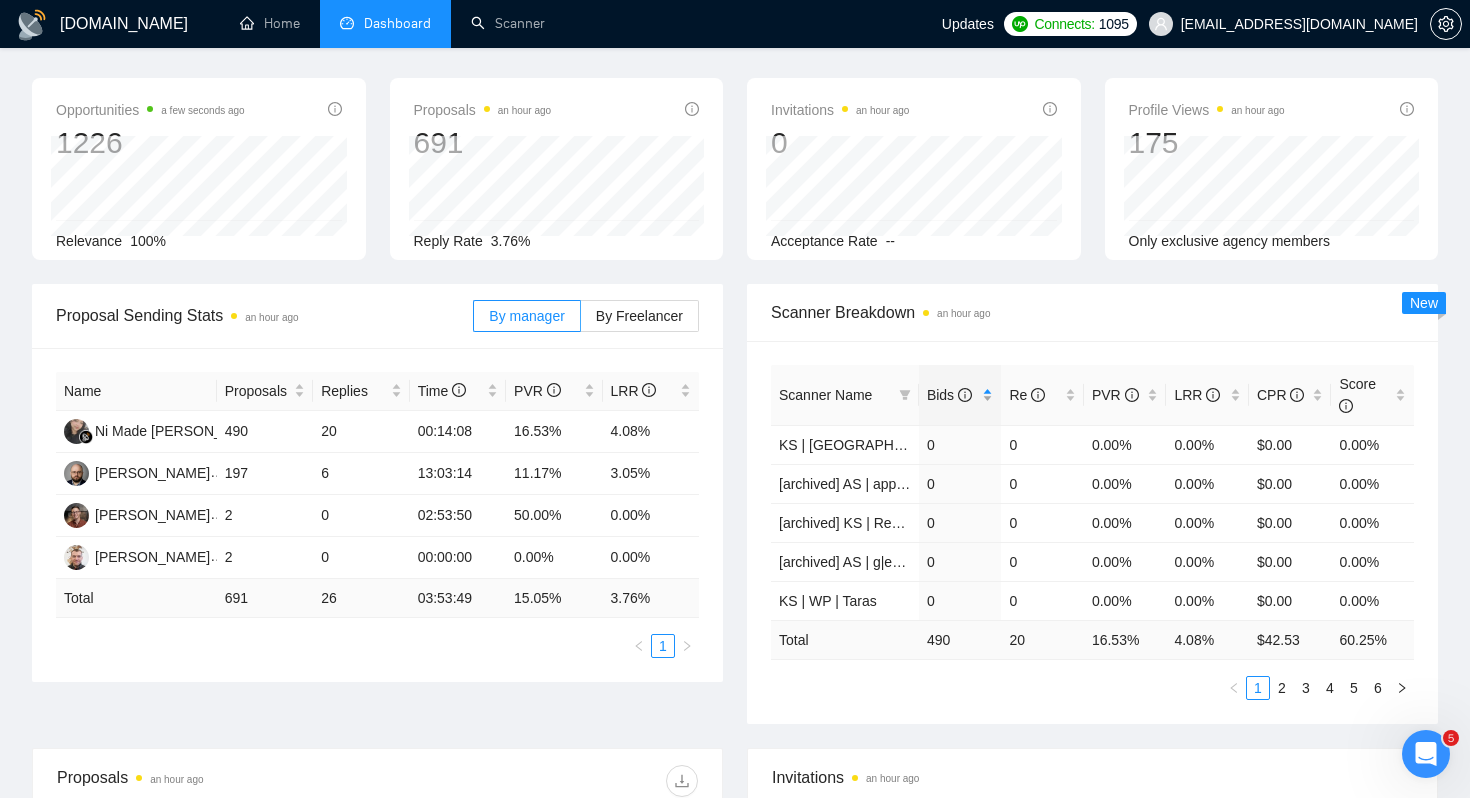 click on "Bids" at bounding box center (949, 395) 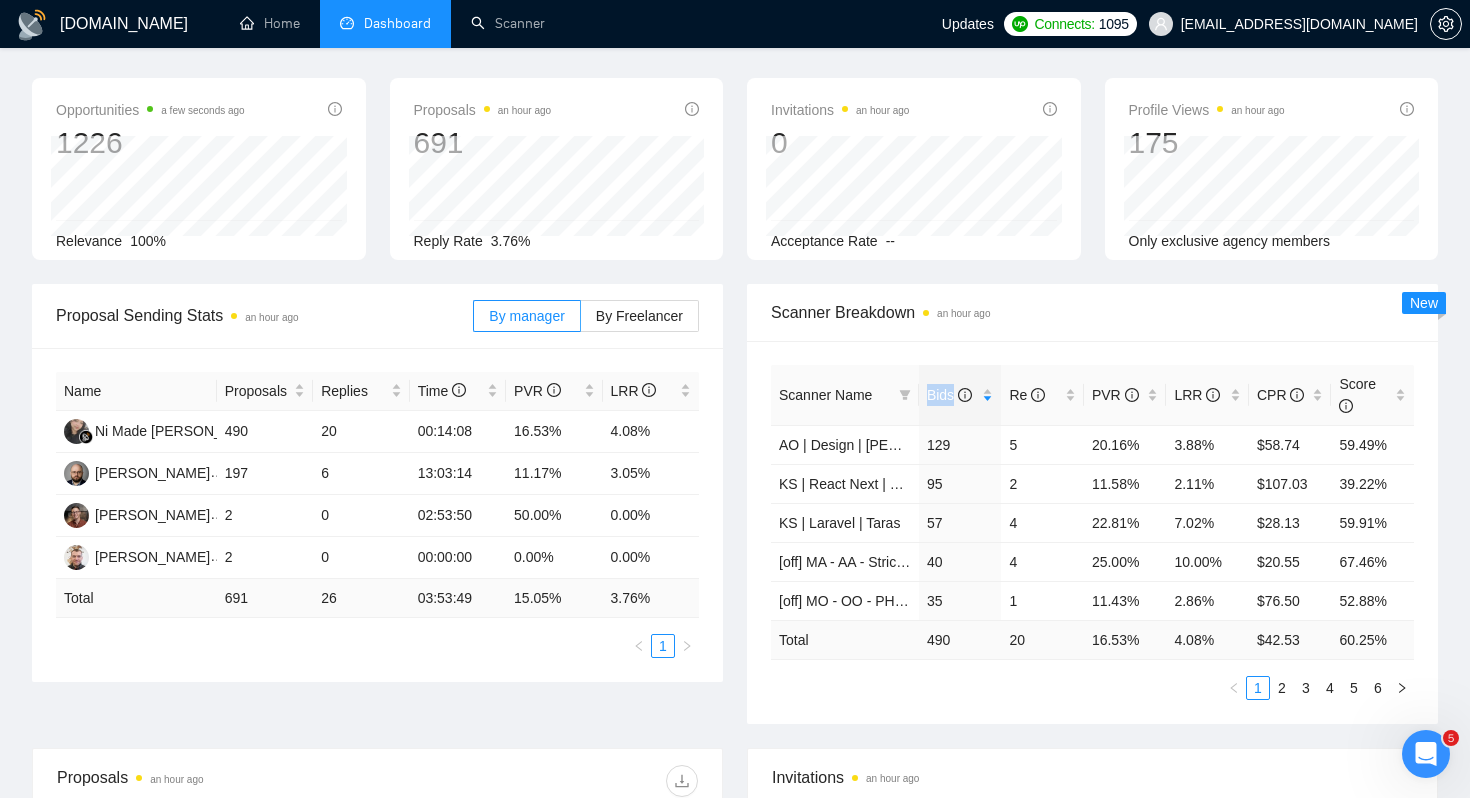 click on "Scanner Breakdown an hour ago" at bounding box center (1092, 312) 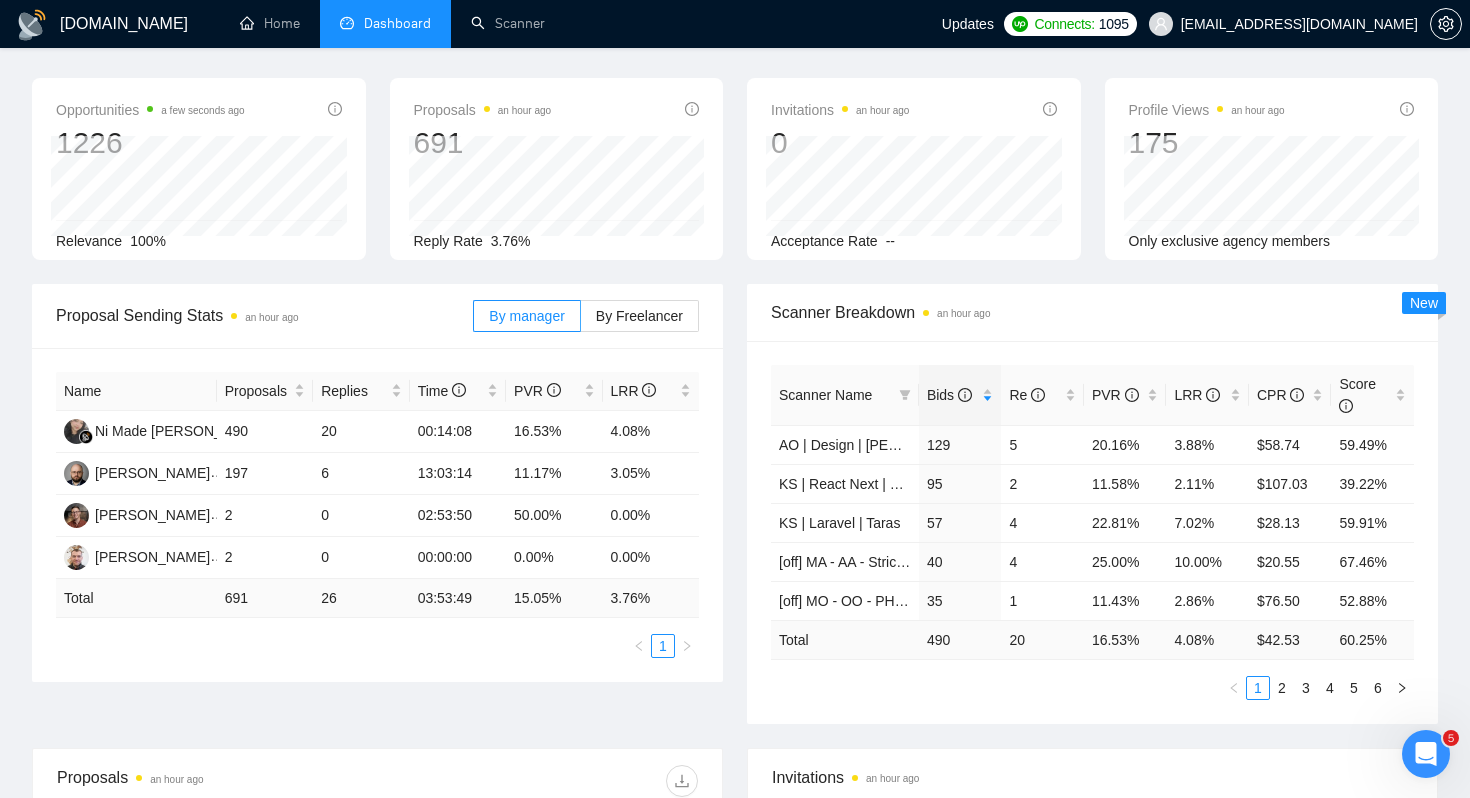 scroll, scrollTop: 0, scrollLeft: 0, axis: both 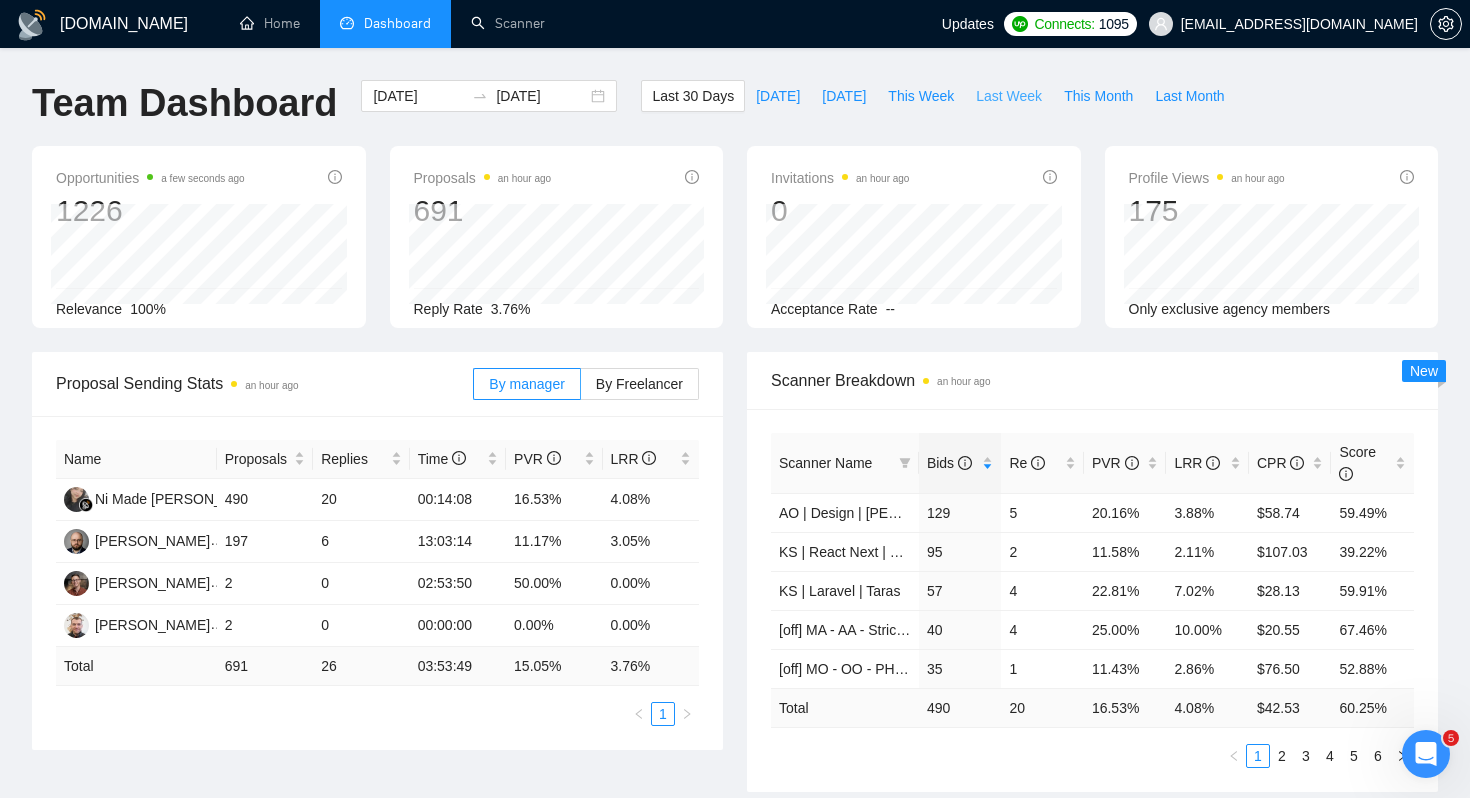click on "Last Week" at bounding box center [1009, 96] 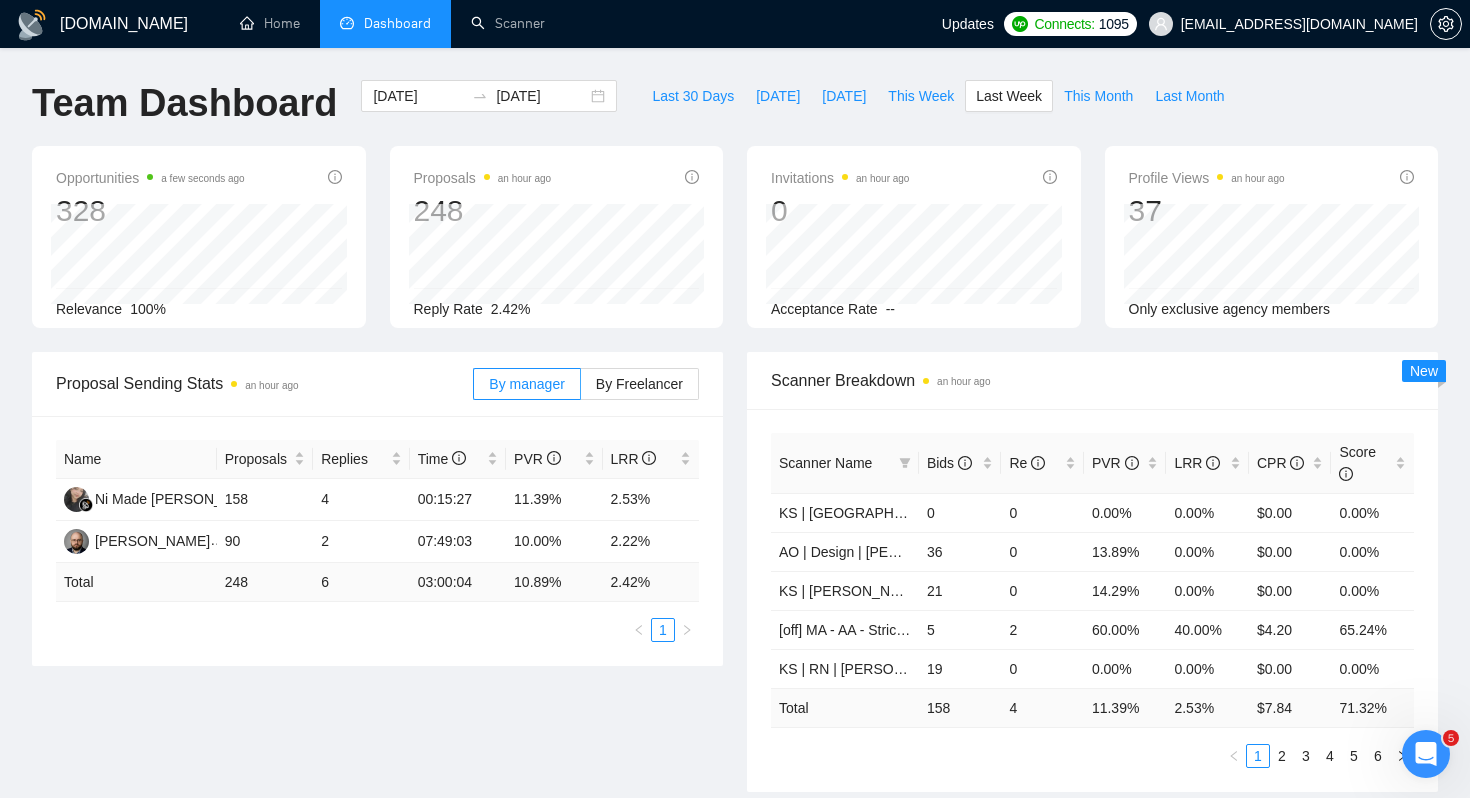 click on "Bids" at bounding box center (949, 463) 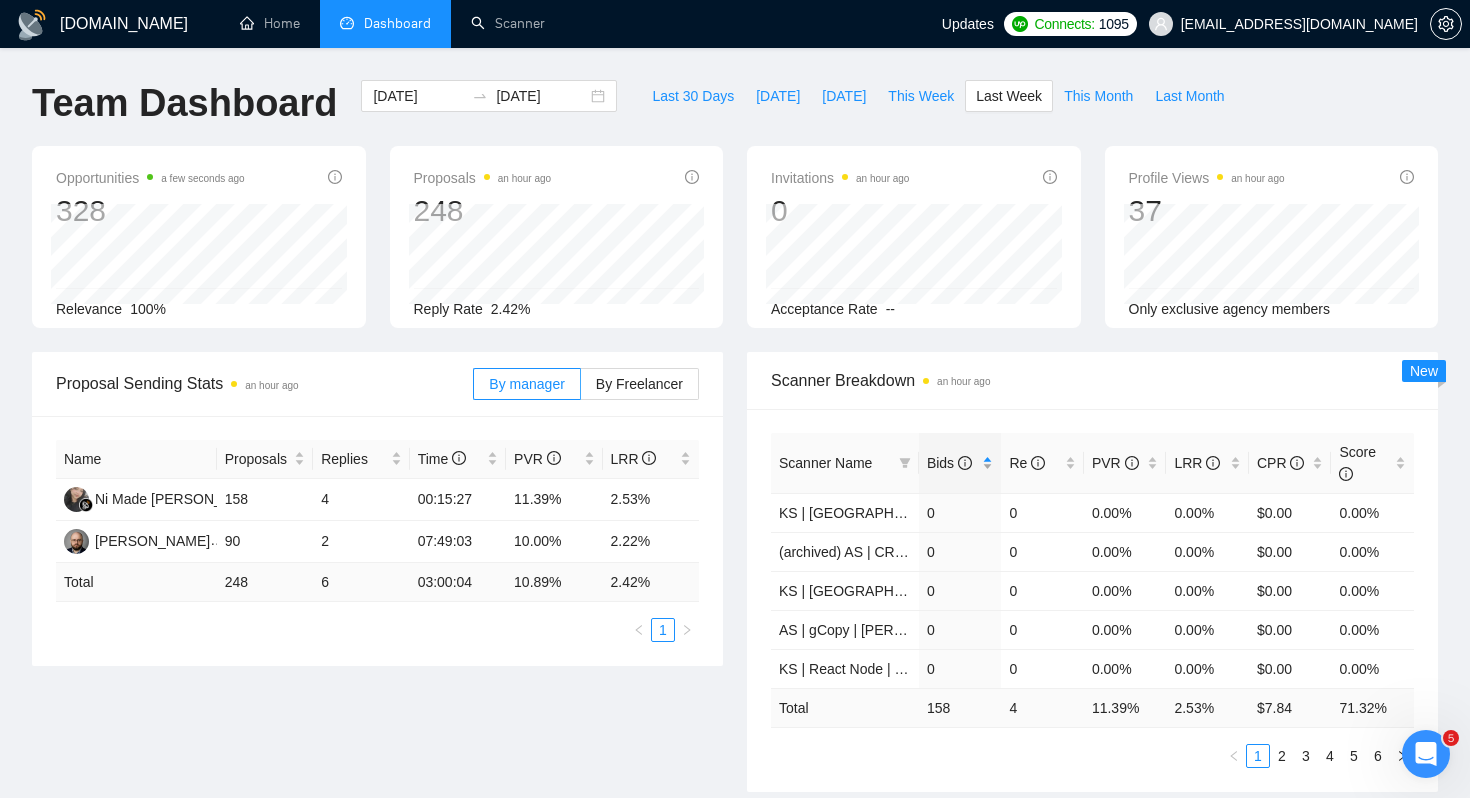 click on "Bids" at bounding box center (960, 463) 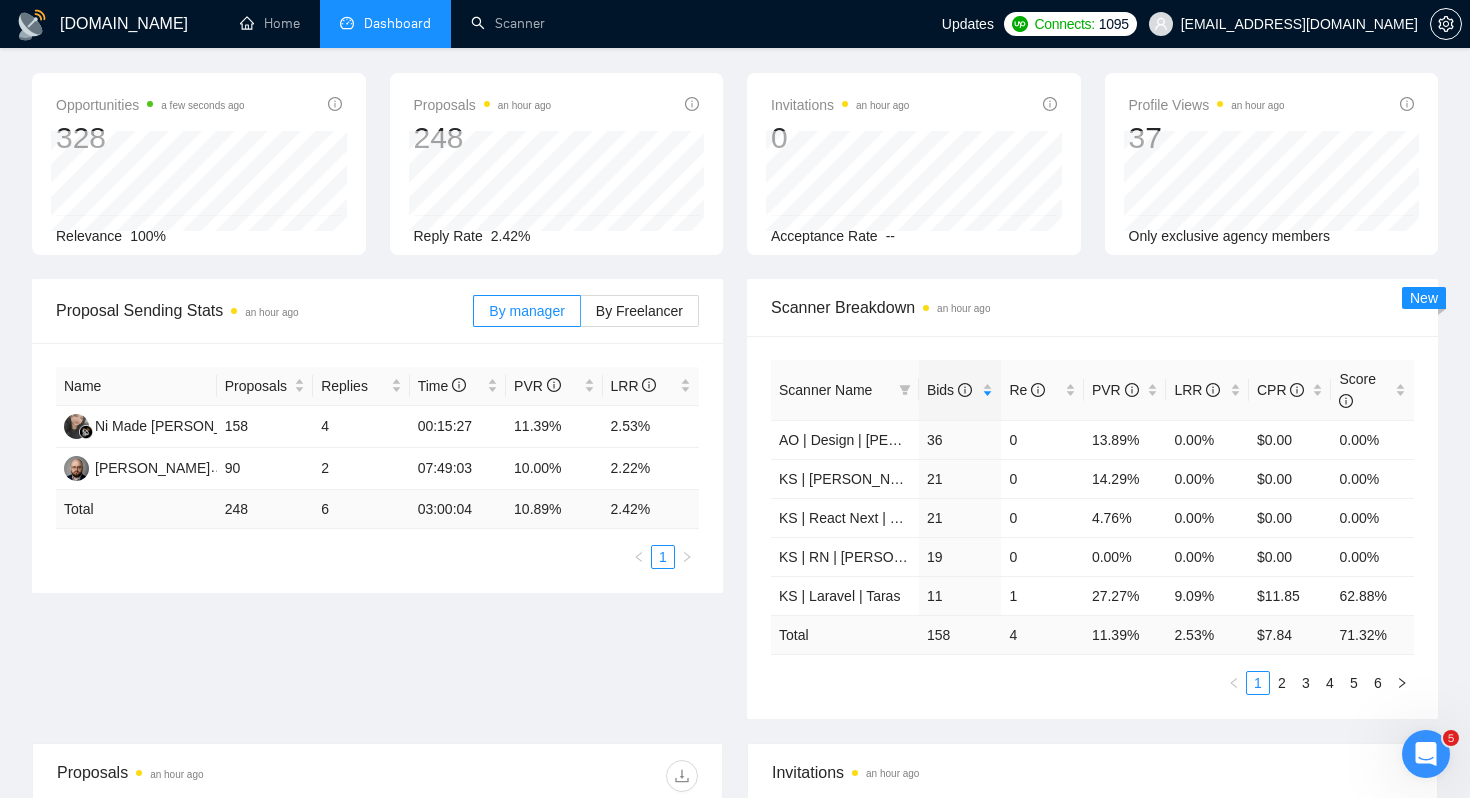scroll, scrollTop: 96, scrollLeft: 0, axis: vertical 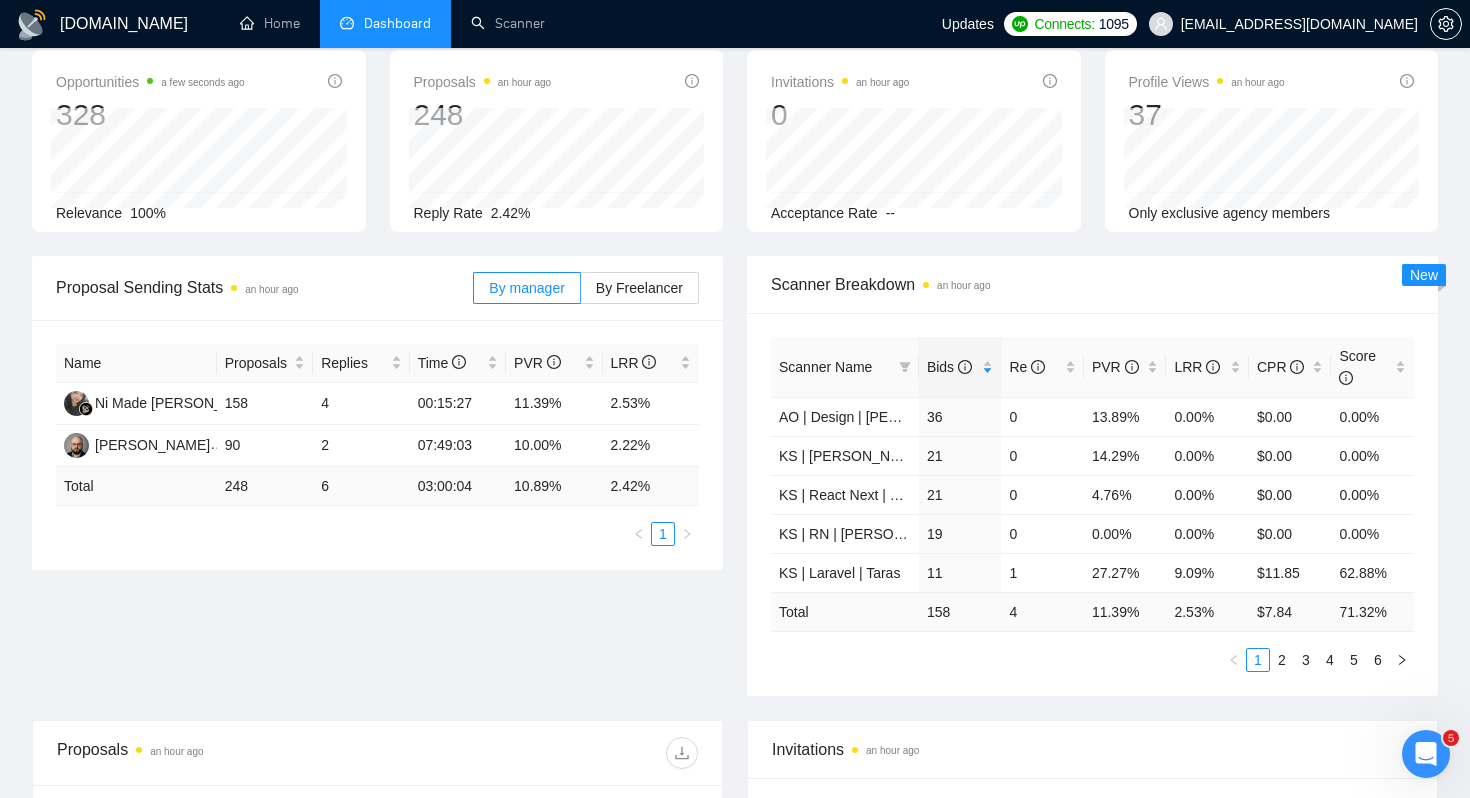 click on "Scanner Breakdown an hour ago" at bounding box center [1092, 284] 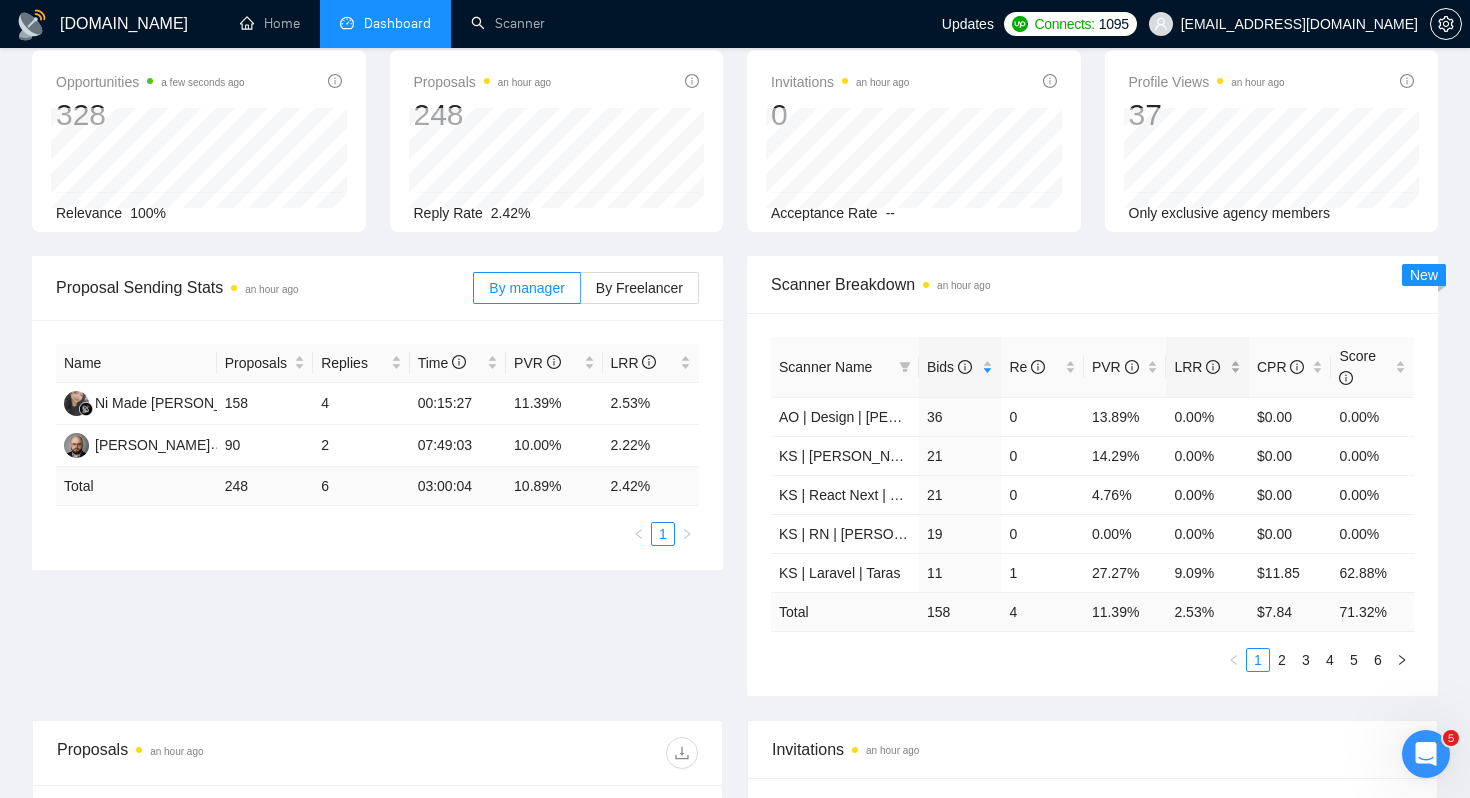 click on "LRR" at bounding box center (1207, 367) 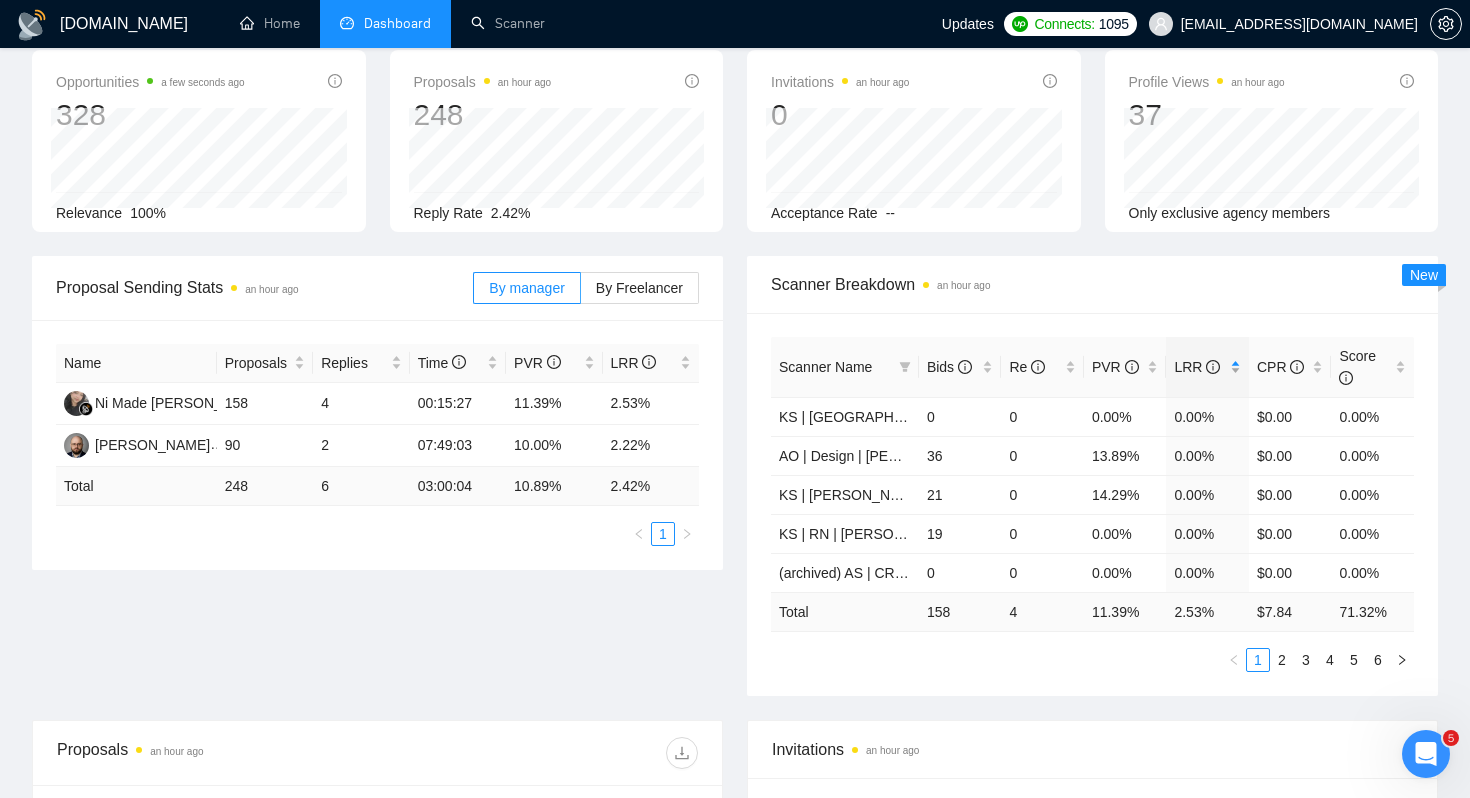 click on "LRR" at bounding box center (1207, 367) 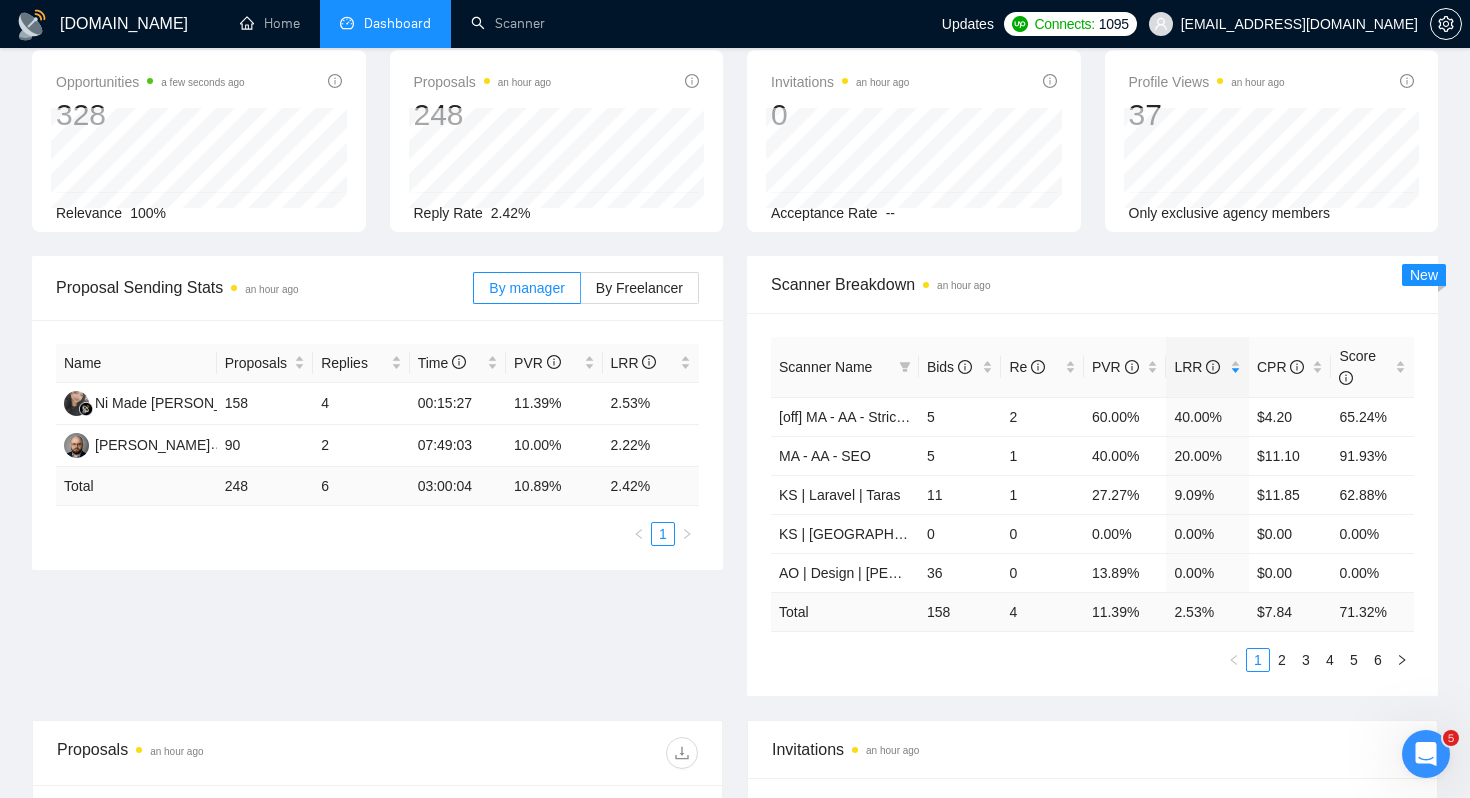 click on "Scanner Breakdown an hour ago" at bounding box center (1092, 284) 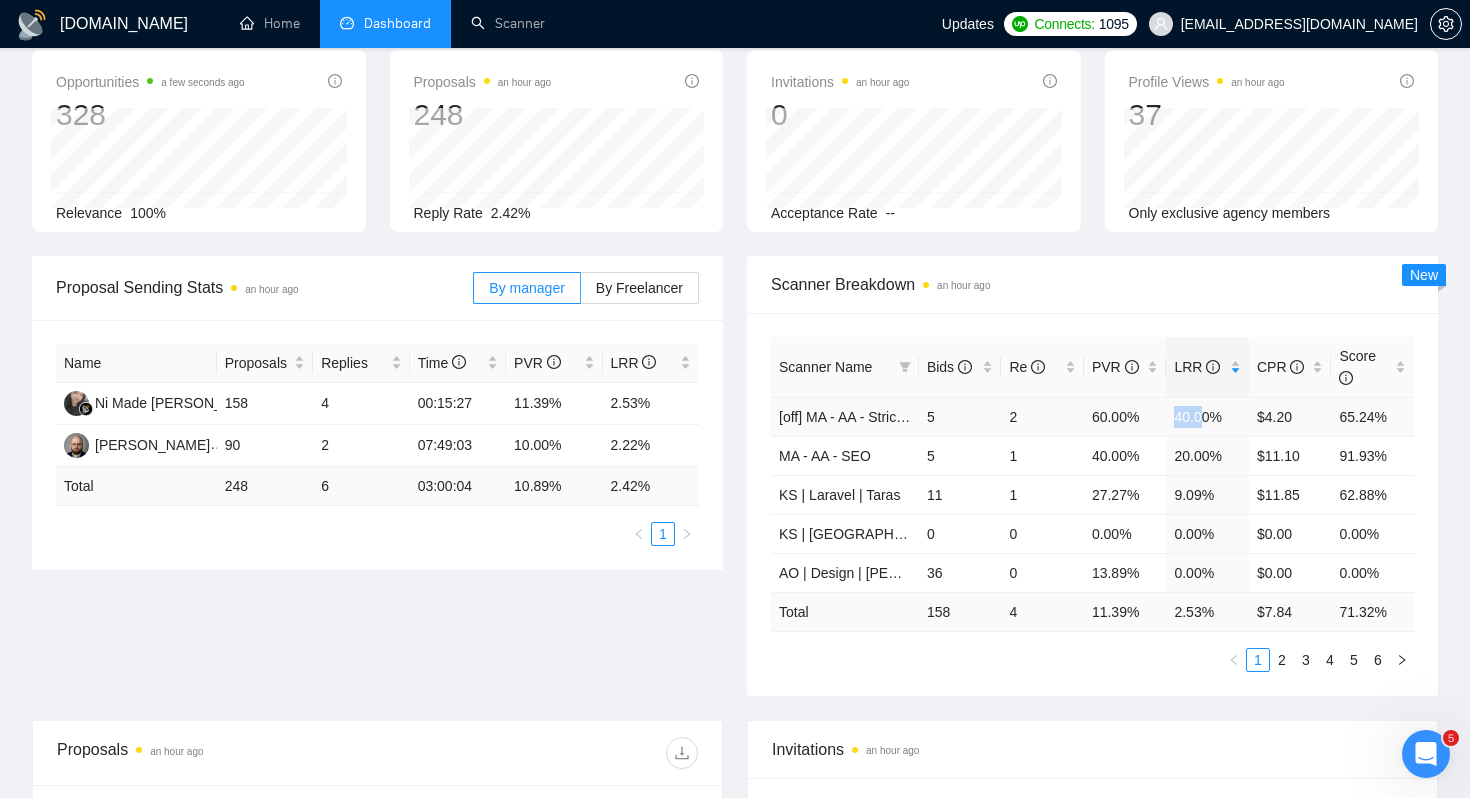 drag, startPoint x: 1170, startPoint y: 420, endPoint x: 1207, endPoint y: 420, distance: 37 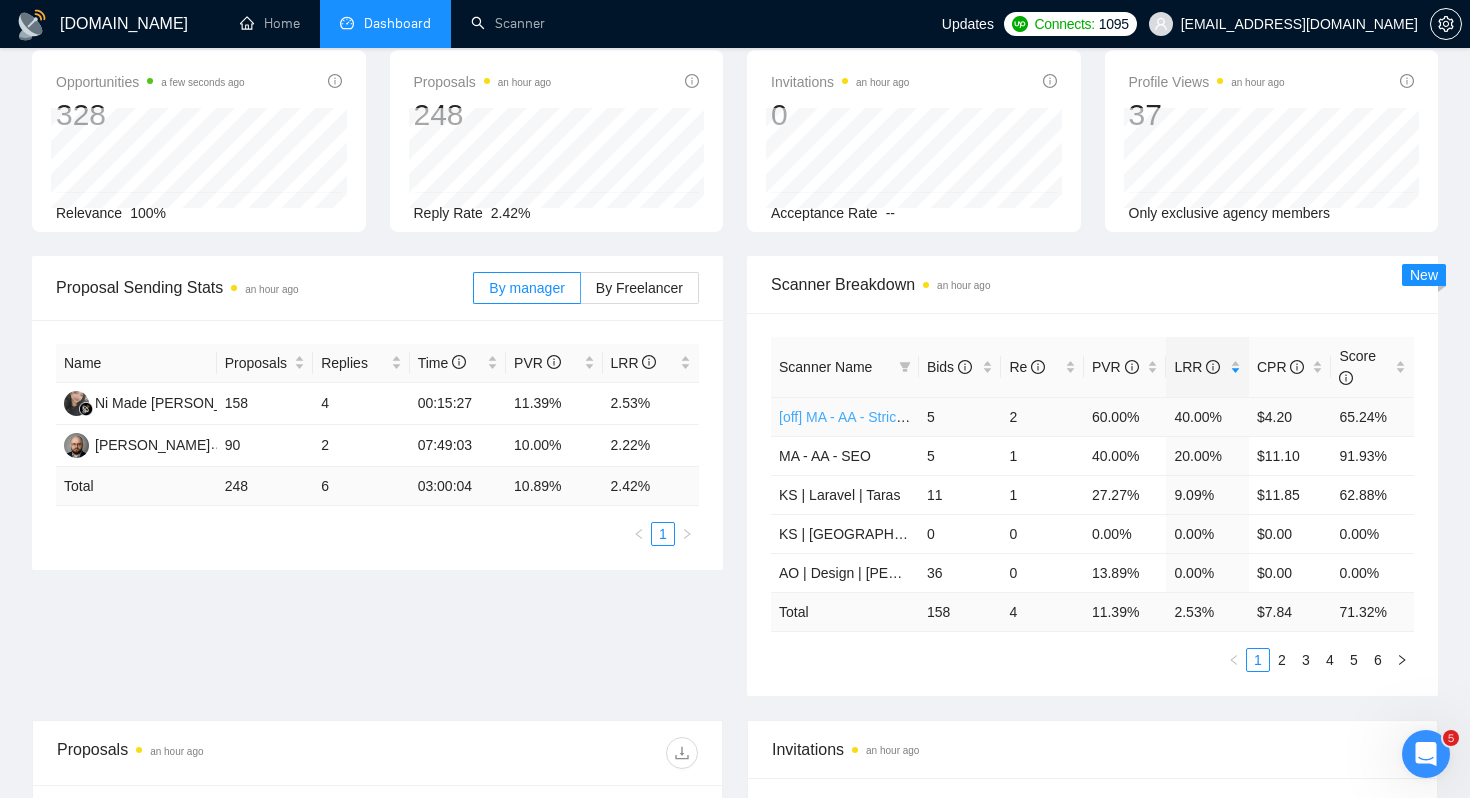 click on "[off] MA - AA - Strict, High Budget" at bounding box center (882, 417) 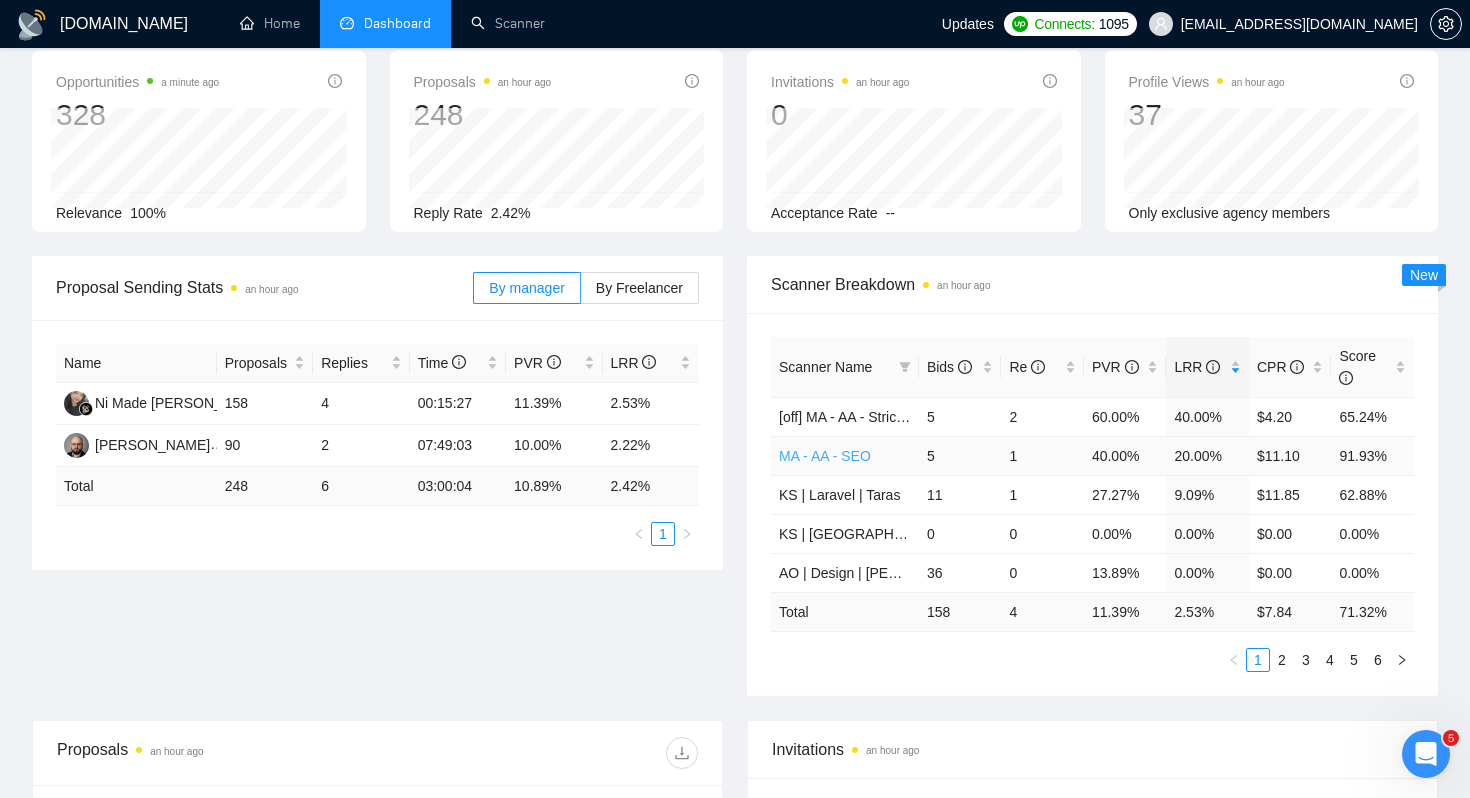 click on "MA - AA - SEO" at bounding box center (825, 456) 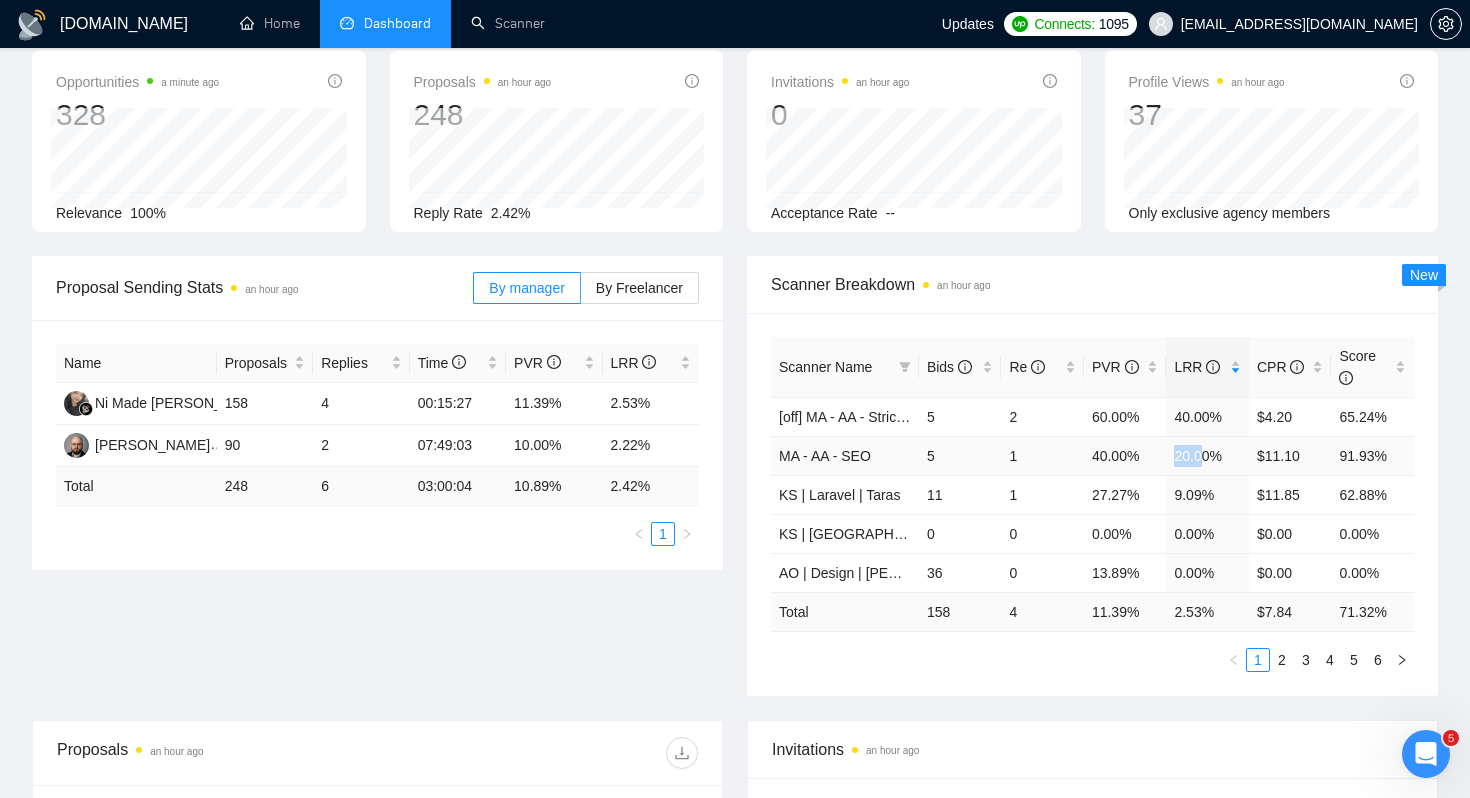 drag, startPoint x: 1173, startPoint y: 454, endPoint x: 1214, endPoint y: 454, distance: 41 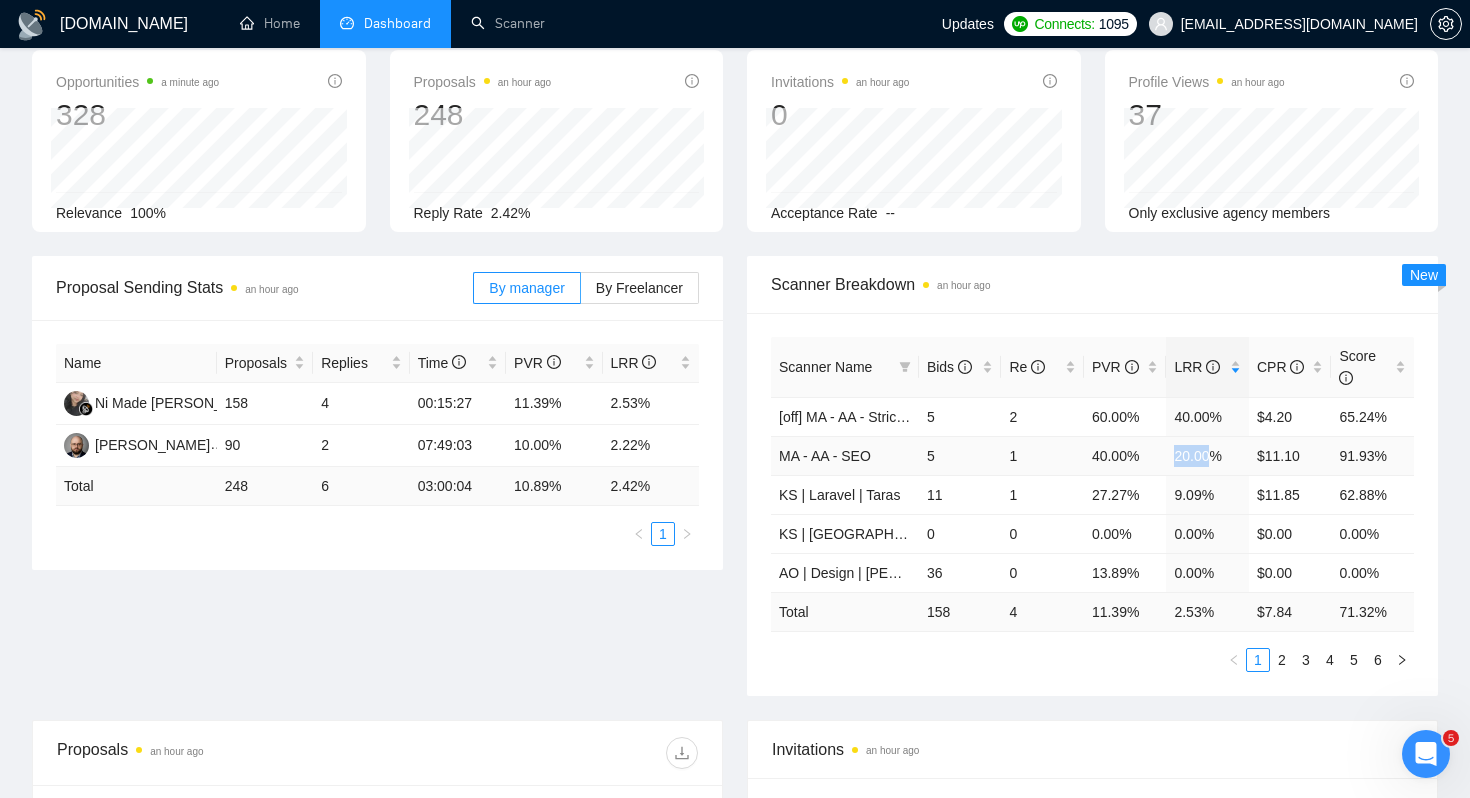 click on "20.00%" at bounding box center (1207, 455) 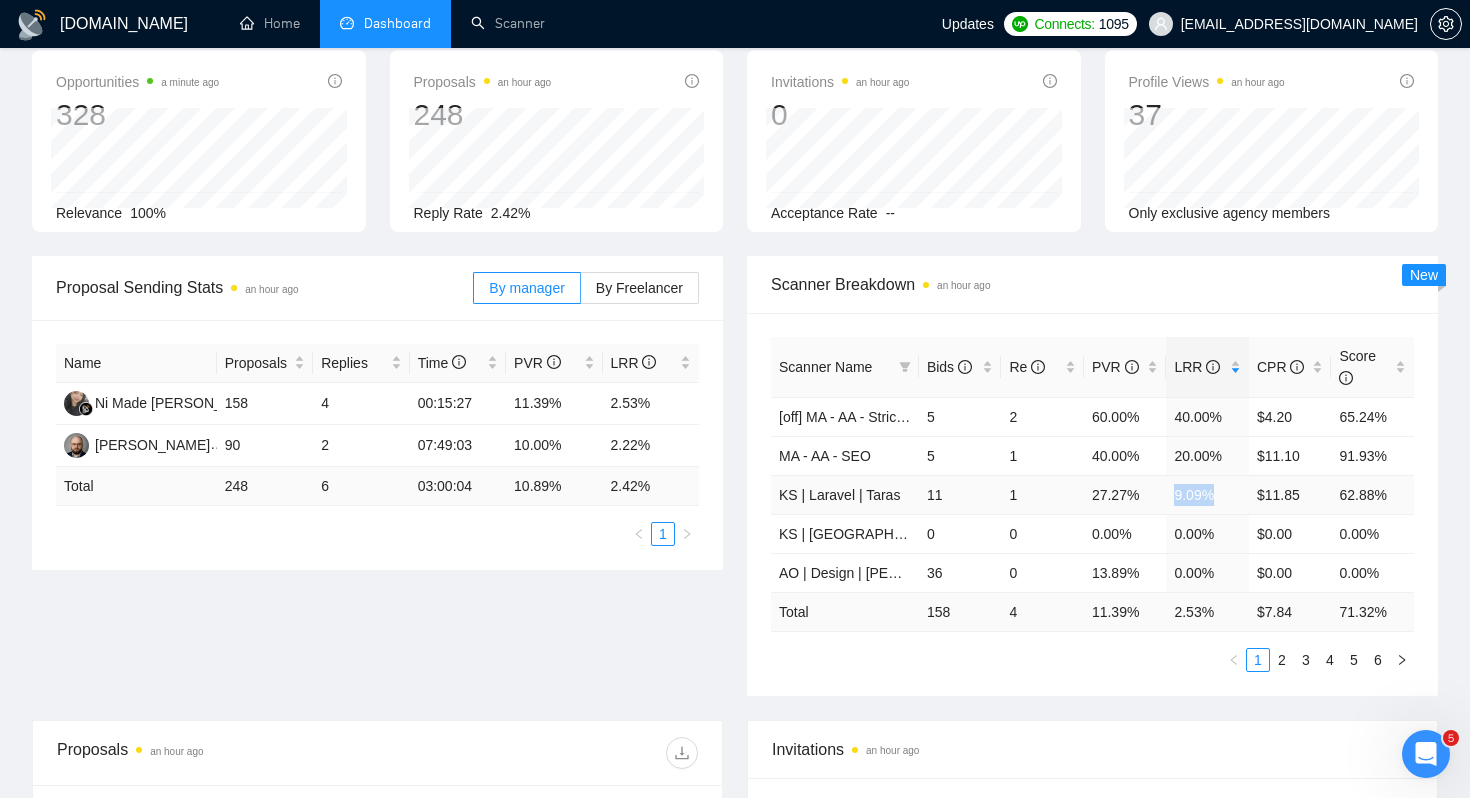 drag, startPoint x: 1169, startPoint y: 495, endPoint x: 1216, endPoint y: 494, distance: 47.010635 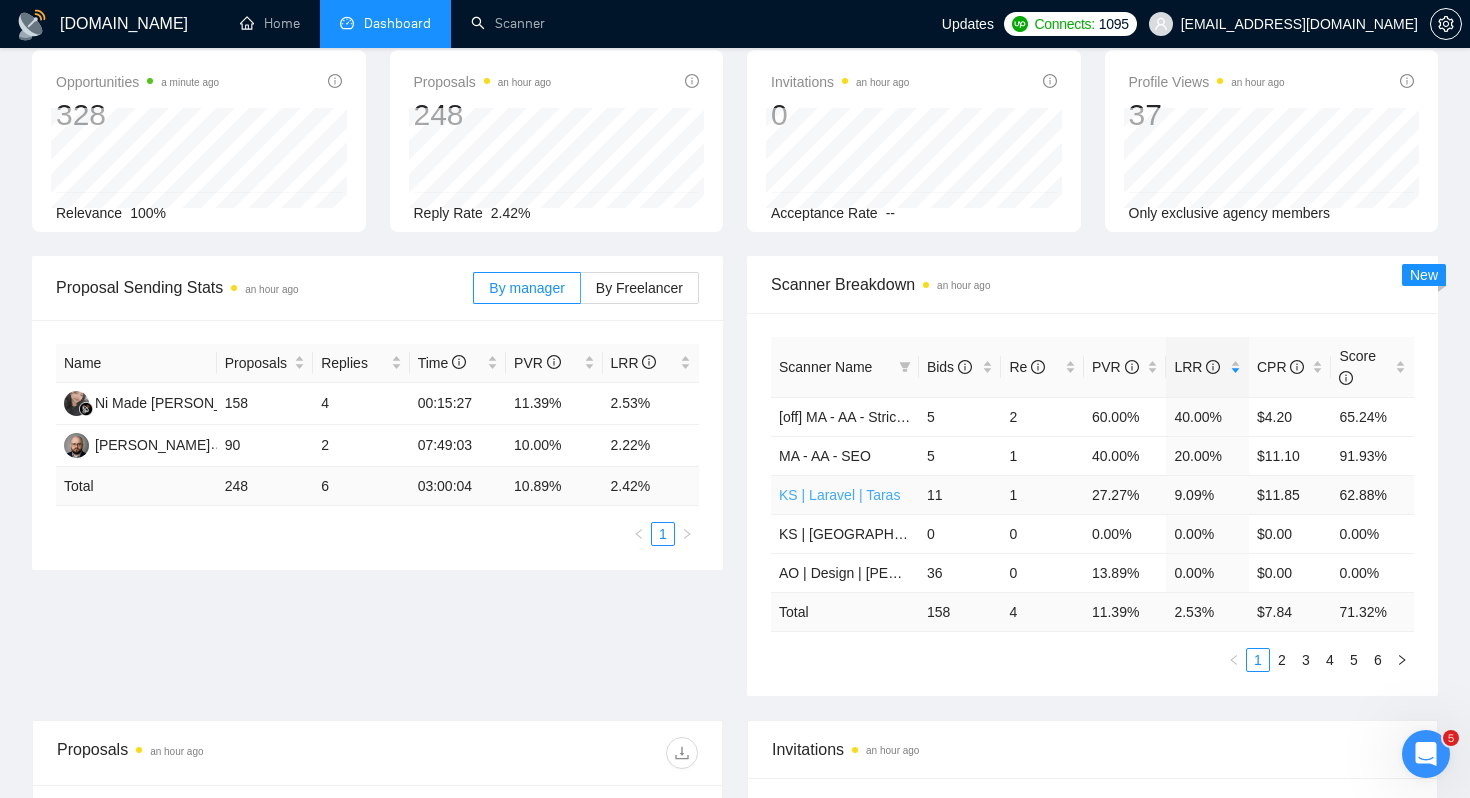 click on "KS | Laravel | Taras" at bounding box center (839, 495) 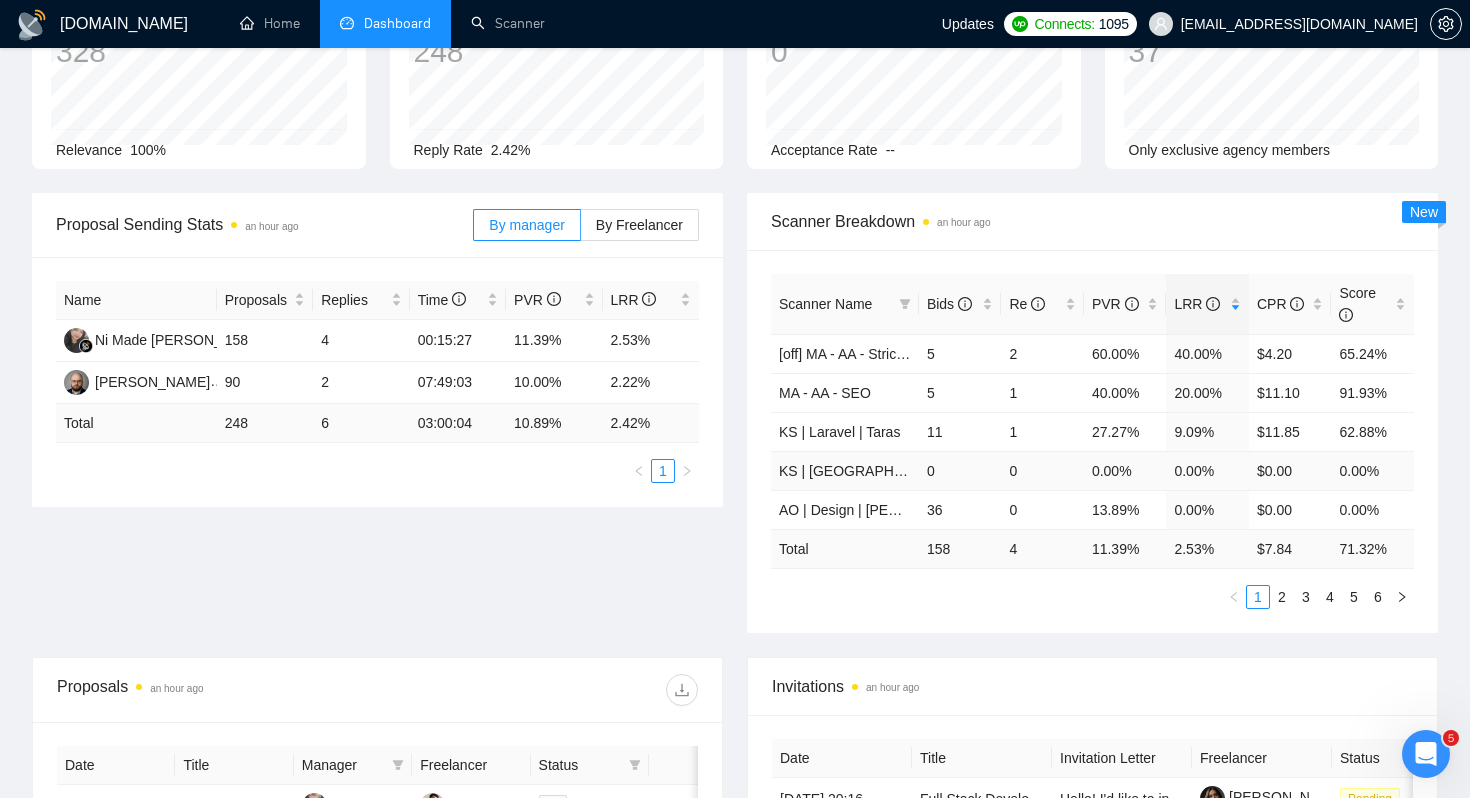 scroll, scrollTop: 162, scrollLeft: 0, axis: vertical 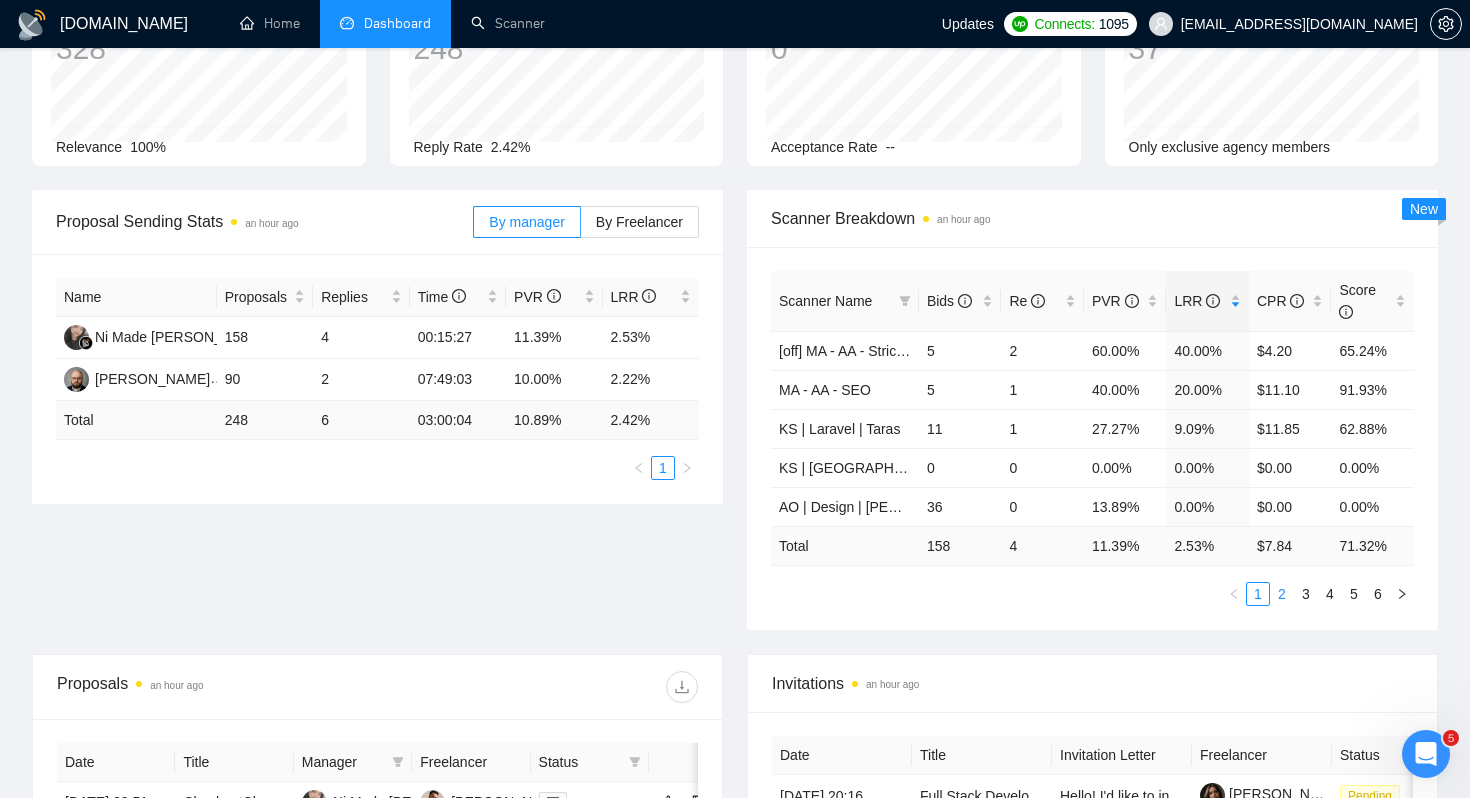 click on "2" at bounding box center (1282, 594) 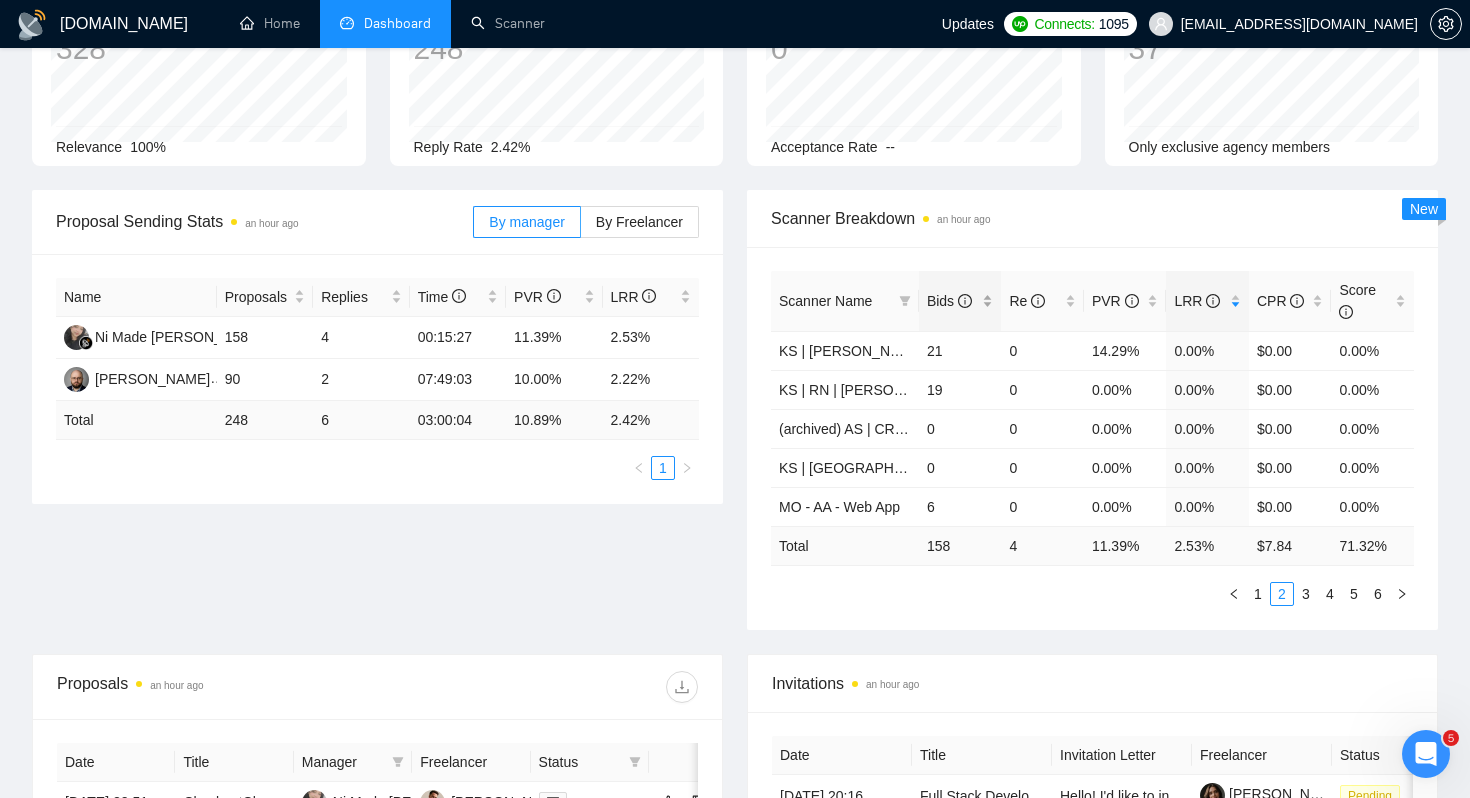 click on "Bids" at bounding box center [949, 301] 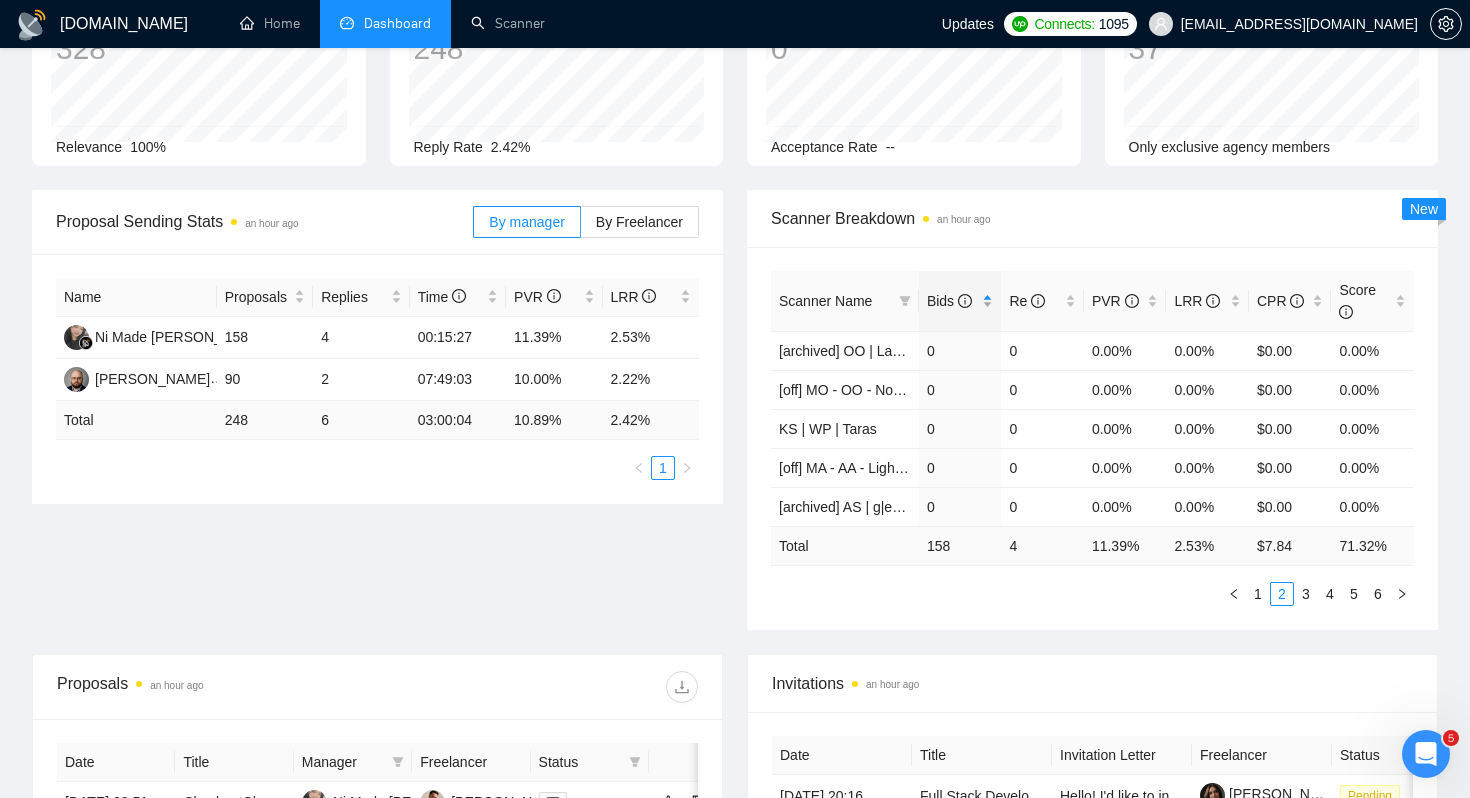 click on "Bids" at bounding box center (960, 301) 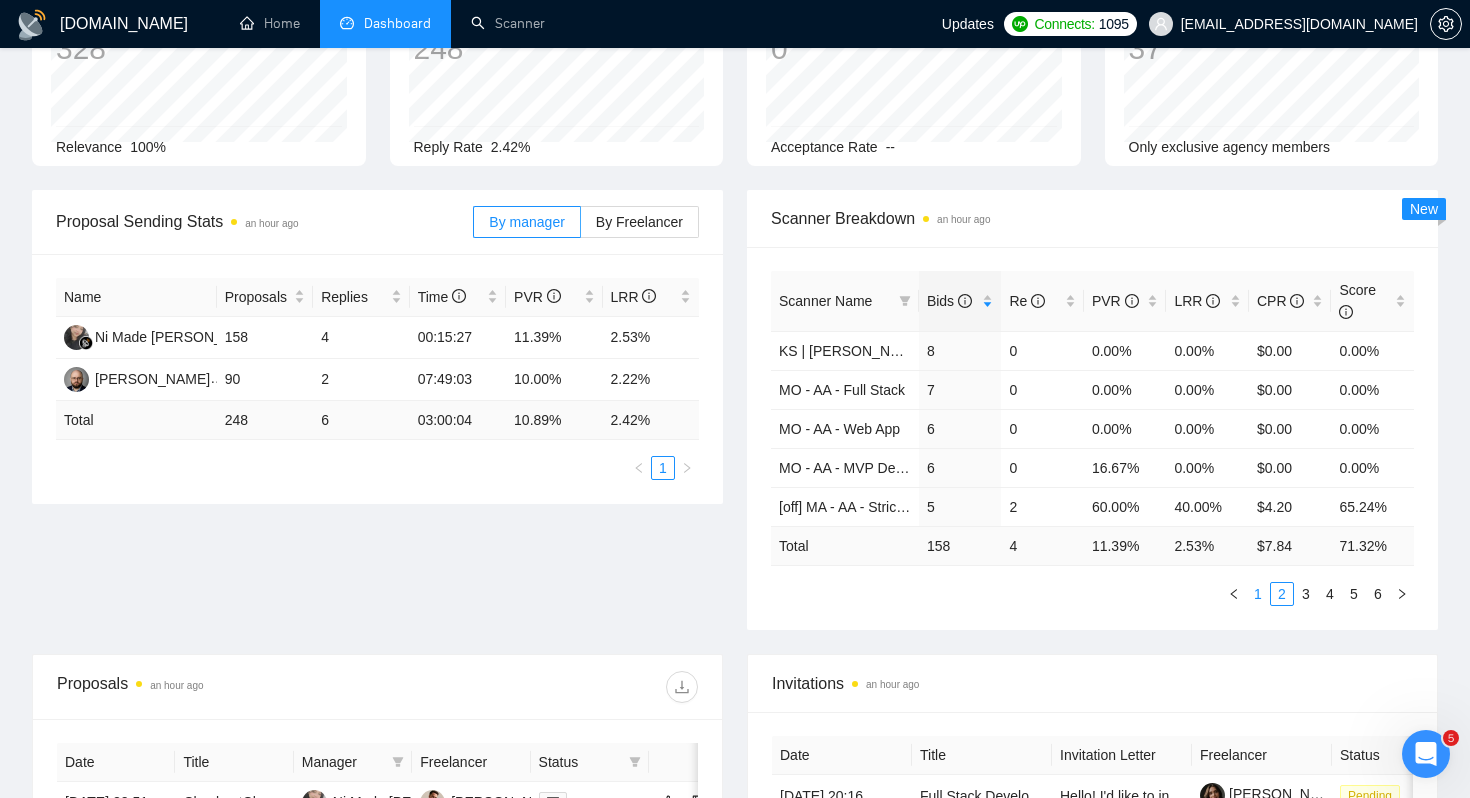 click on "1" at bounding box center [1258, 594] 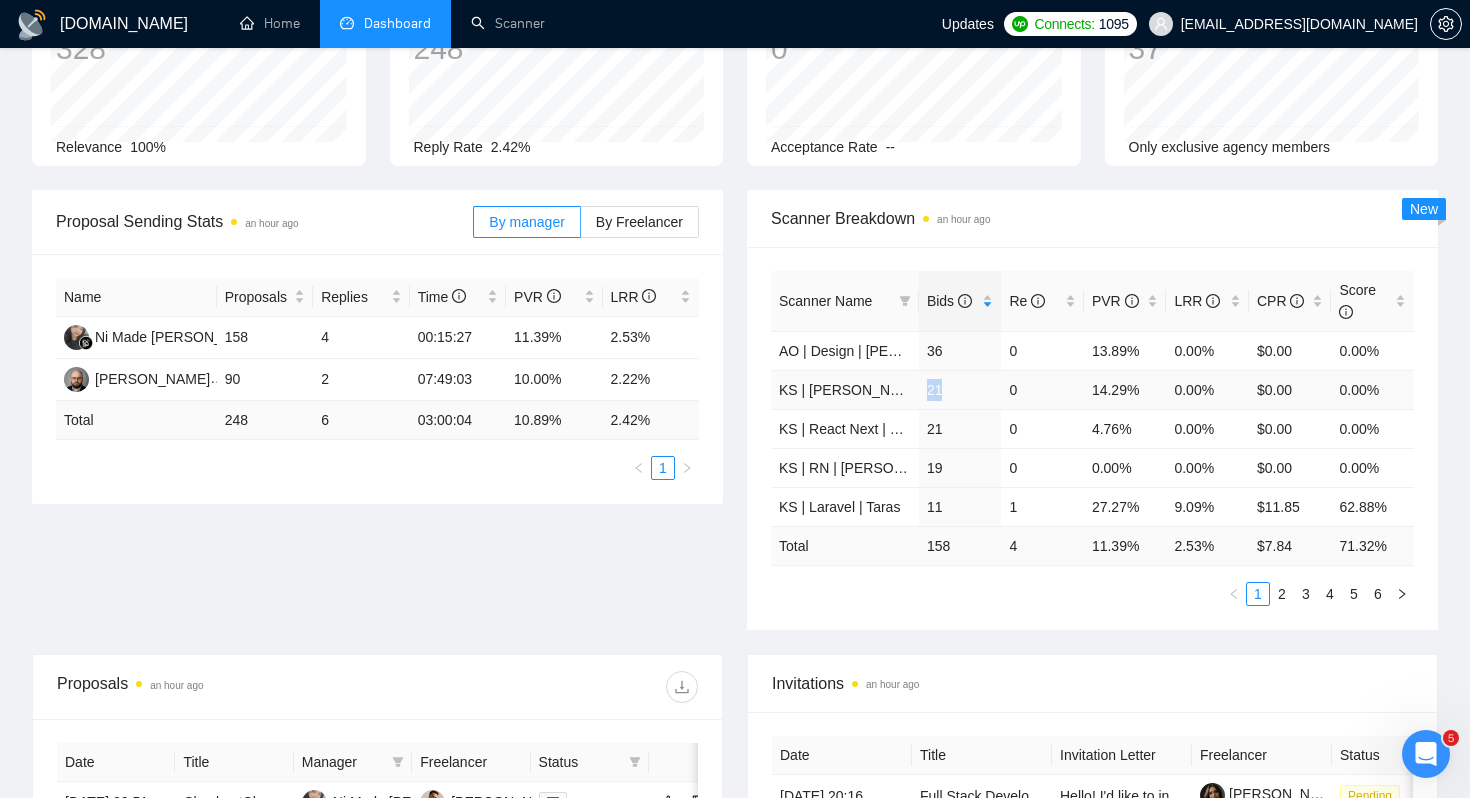 drag, startPoint x: 930, startPoint y: 391, endPoint x: 942, endPoint y: 390, distance: 12.0415945 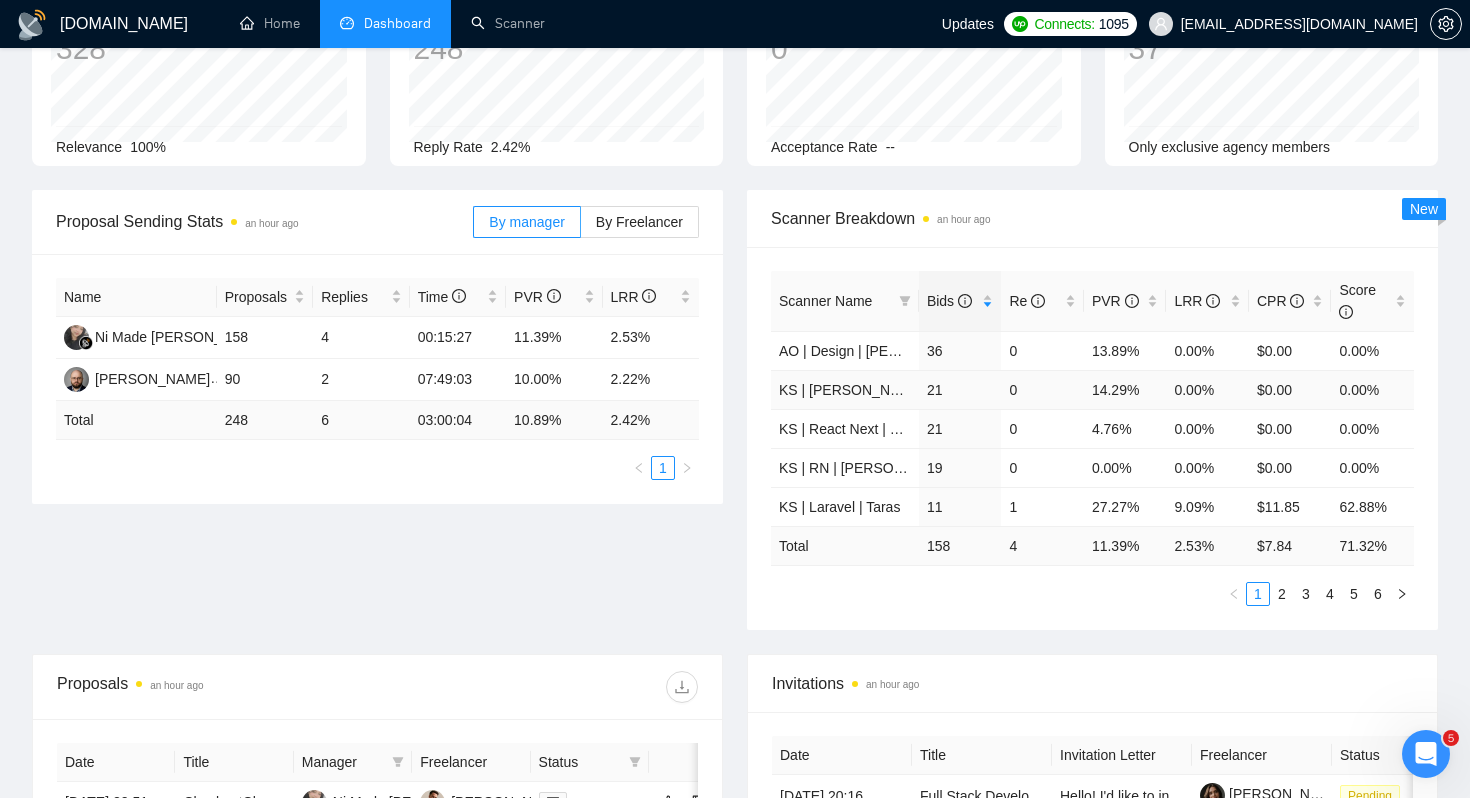 click on "21" at bounding box center (960, 389) 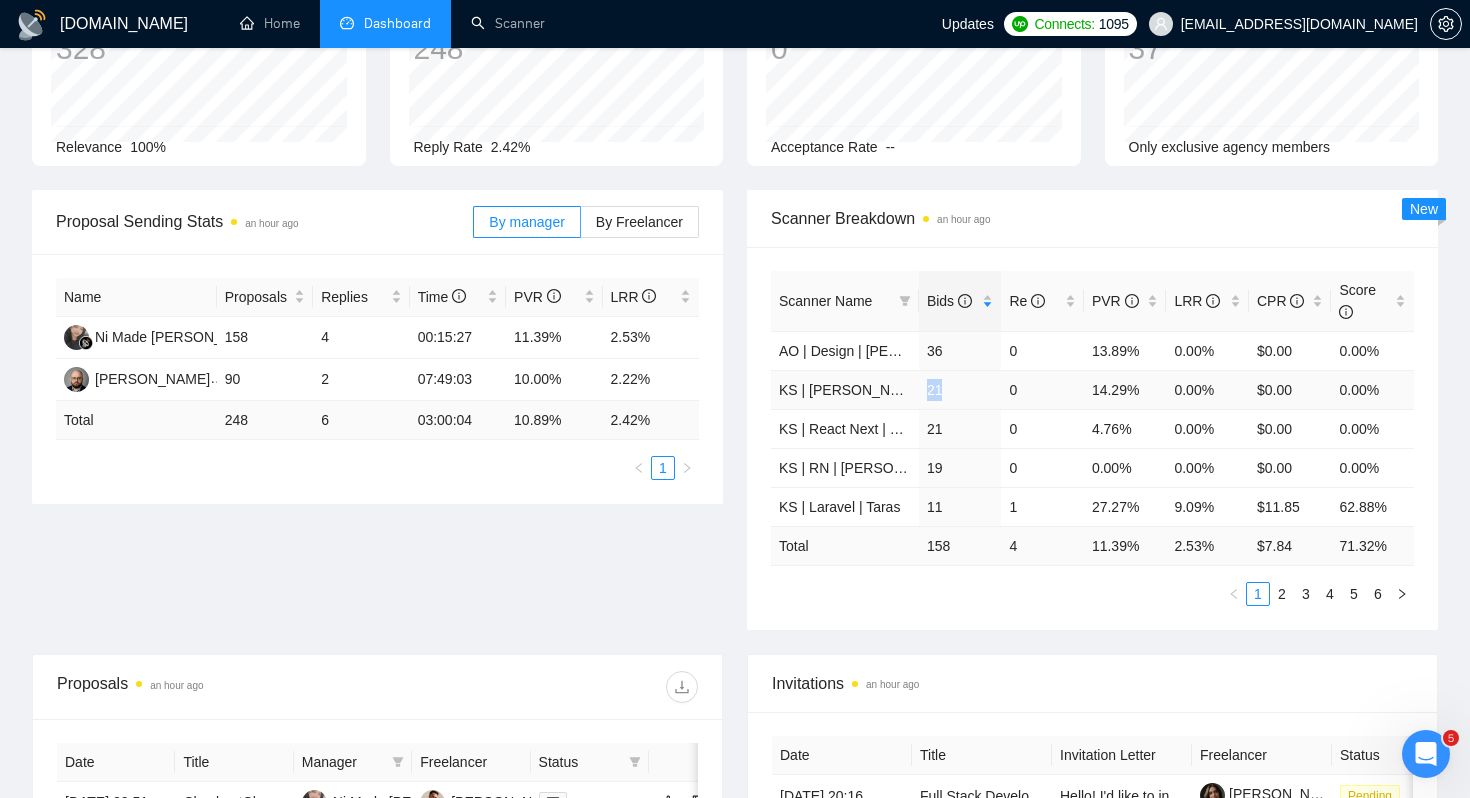 click on "21" at bounding box center [960, 389] 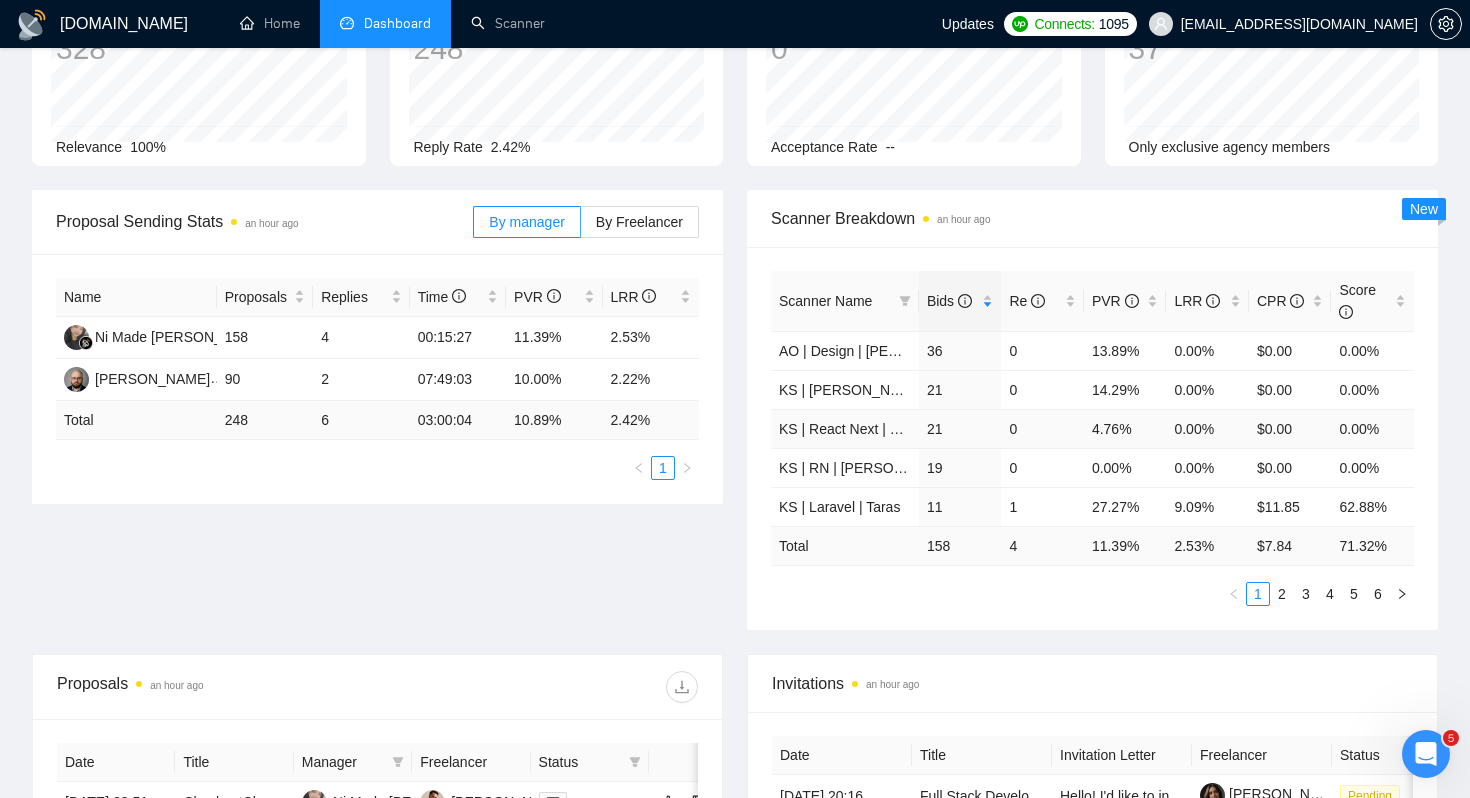 click on "21" at bounding box center [960, 428] 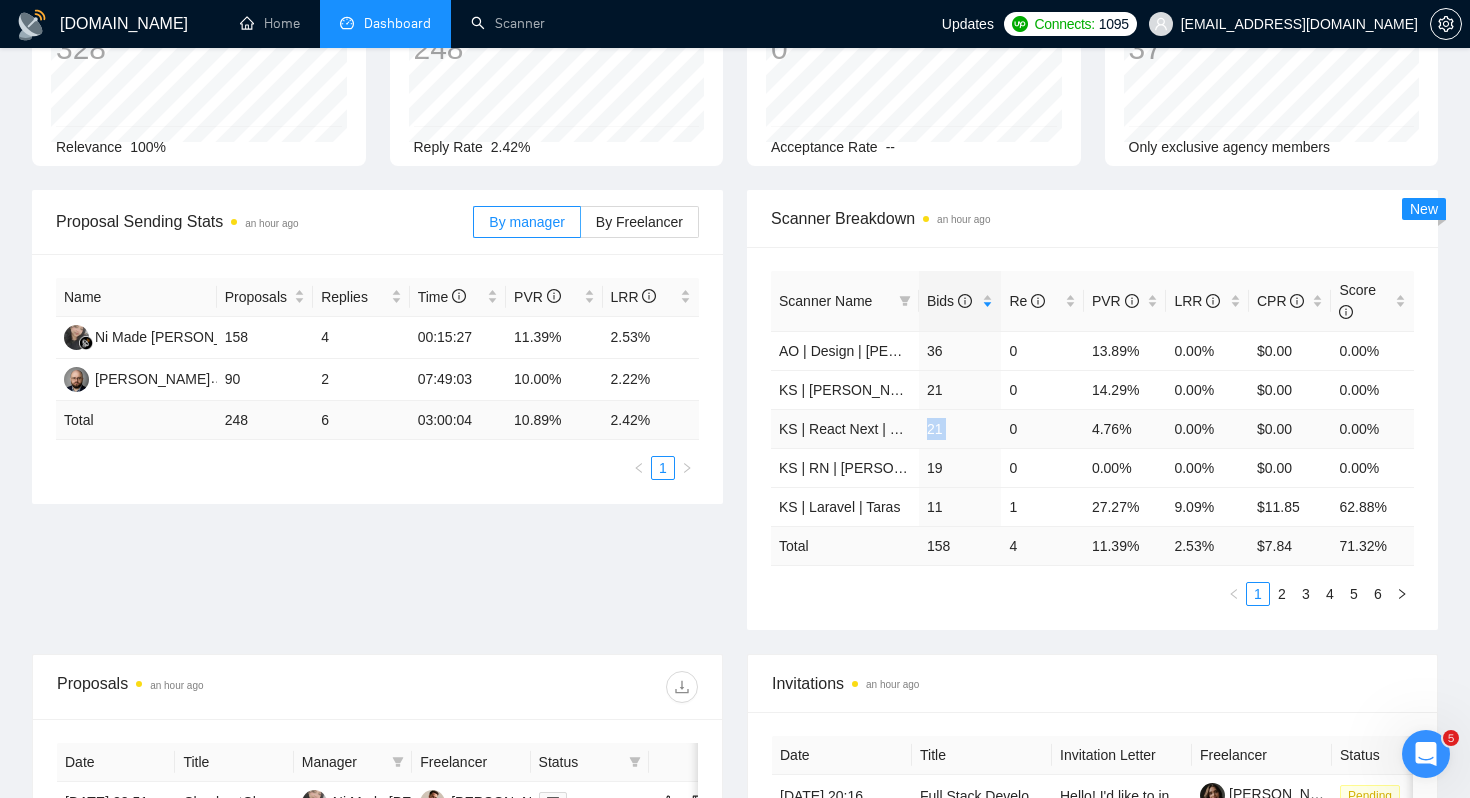 click on "21" at bounding box center [960, 428] 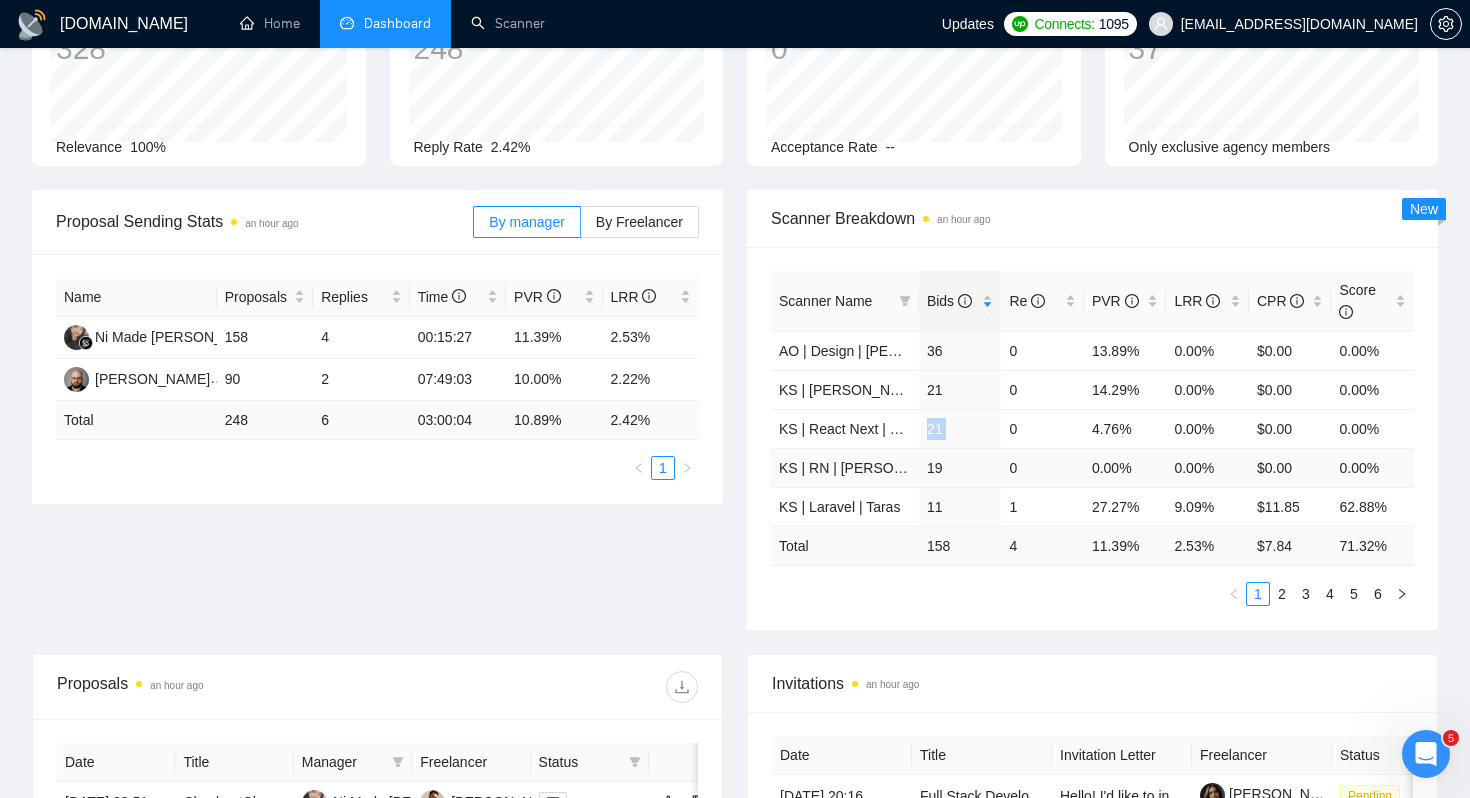 click on "19" at bounding box center [960, 467] 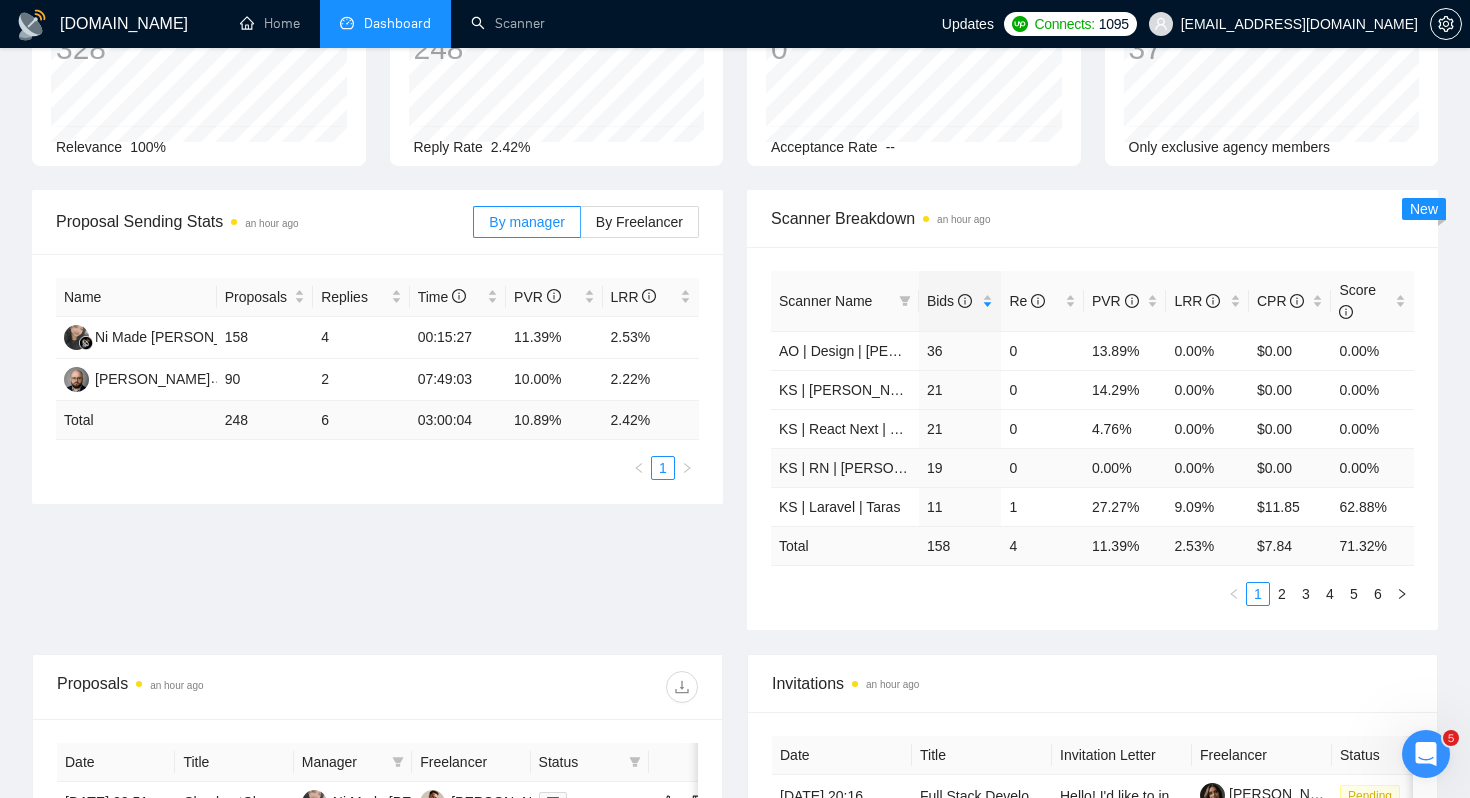 click on "19" at bounding box center (960, 467) 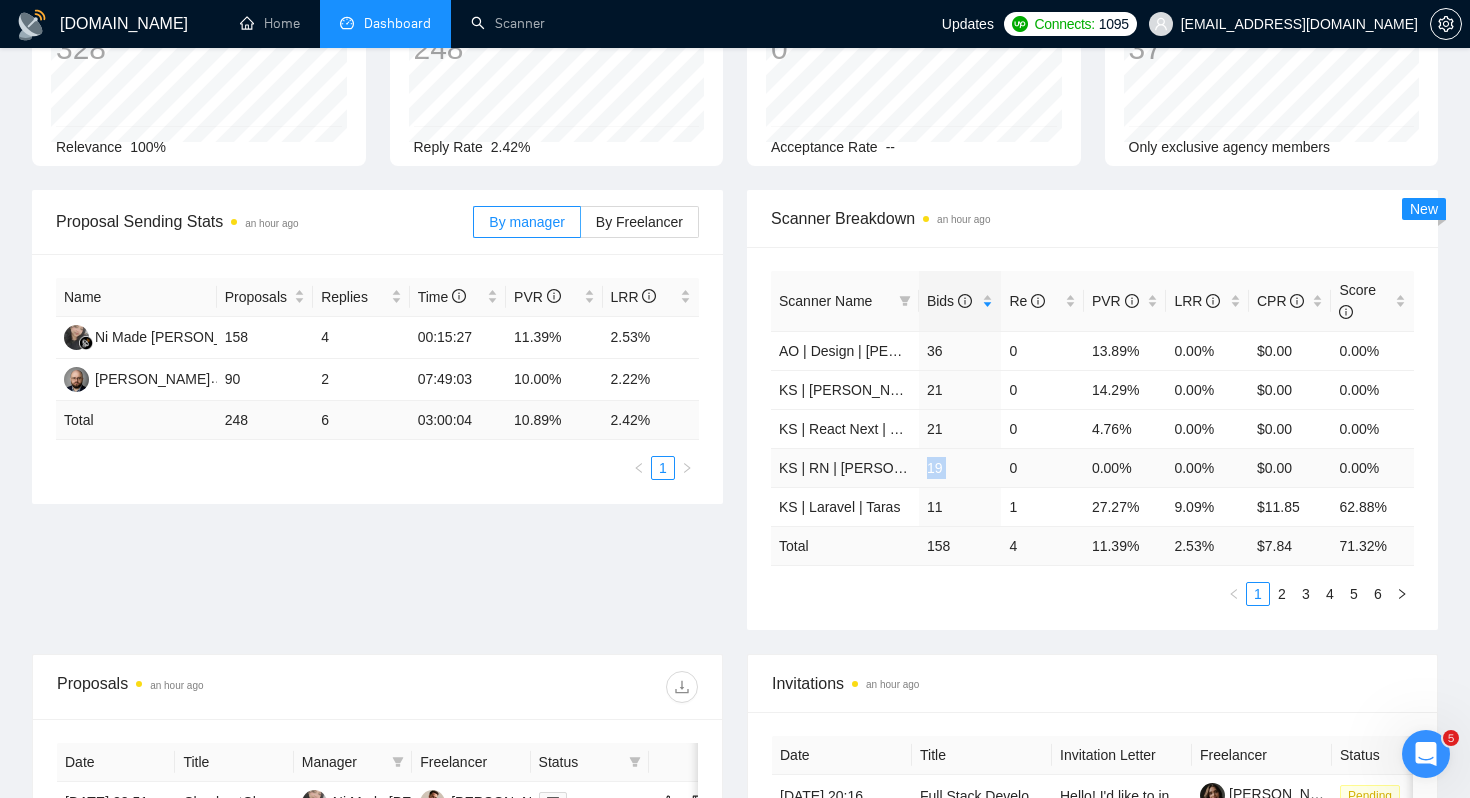 click on "19" at bounding box center [960, 467] 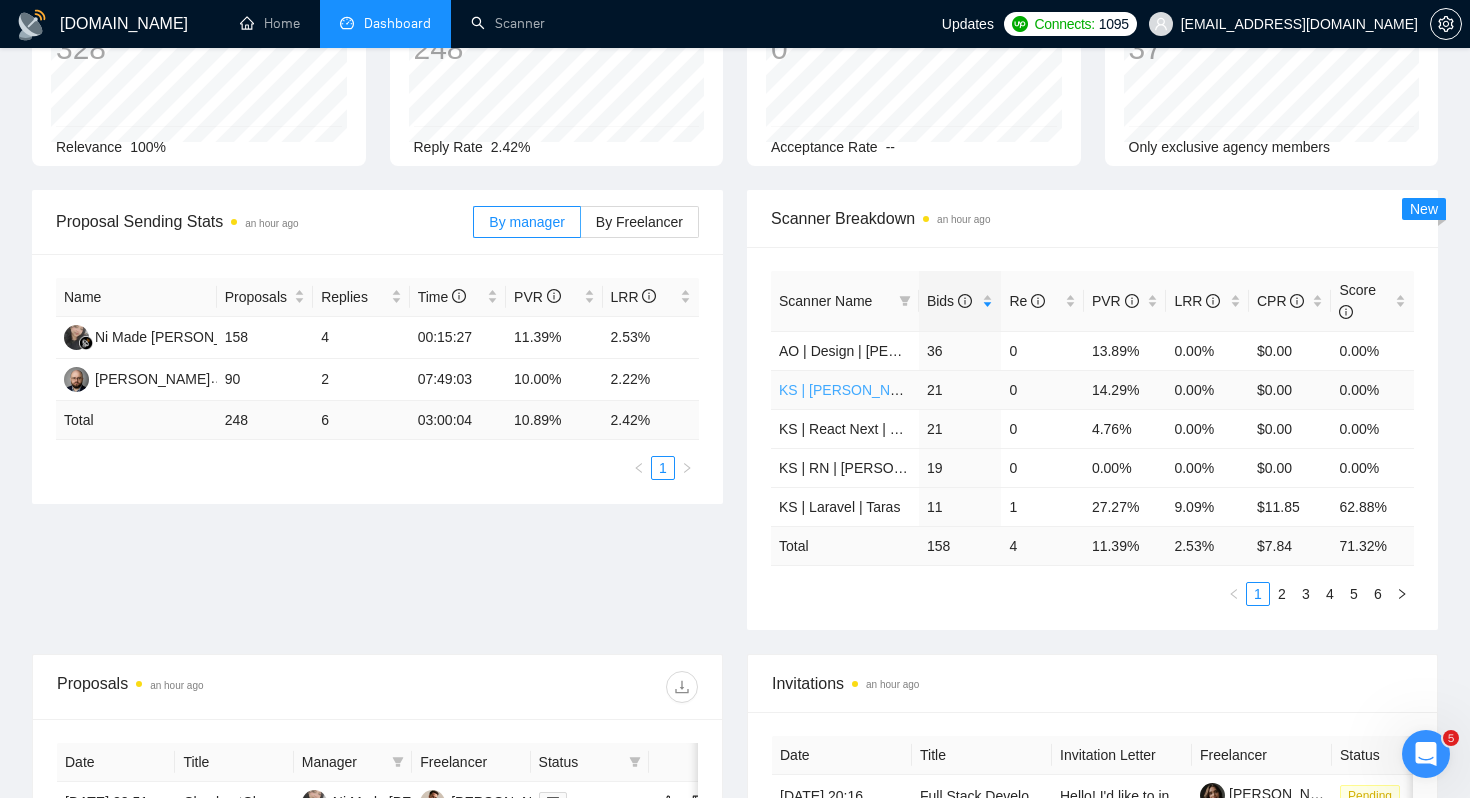 click on "KS | [PERSON_NAME] | Shopify / Ecommerce [2] - lower requirements" at bounding box center [999, 390] 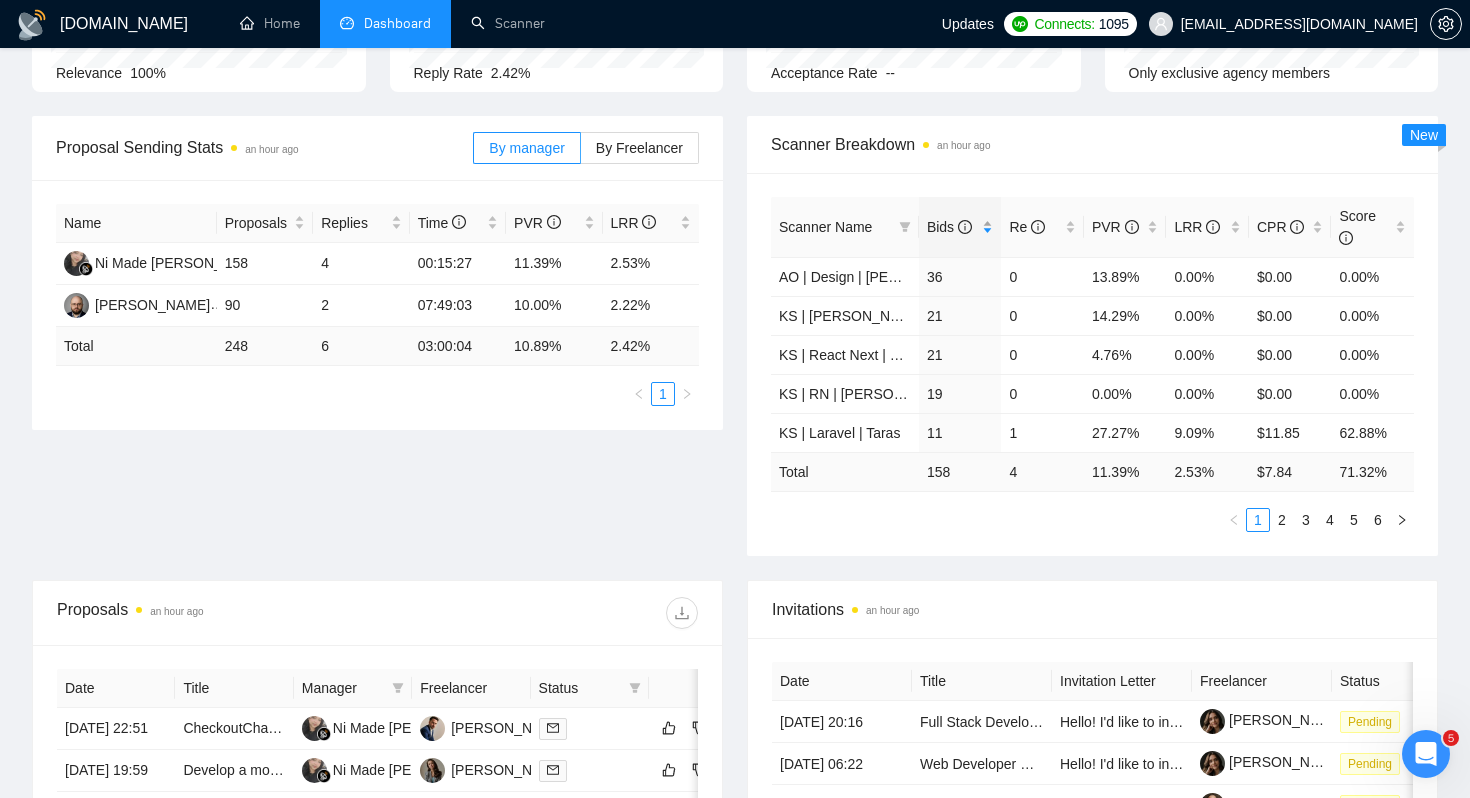 scroll, scrollTop: 241, scrollLeft: 0, axis: vertical 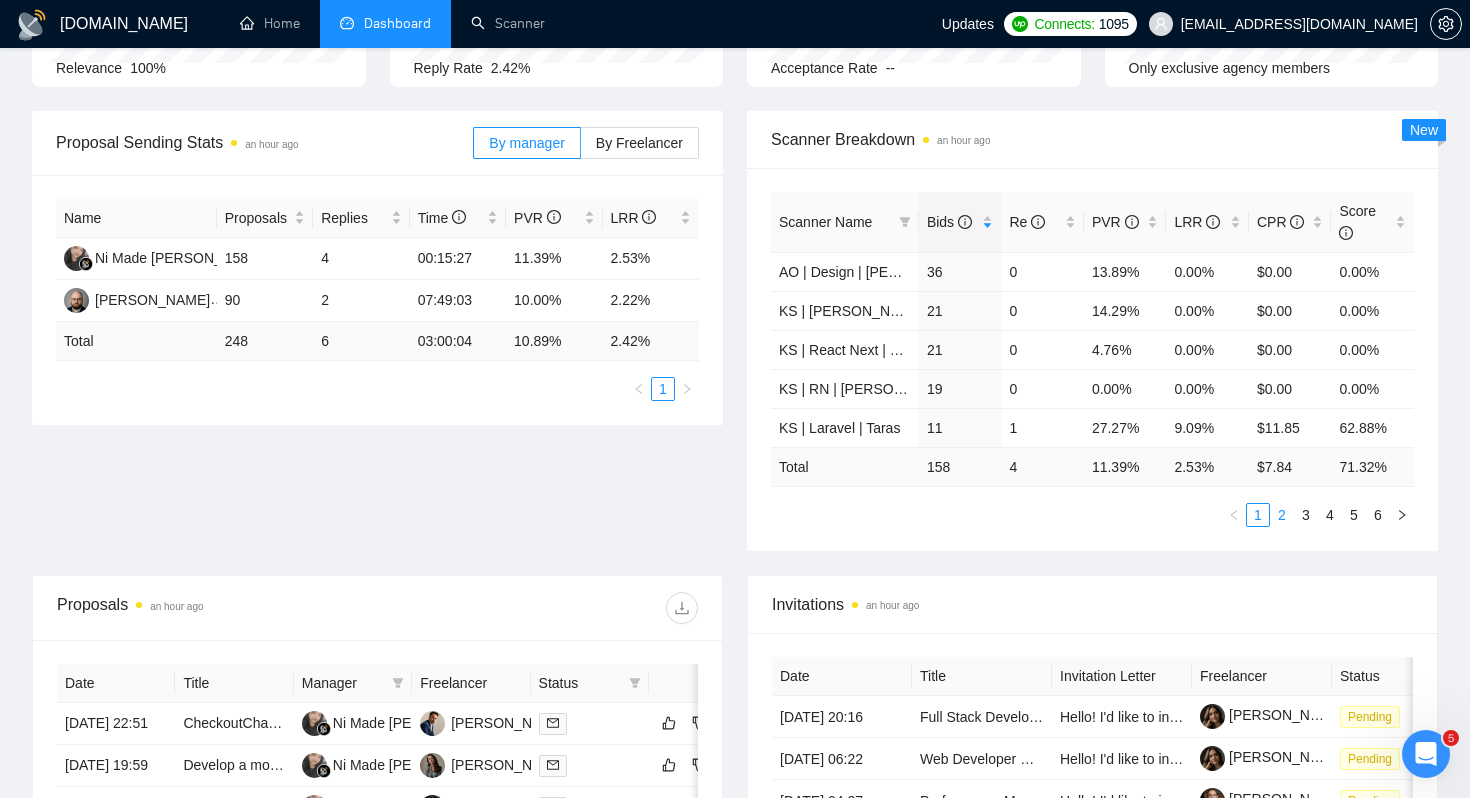 click on "2" at bounding box center [1282, 515] 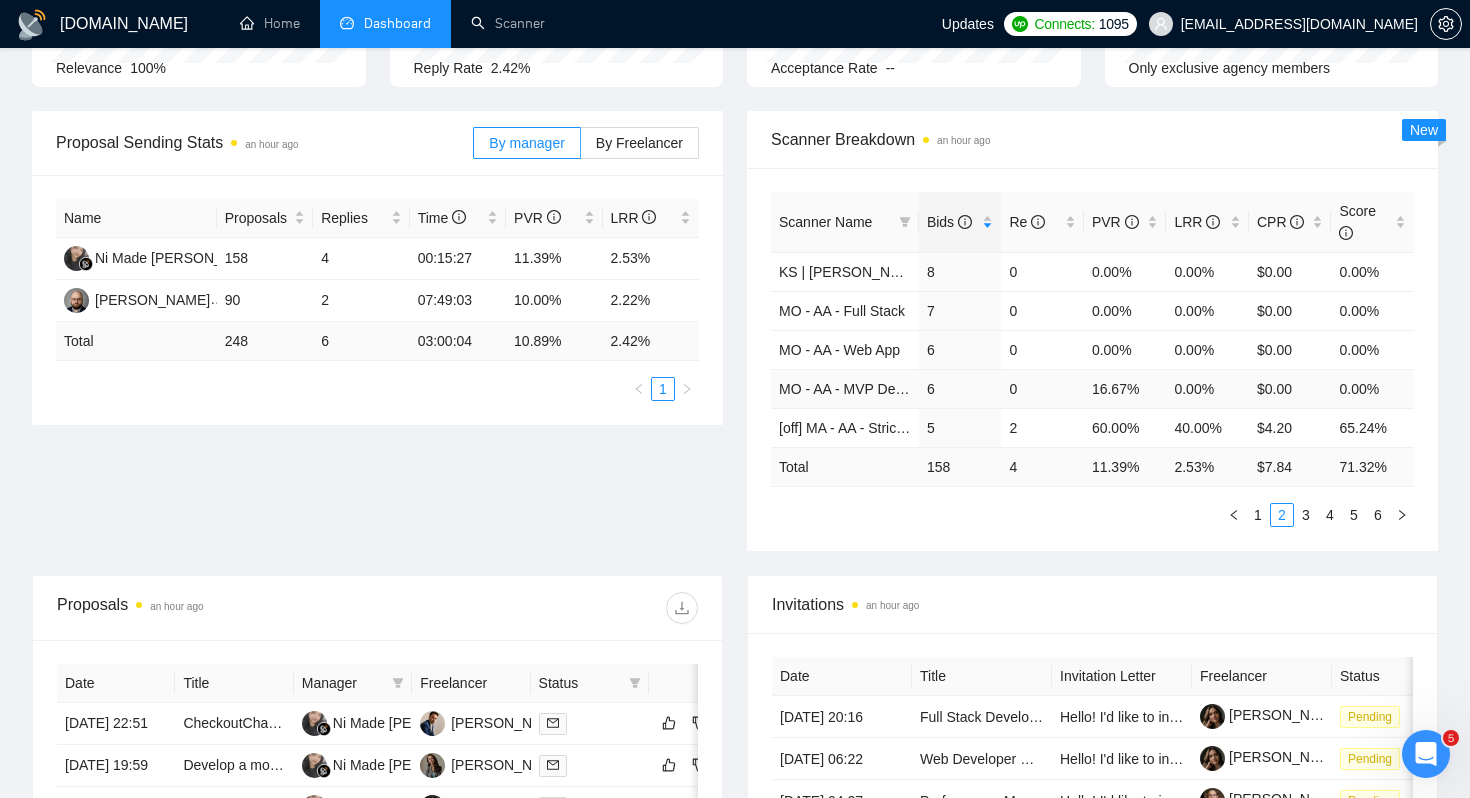 click on "16.67%" at bounding box center (1125, 388) 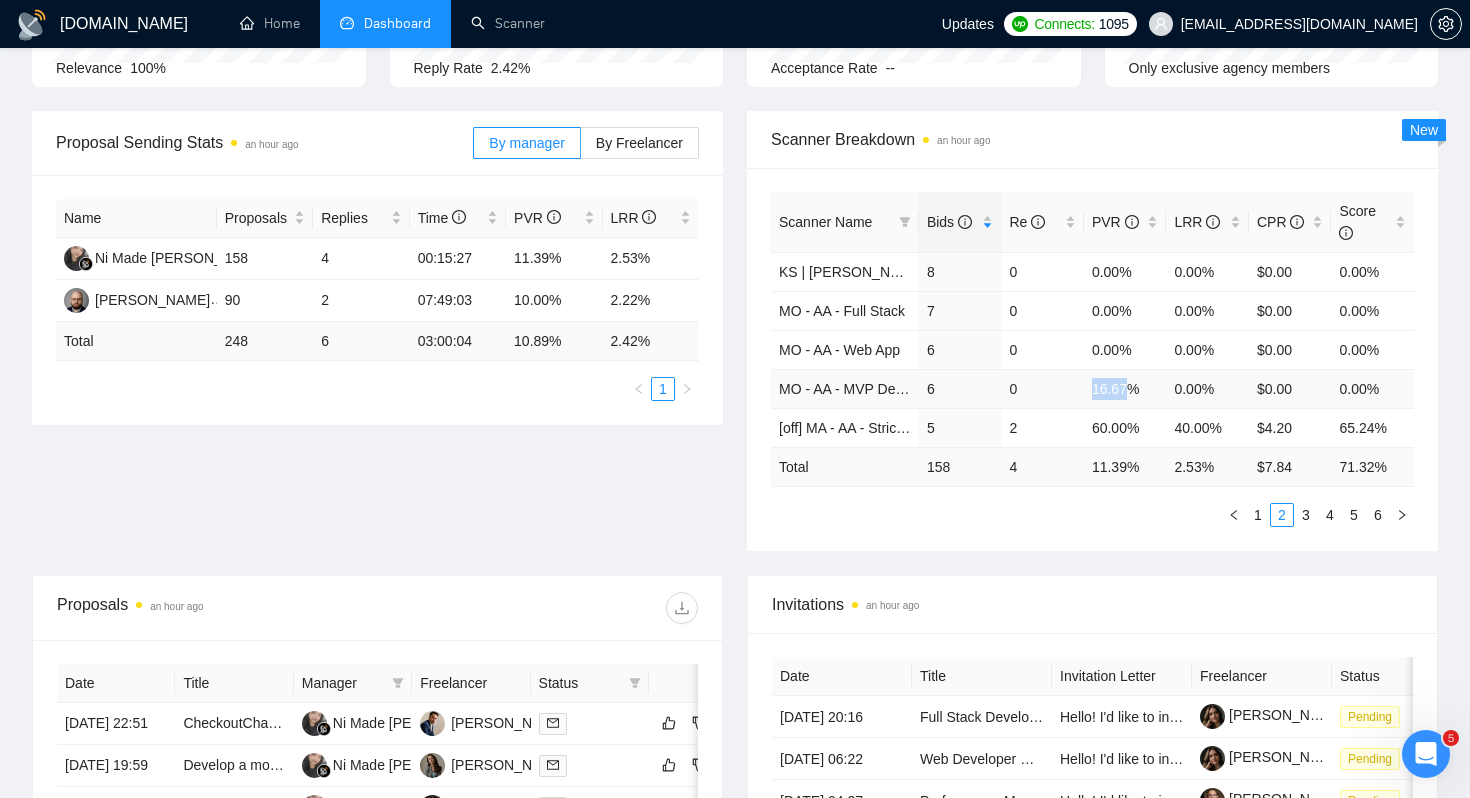 click on "16.67%" at bounding box center (1125, 388) 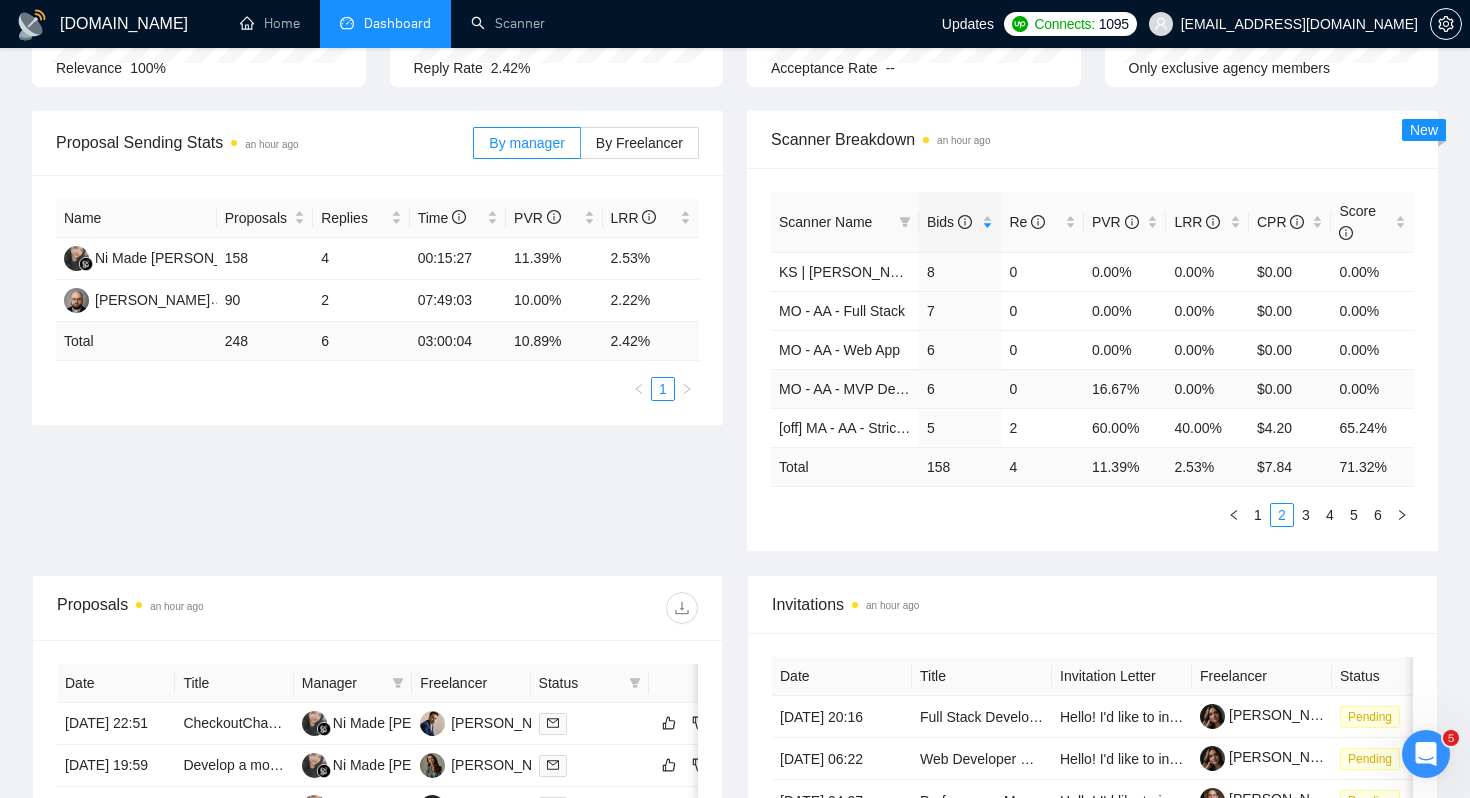 click on "16.67%" at bounding box center [1125, 388] 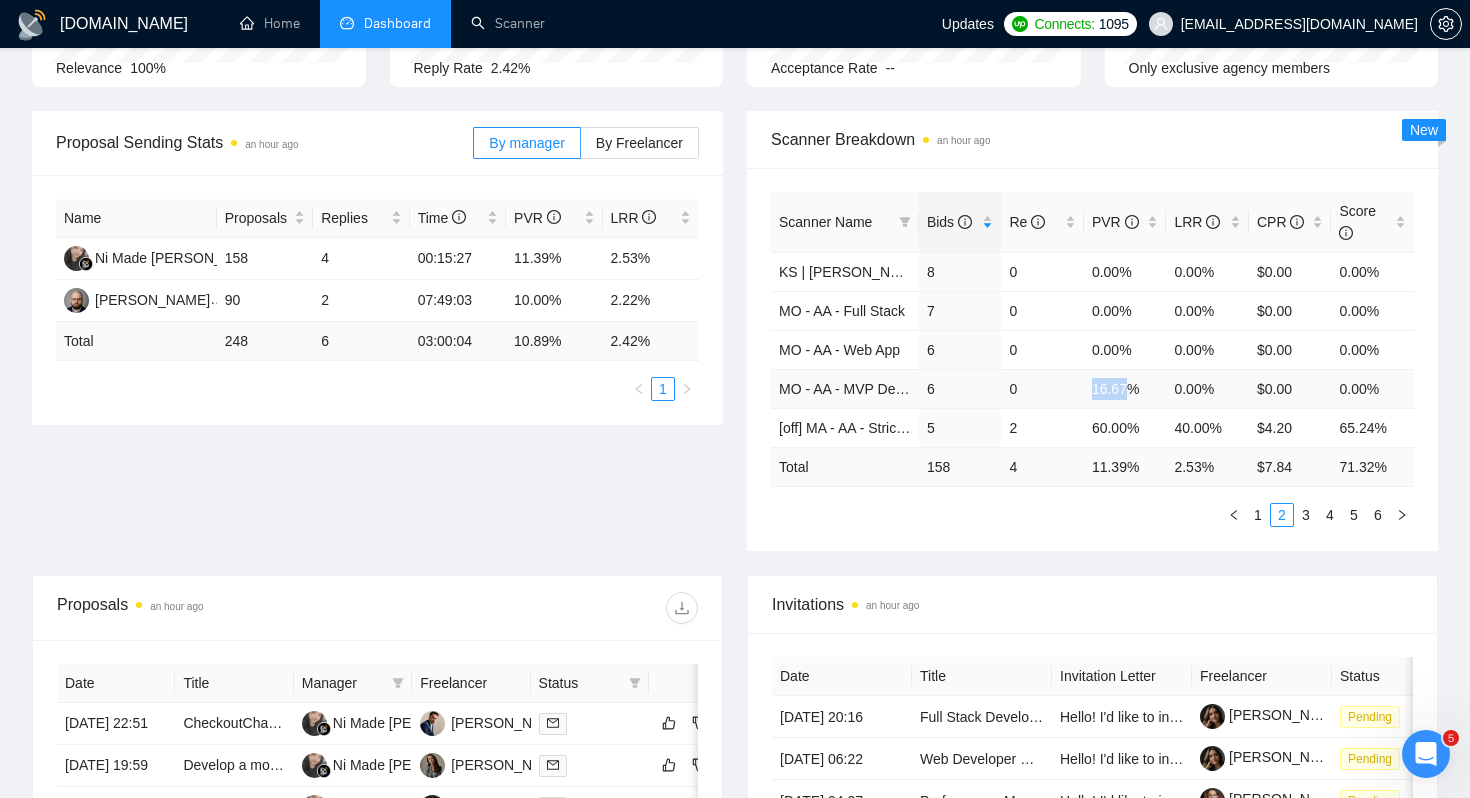 click on "16.67%" at bounding box center (1125, 388) 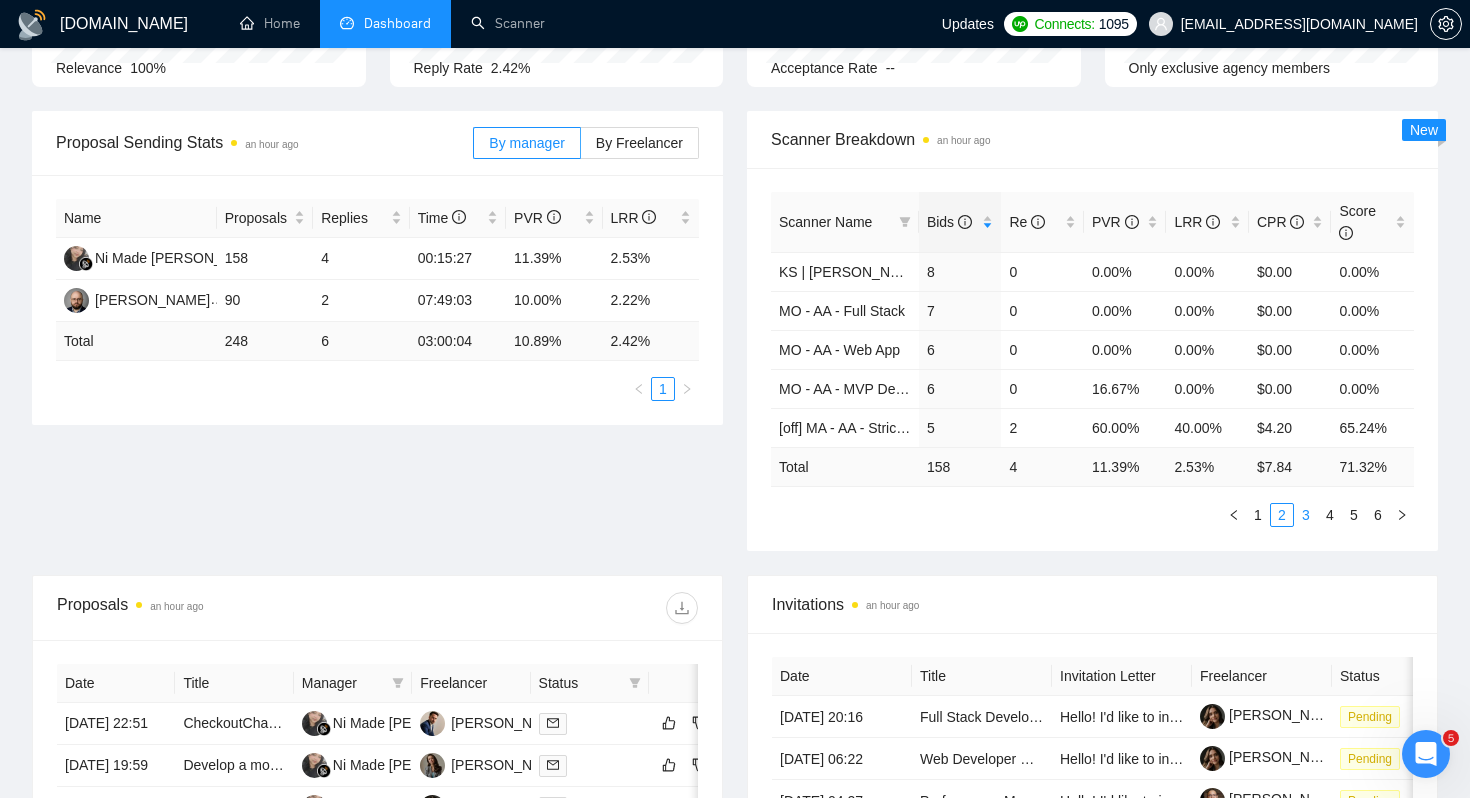 click on "3" at bounding box center [1306, 515] 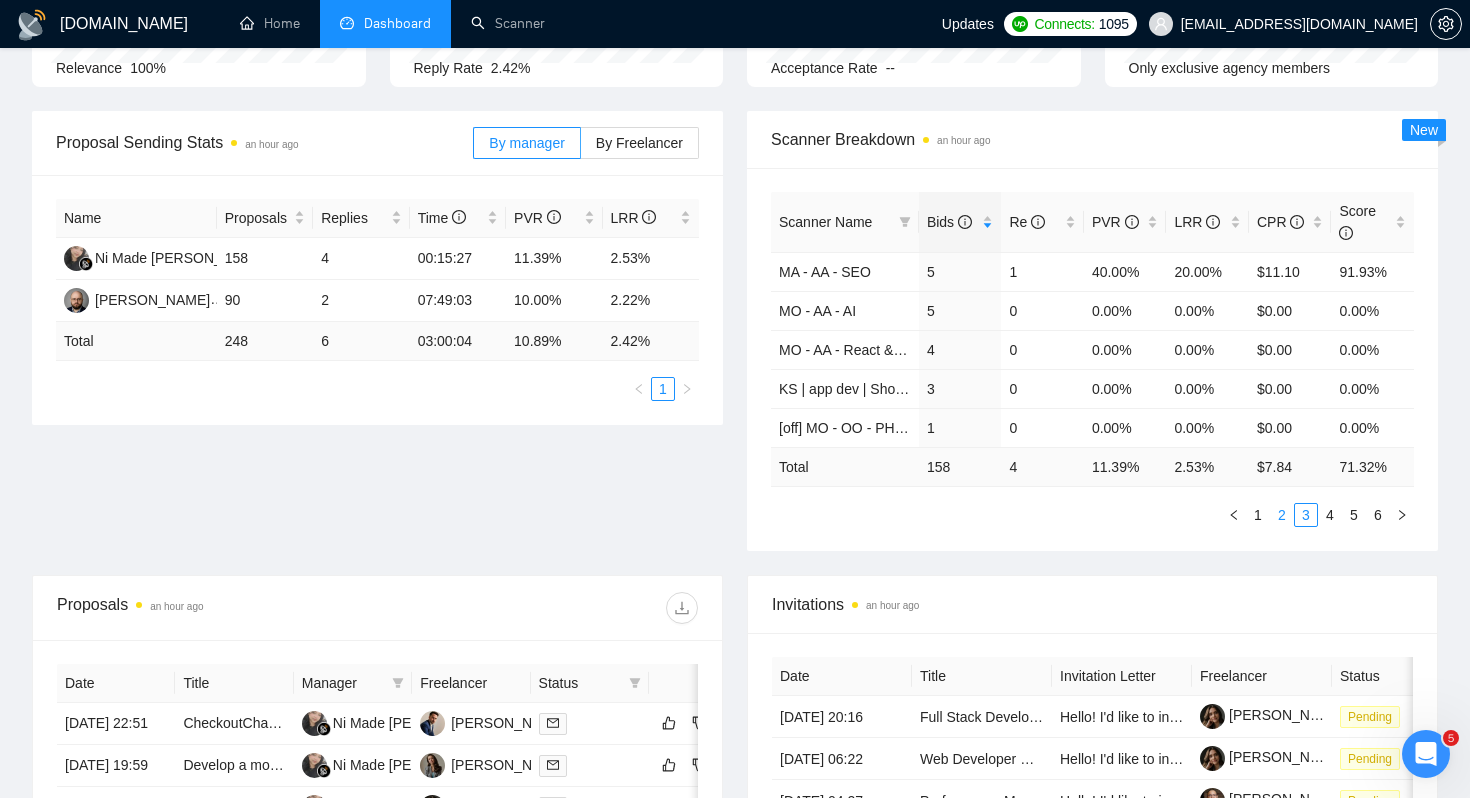 click on "2" at bounding box center [1282, 515] 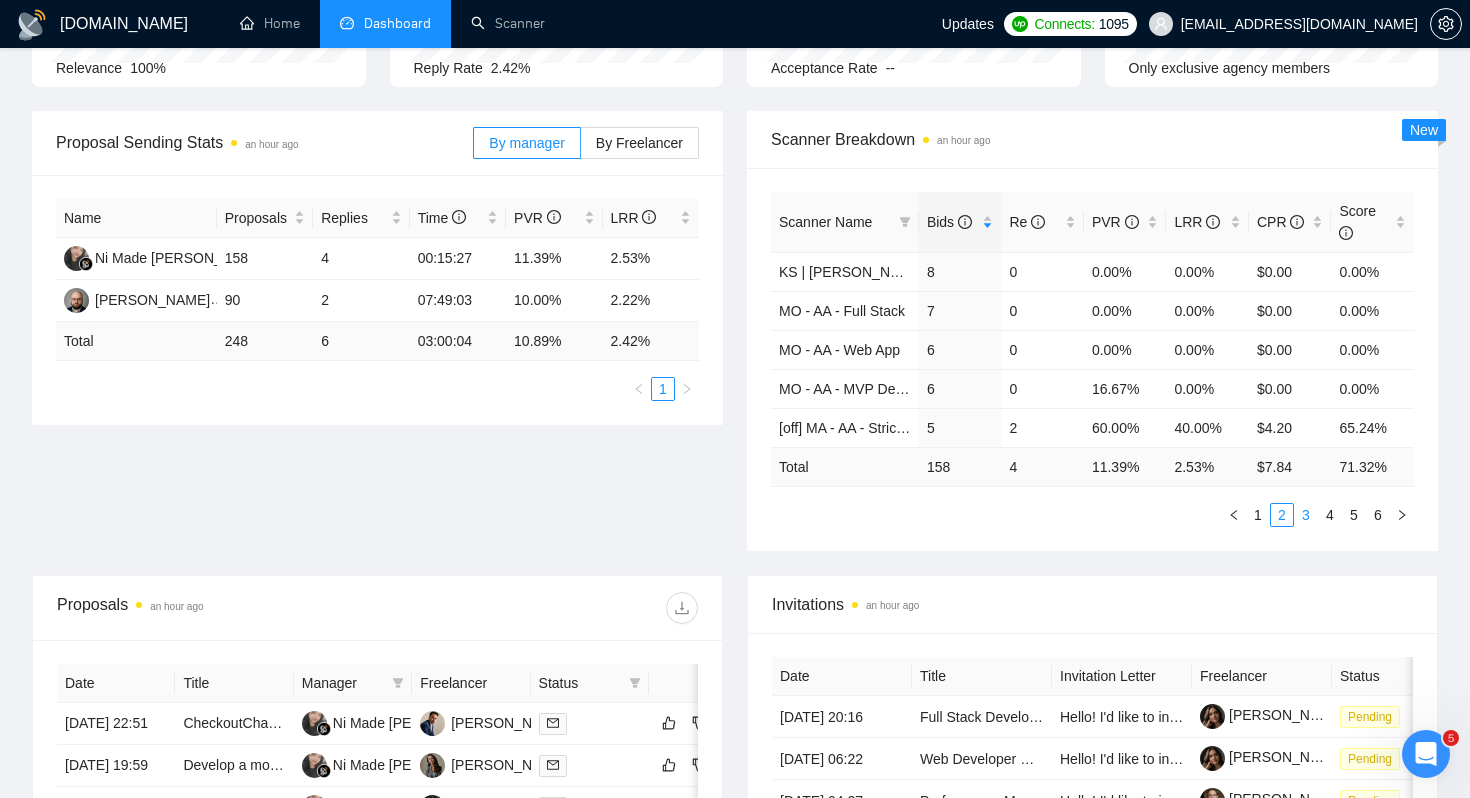 click on "3" at bounding box center (1306, 515) 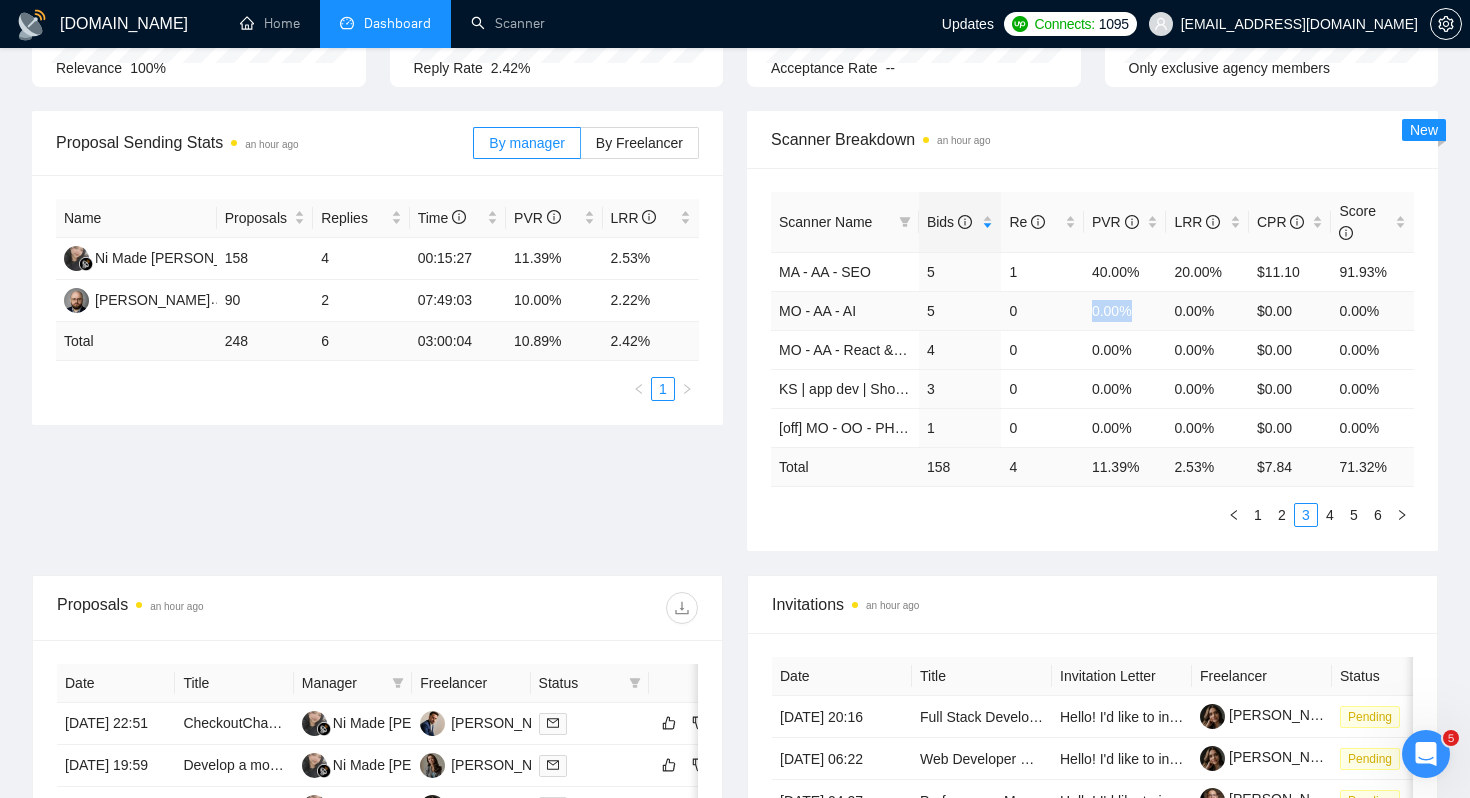 drag, startPoint x: 1088, startPoint y: 305, endPoint x: 1135, endPoint y: 305, distance: 47 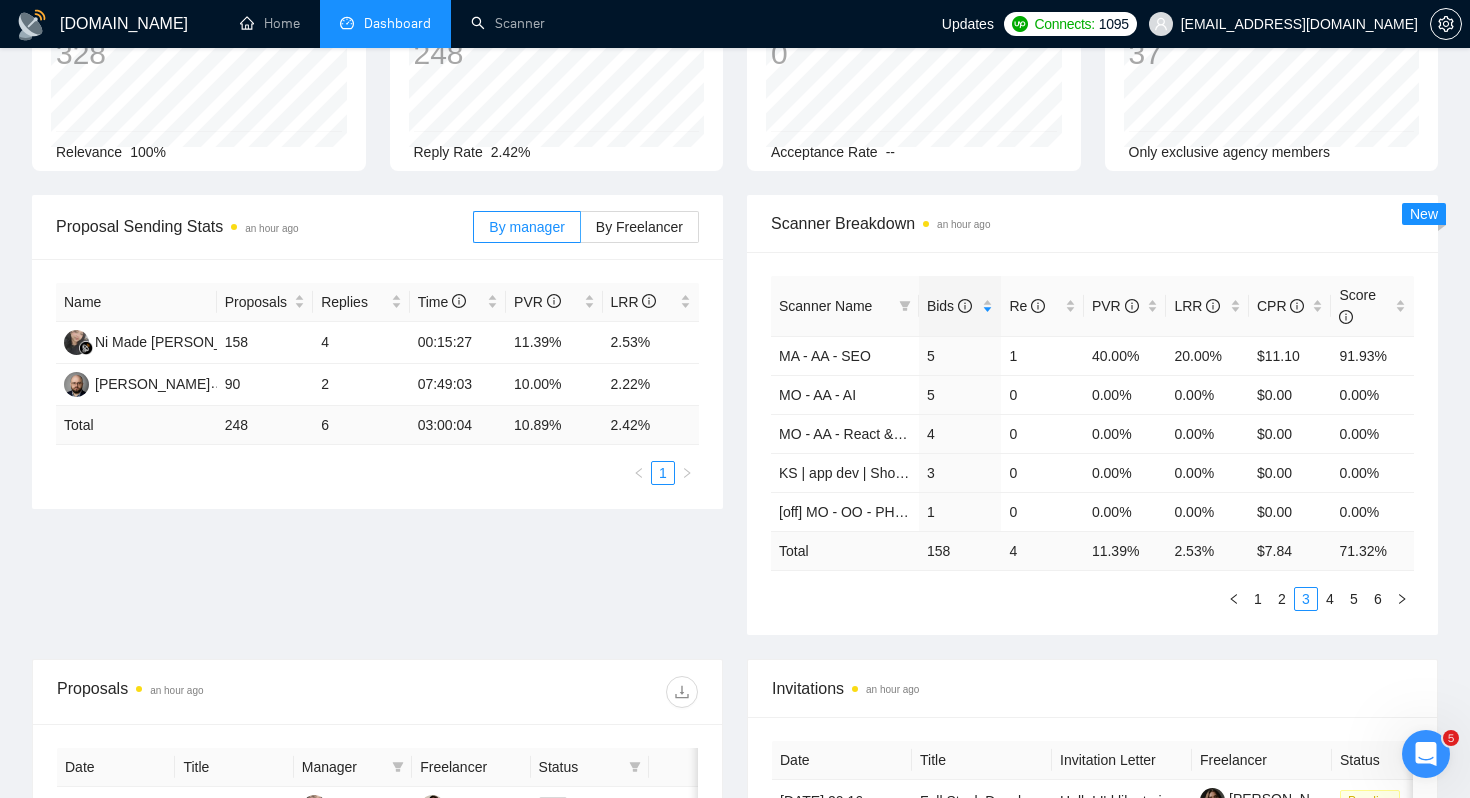 scroll, scrollTop: 0, scrollLeft: 0, axis: both 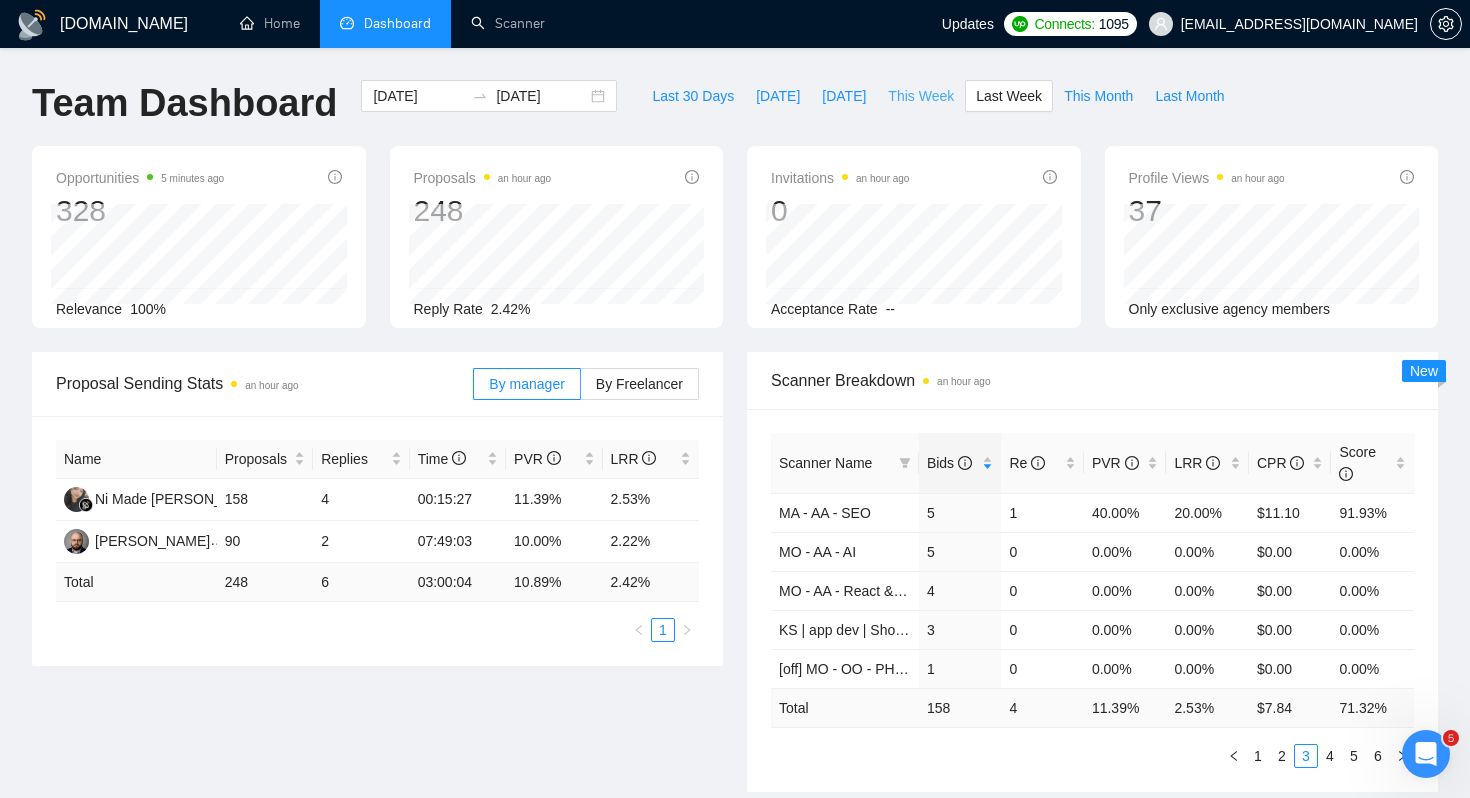 click on "This Week" at bounding box center (921, 96) 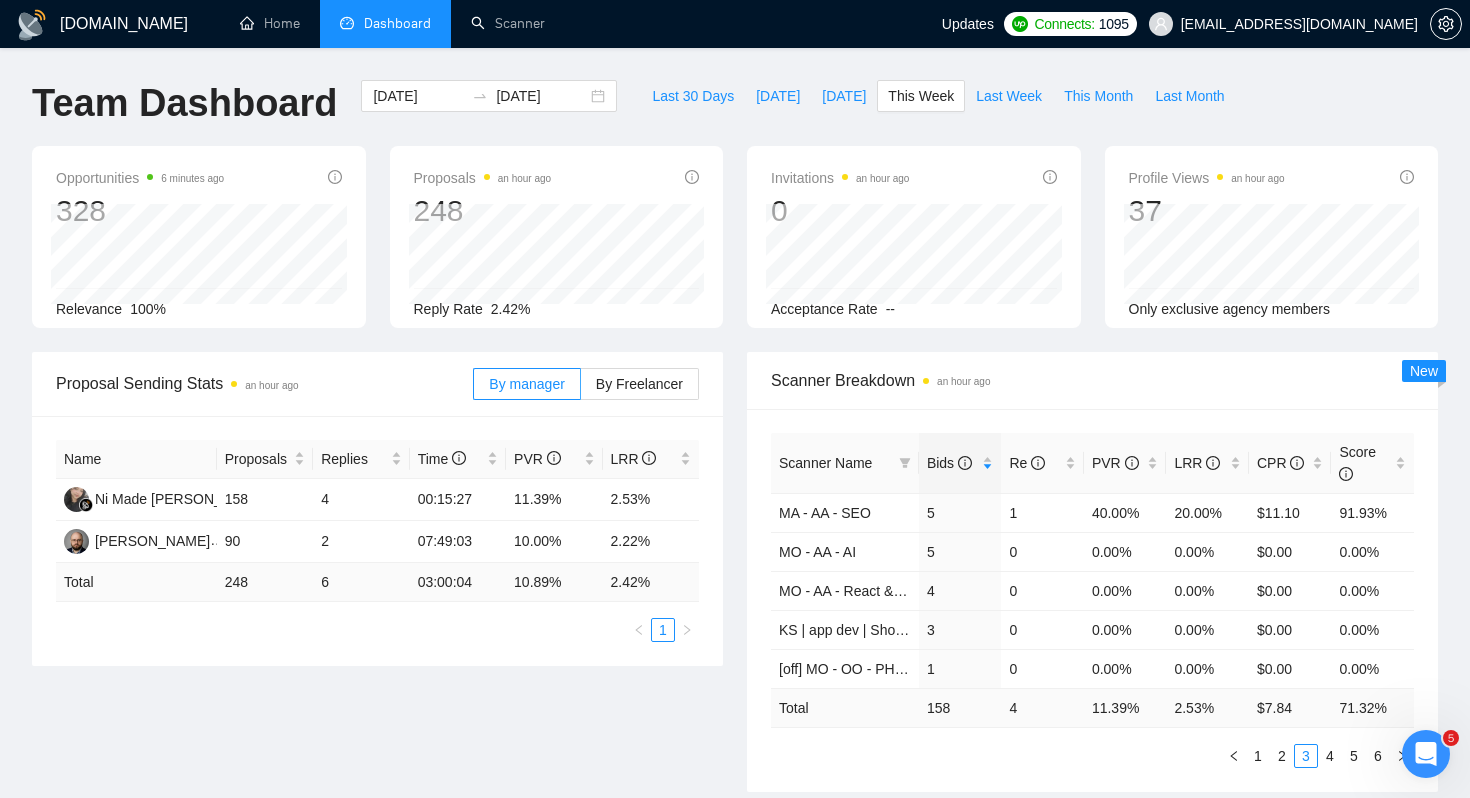 type on "2025-07-28" 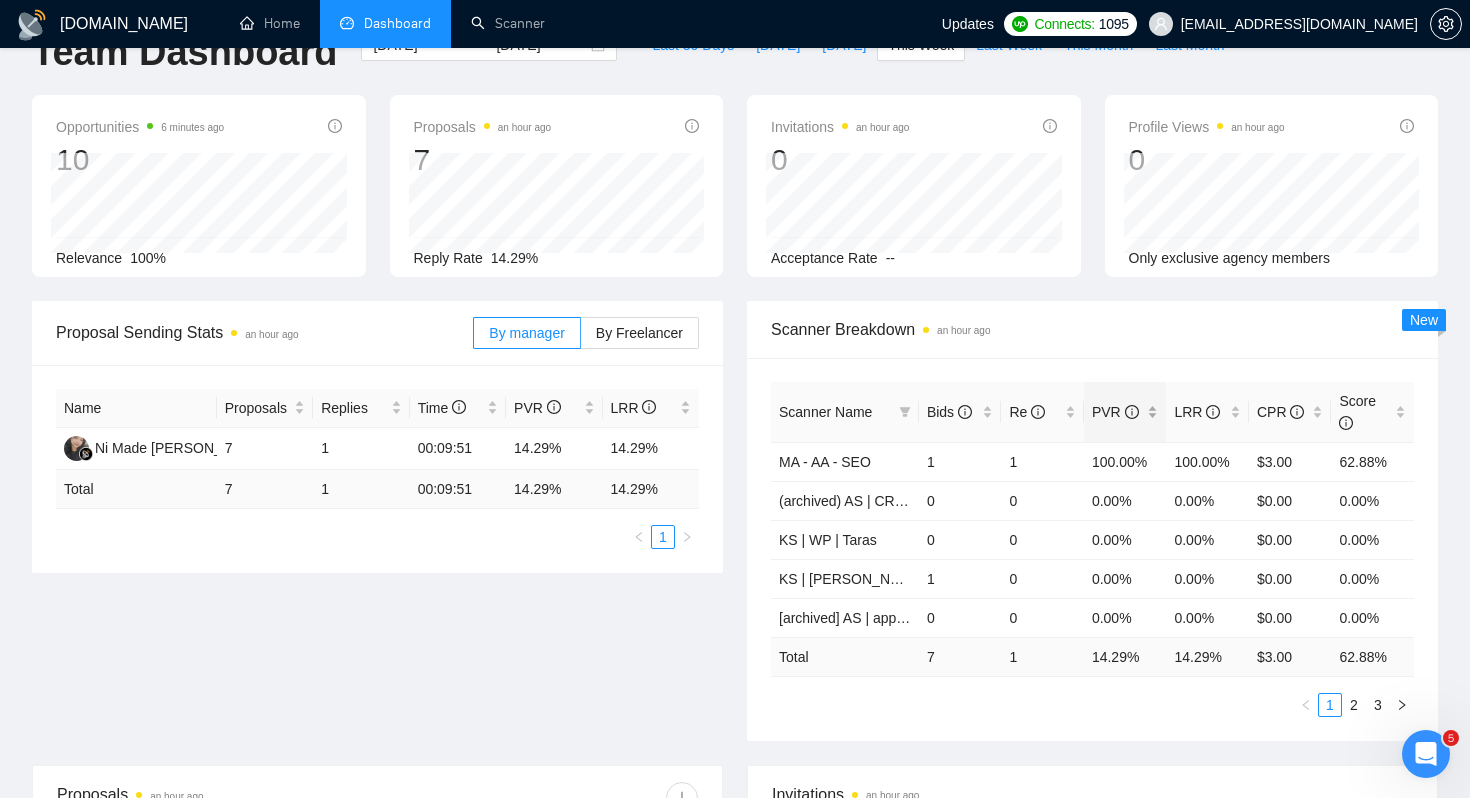 scroll, scrollTop: 85, scrollLeft: 0, axis: vertical 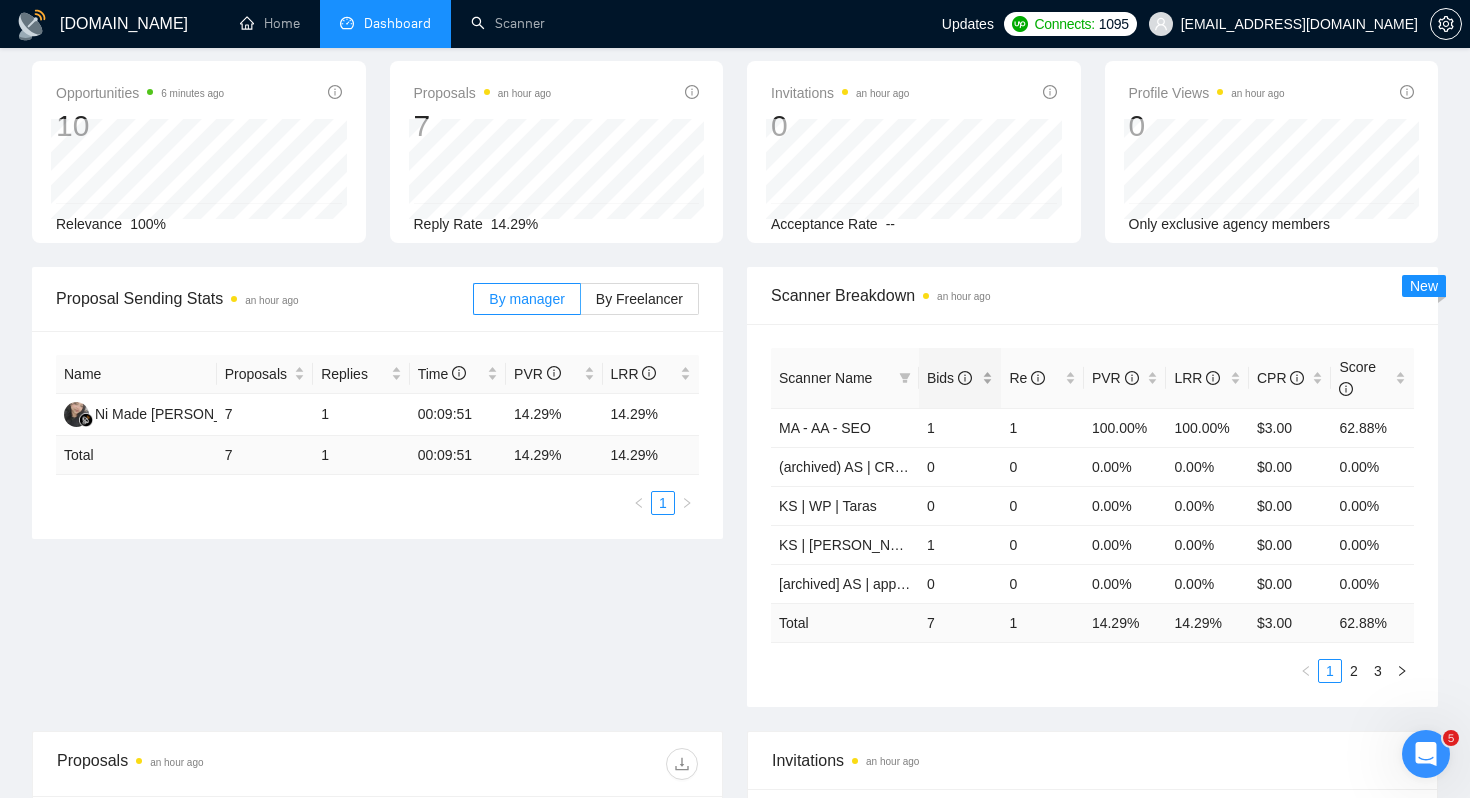 click on "Bids" at bounding box center [960, 378] 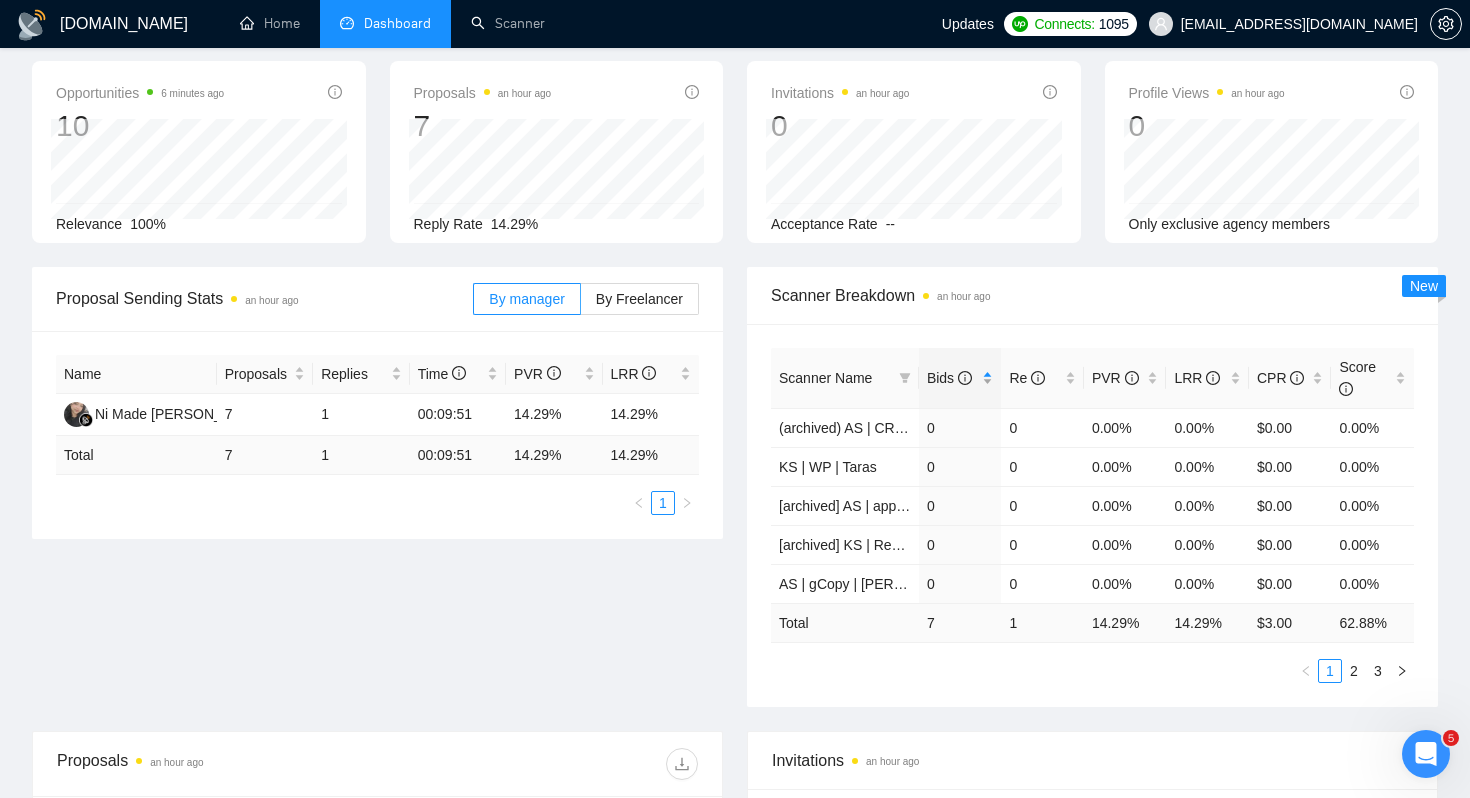 click on "Bids" at bounding box center [960, 378] 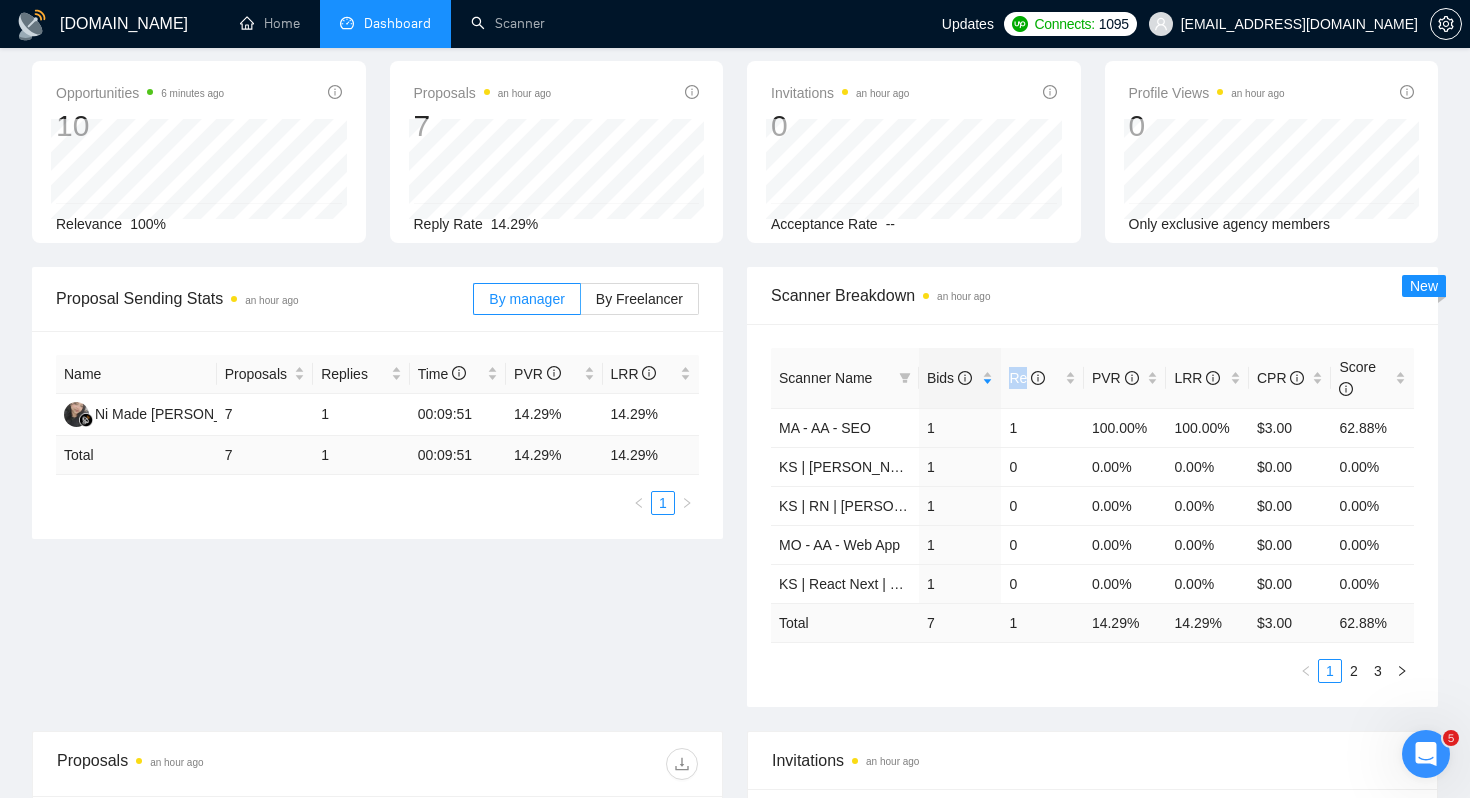 click on "Scanner Name Bids   Re   PVR   LRR   CPR   Score   MA - AA - SEO 1 1 100.00% 100.00% $3.00 62.88% KS | Moroz | Shopify / Ecommerce [2] - lower requirements 1 0 0.00% 0.00% $0.00 0.00% KS | RN | Valeria B (low average paid) 1 0 0.00% 0.00% $0.00 0.00% MO - AA - Web App 1 0 0.00% 0.00% $0.00 0.00% KS | React Next | FE | Anna S. (high average paid)  1 0 0.00% 0.00% $0.00 0.00% Total 7 1 14.29 % 14.29 % $ 3.00 62.88 % 1 2 3" at bounding box center [1092, 515] 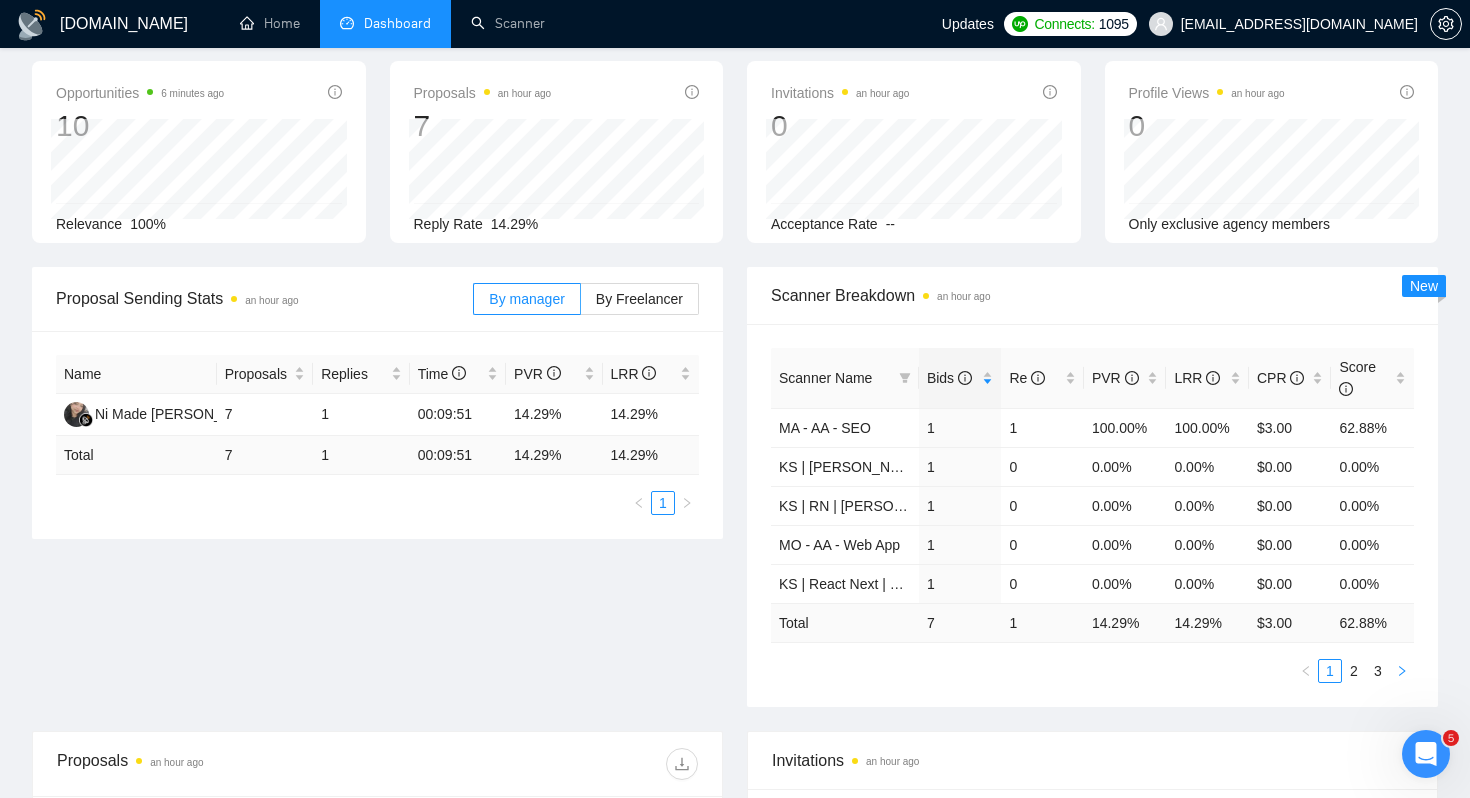 click 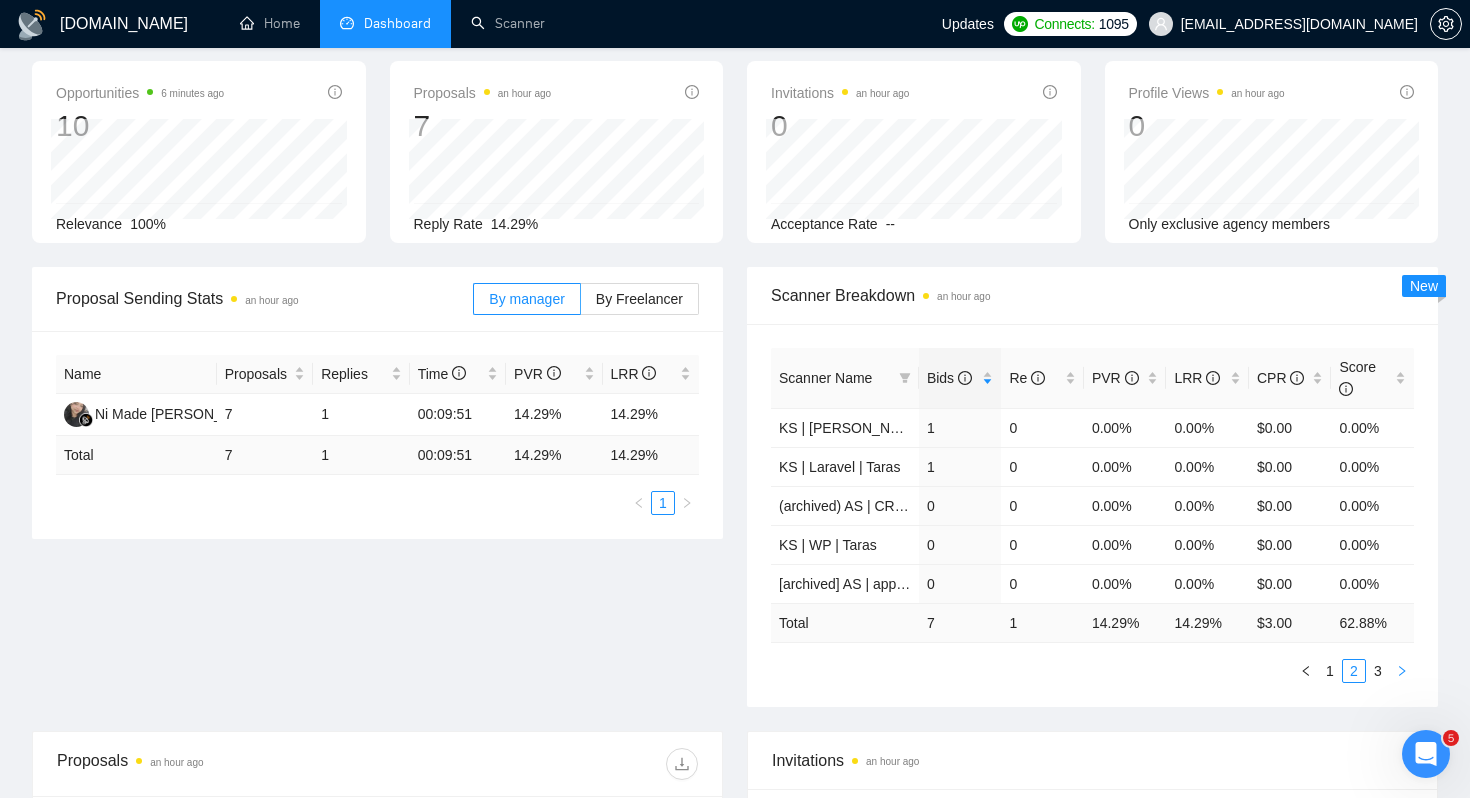 click at bounding box center [1402, 671] 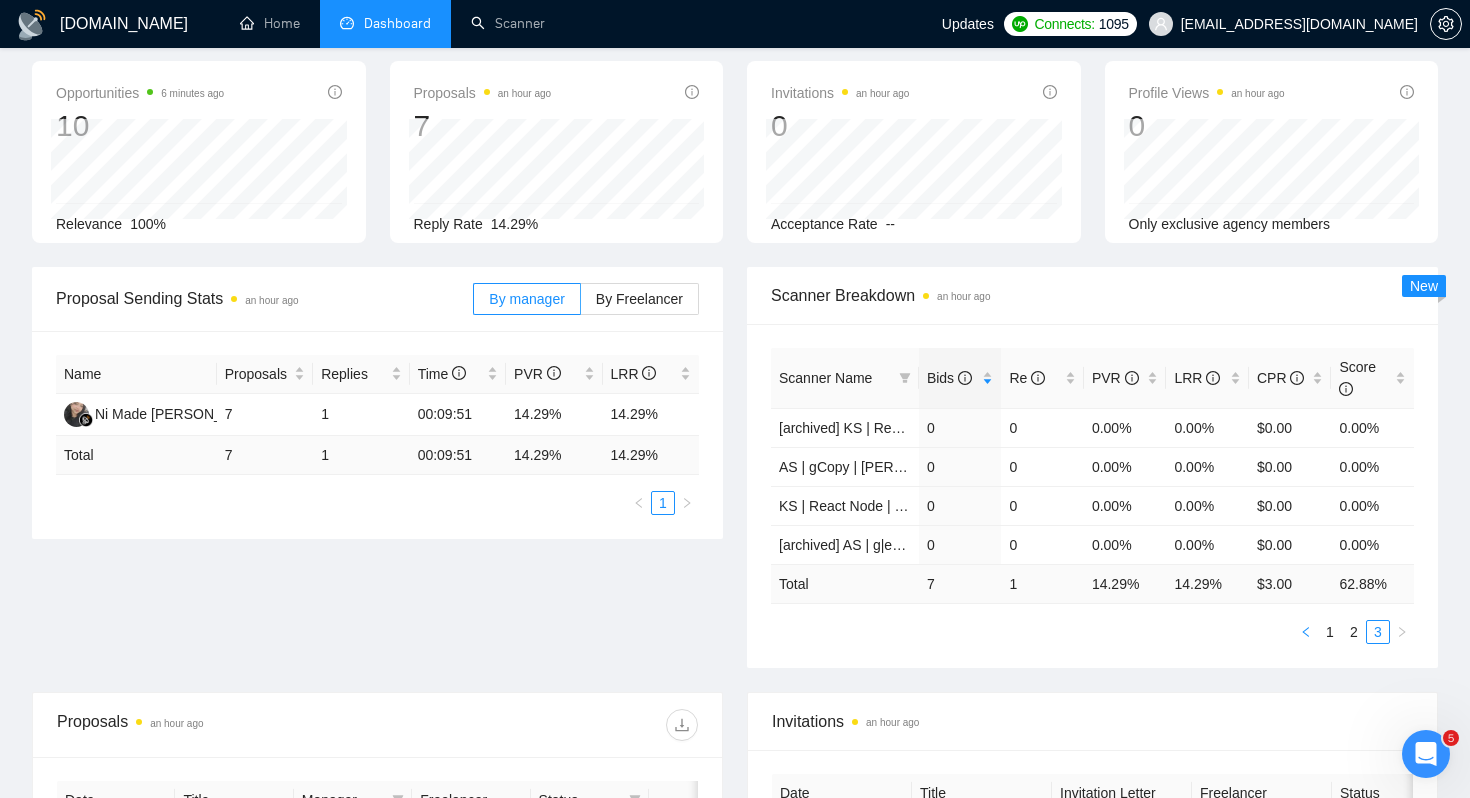 click 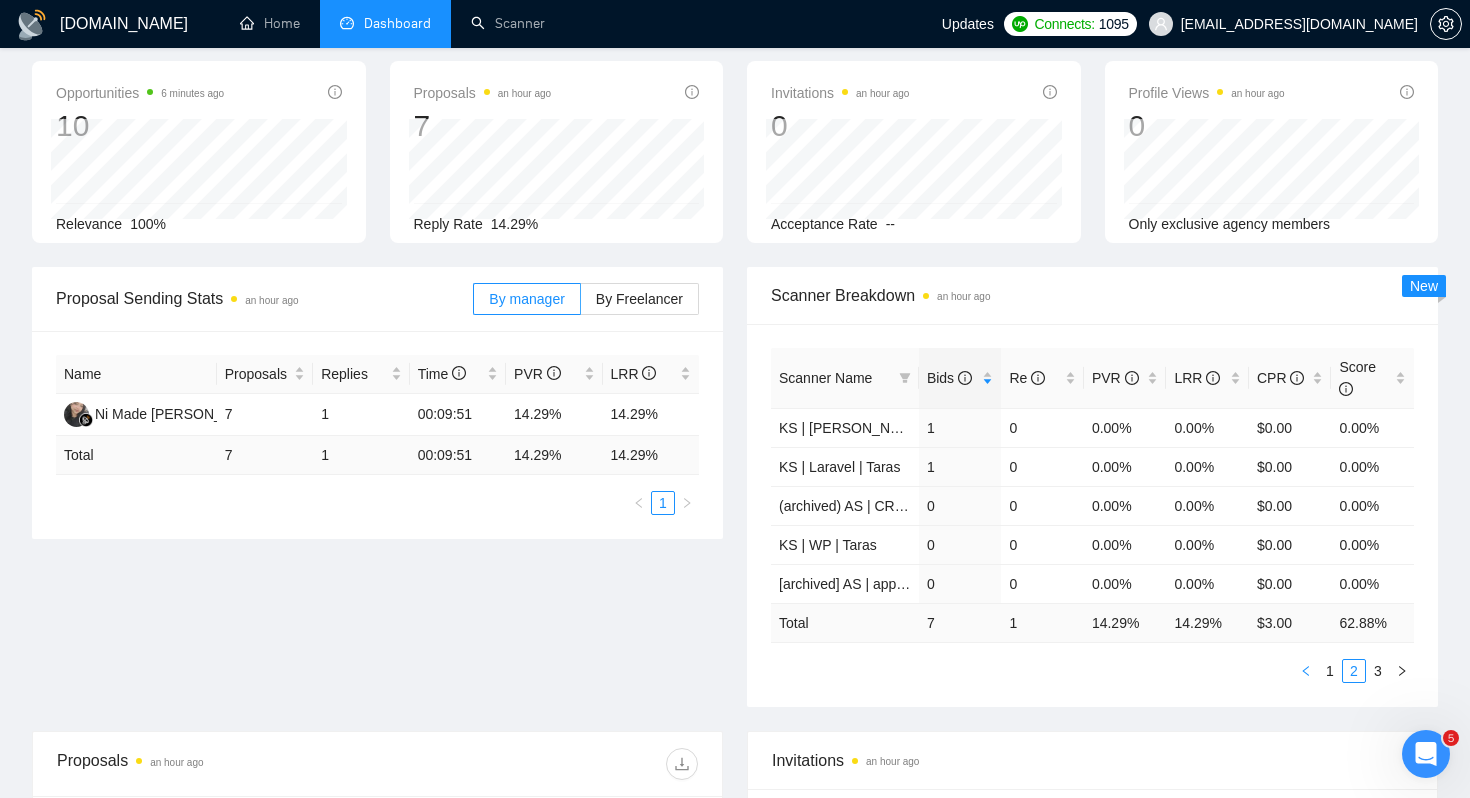 click on "$ 3.00" at bounding box center [1290, 622] 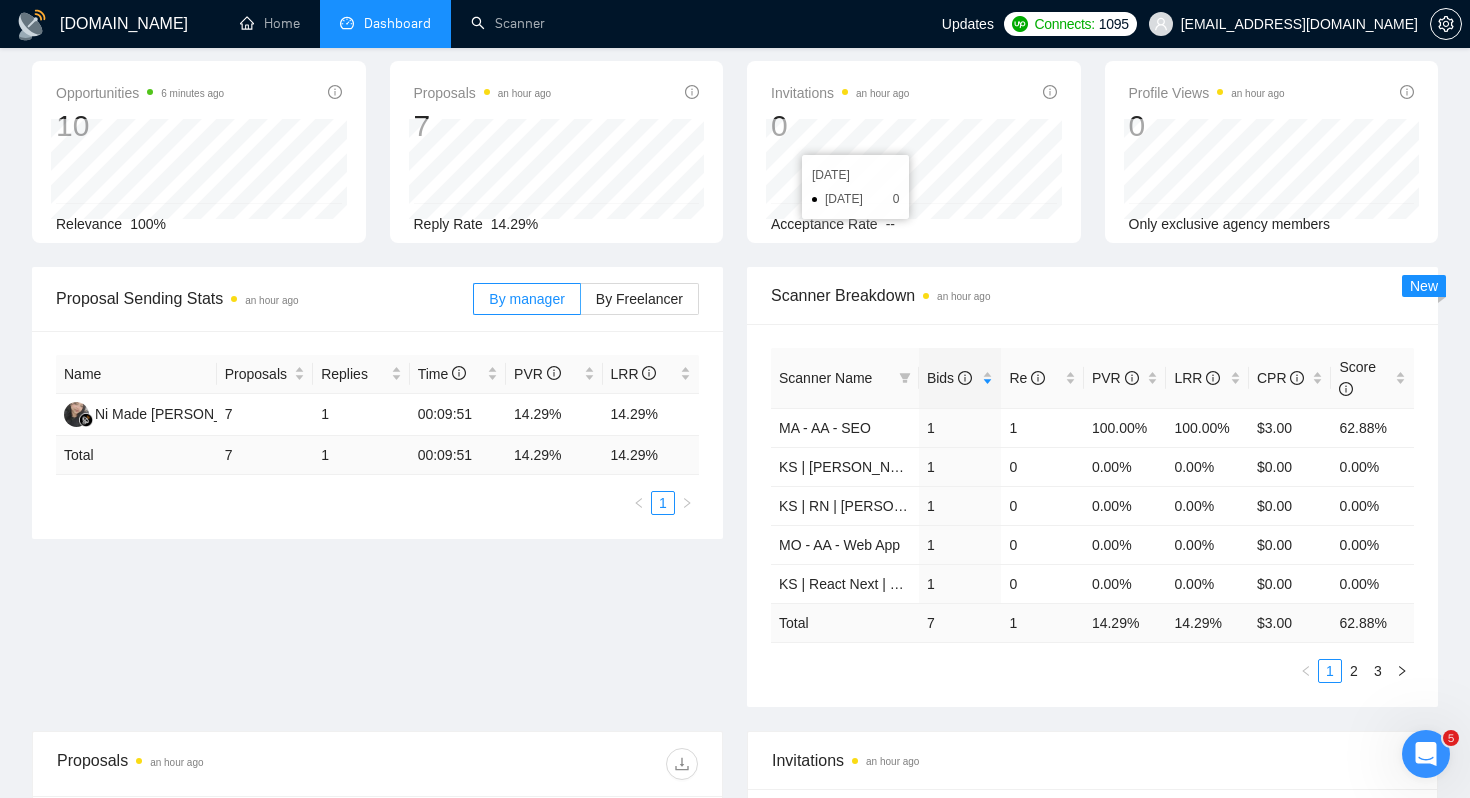 scroll, scrollTop: 0, scrollLeft: 0, axis: both 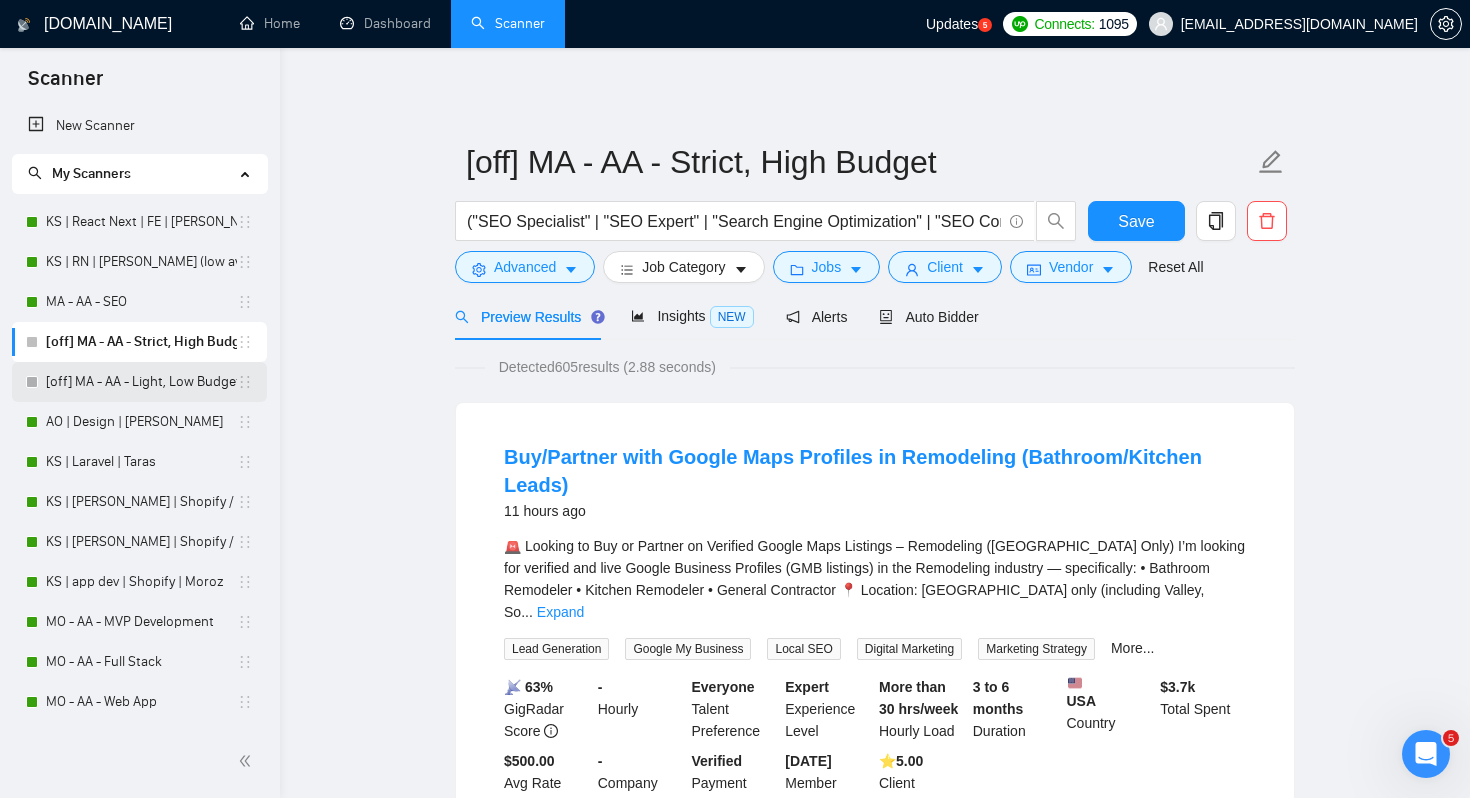 click on "[off] MA - AA - Light, Low Budget" at bounding box center (141, 382) 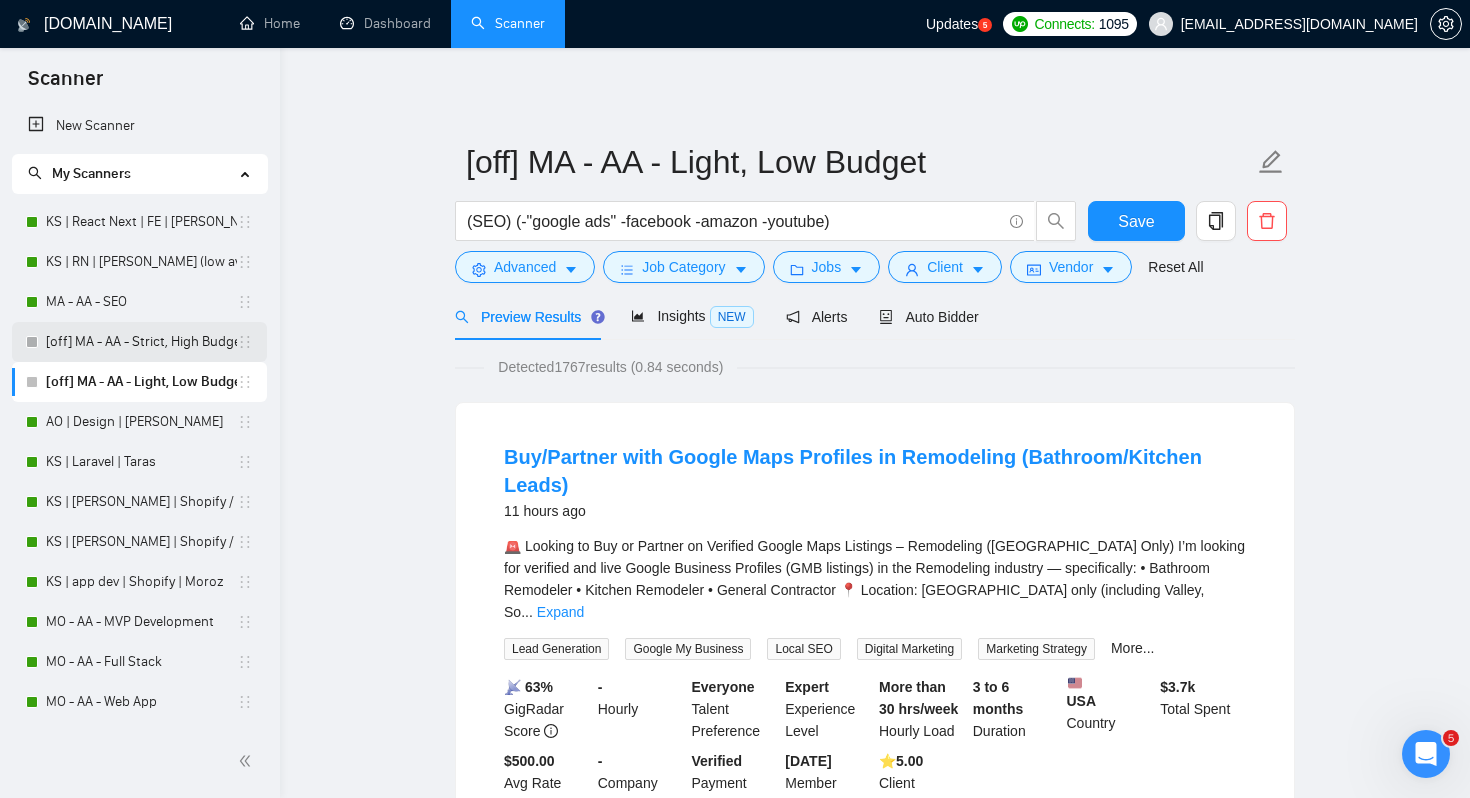 click on "[off] MA - AA - Strict, High Budget" at bounding box center [141, 342] 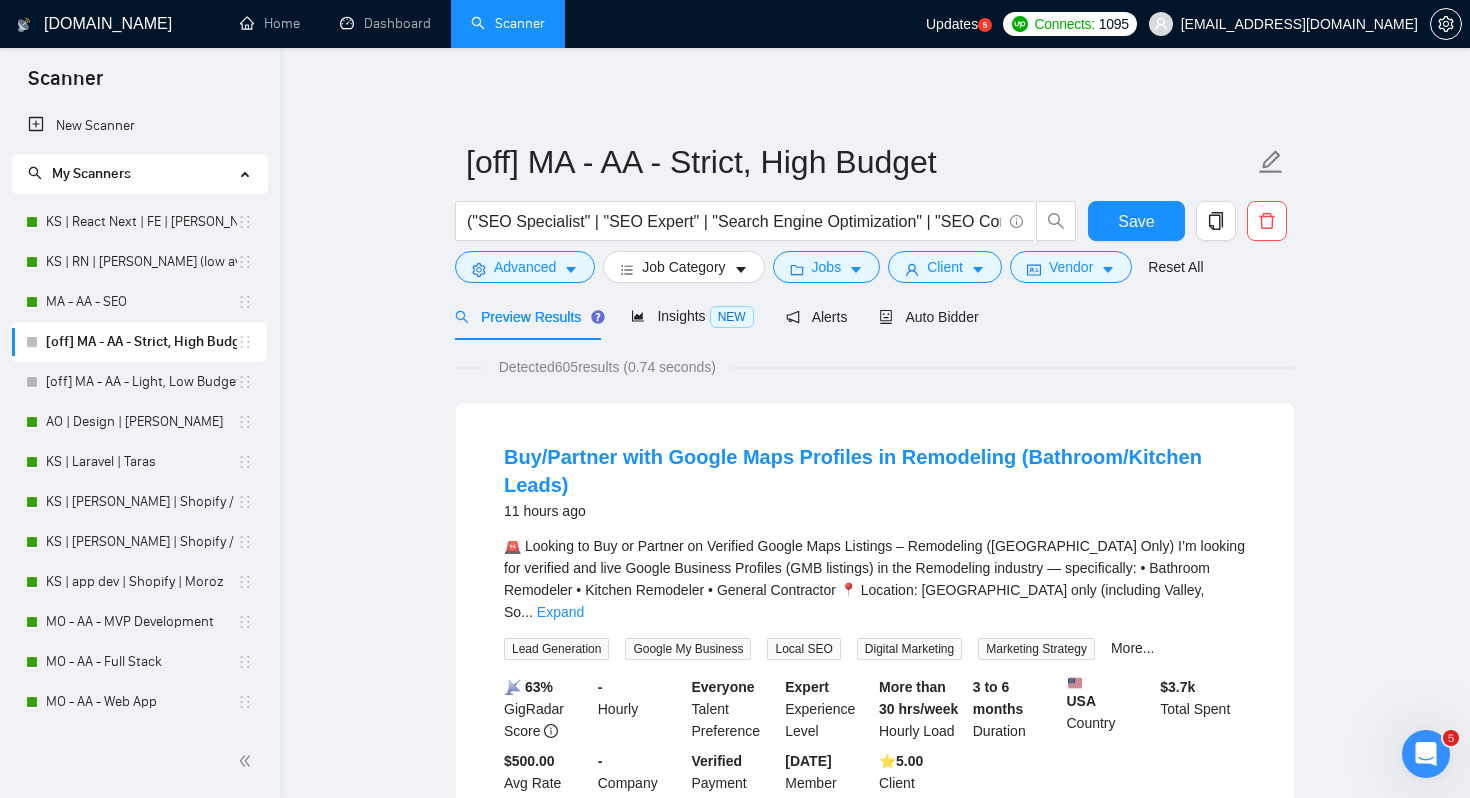 click on "[off] MA - AA - Strict, High Budget ("SEO Specialist" | "SEO Expert" | "Search Engine Optimization" | "SEO Consultant" | "Technical SEO" | "On-Page SEO" | "Off-Page SEO" | "Local SEO" | "SEO* Promotion" | "SEO* Ongoing" ) (-"google ads" -facebook -amazon -youtube) Save Advanced   Job Category   Jobs   Client   Vendor   Reset All Preview Results Insights NEW Alerts Auto Bidder Detected   605  results   (0.74 seconds) Buy/Partner with Google Maps Profiles in Remodeling (Bathroom/Kitchen Leads) 11 hours ago 🚨 Looking to Buy or Partner on Verified Google Maps Listings – Remodeling (Los Angeles Only)
I’m looking for verified and live Google Business Profiles (GMB listings) in the Remodeling industry — specifically:
•	Bathroom Remodeler
•	Kitchen Remodeler
•	General Contractor
📍 Location: Los Angeles only (including Valley, So ... Expand Lead Generation Google My Business Local SEO Digital Marketing Marketing Strategy More... 📡   63% GigRadar Score   - Hourly Everyone Talent Preference   $" at bounding box center (875, 2459) 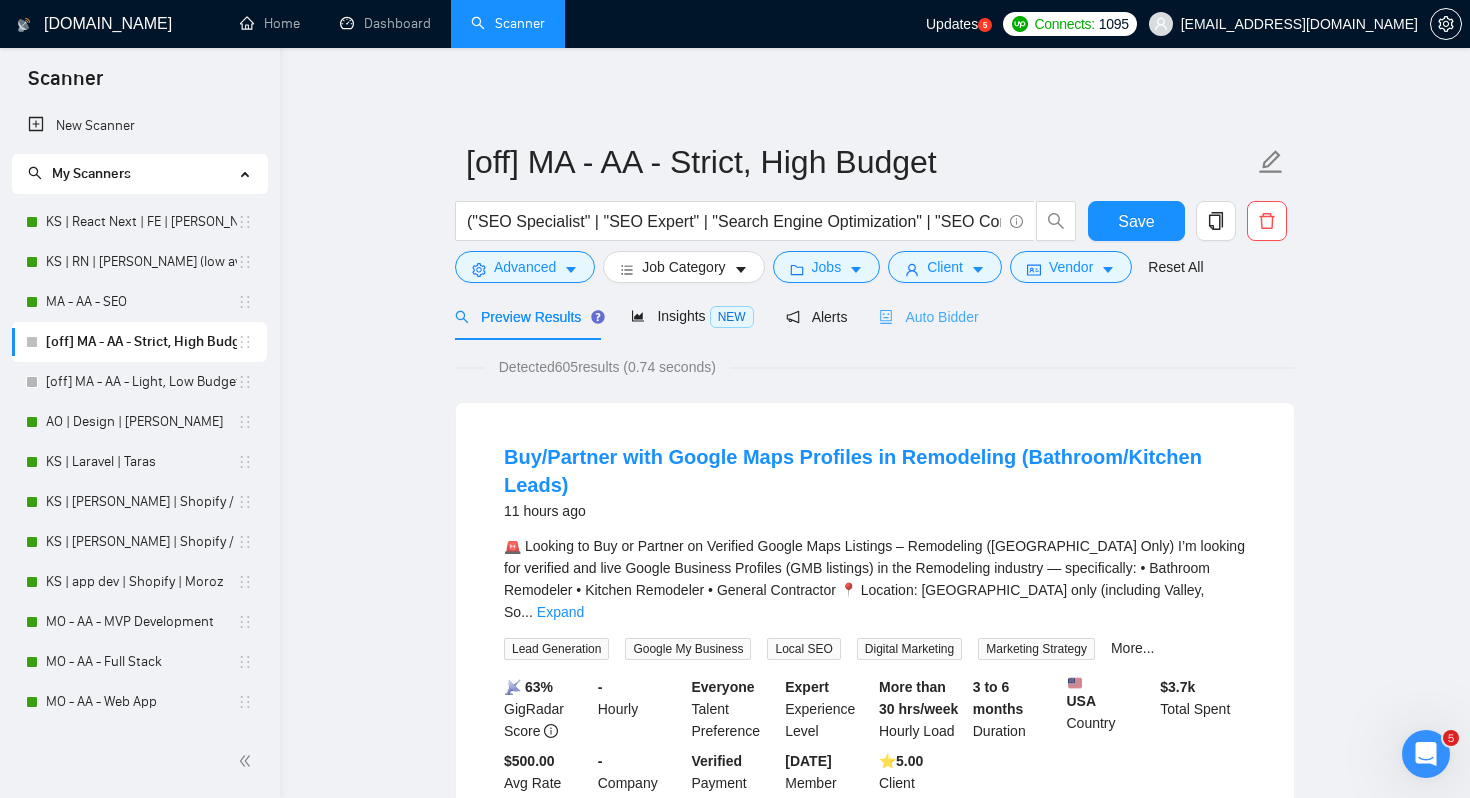 click on "Auto Bidder" at bounding box center (928, 316) 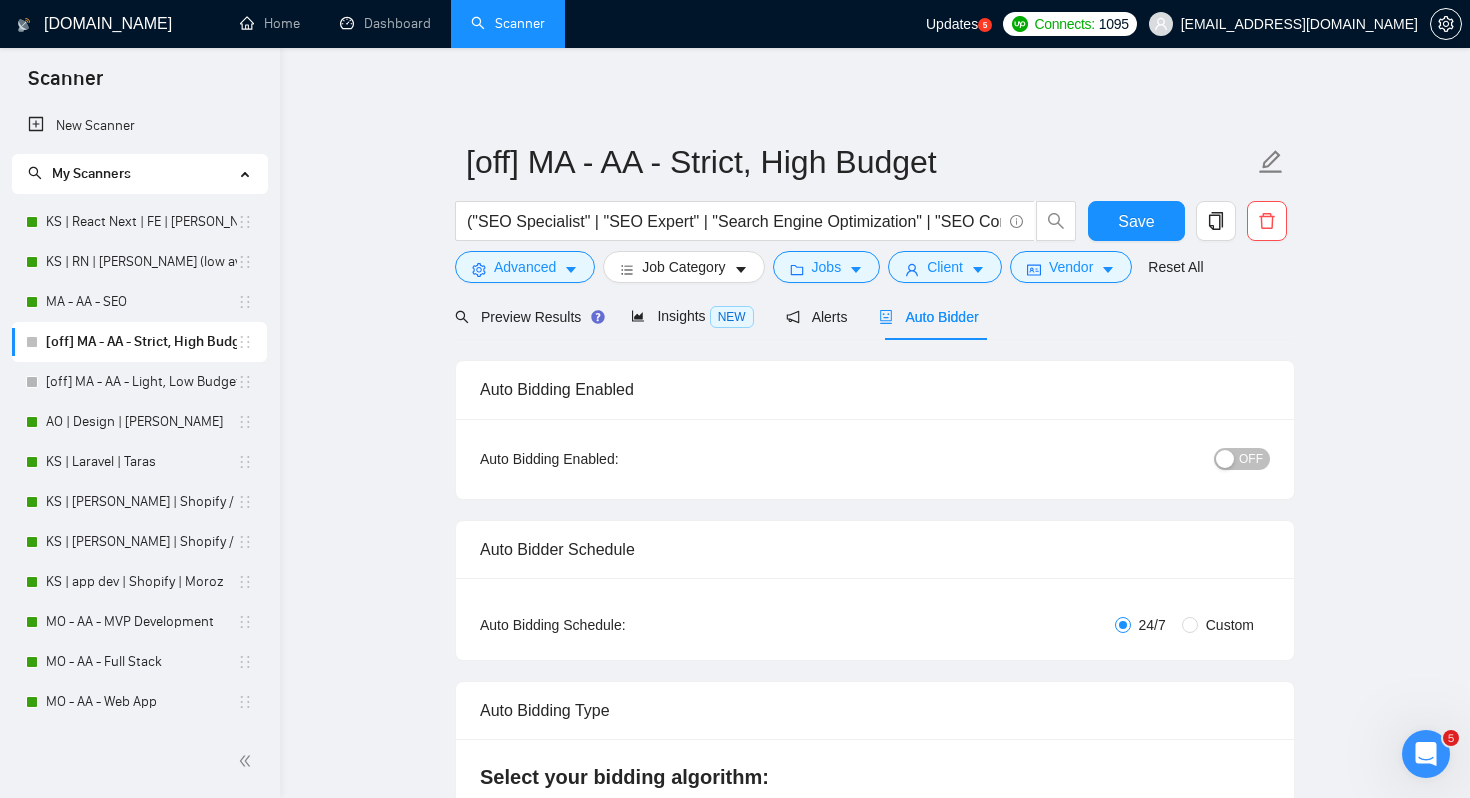 type 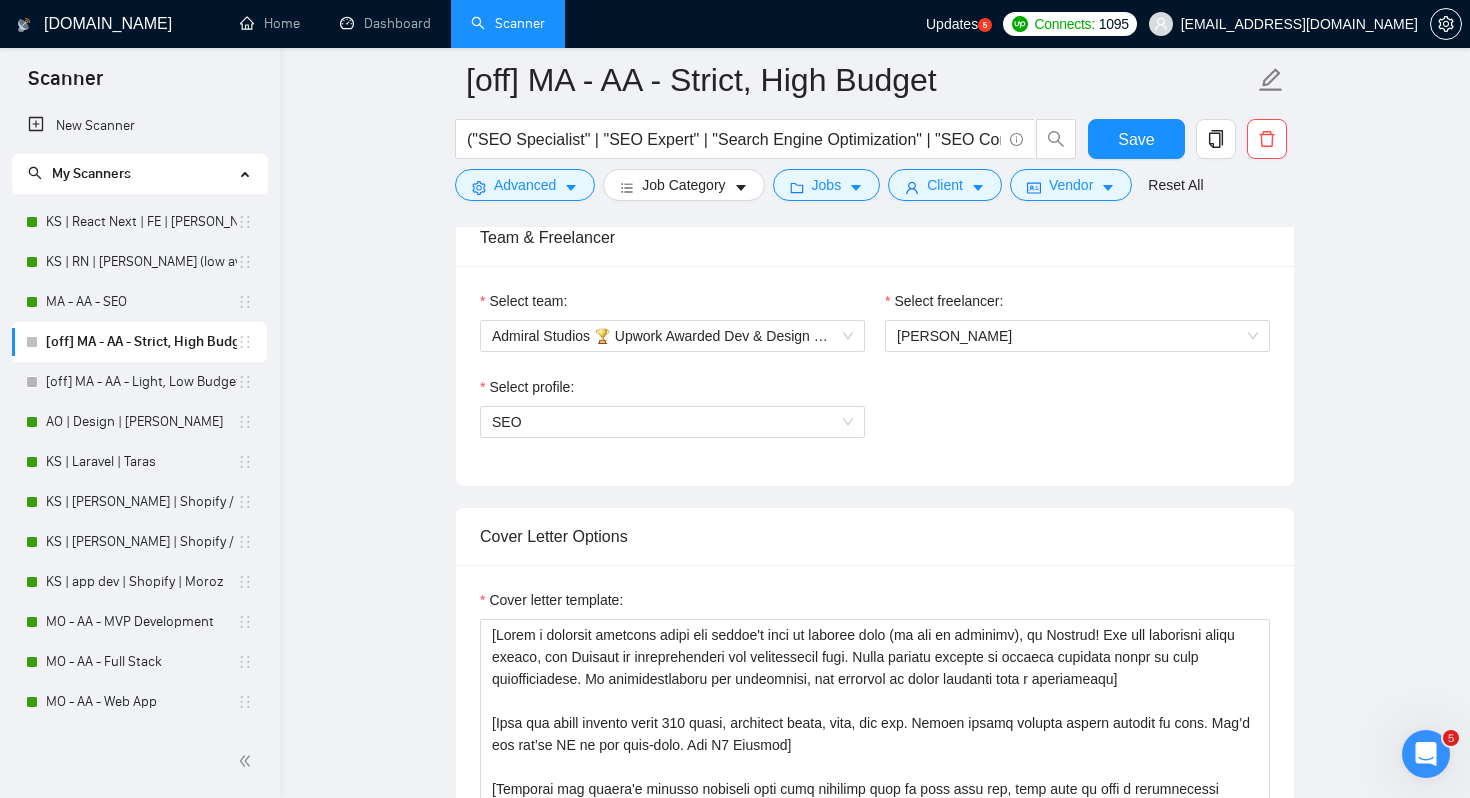 scroll, scrollTop: 1098, scrollLeft: 0, axis: vertical 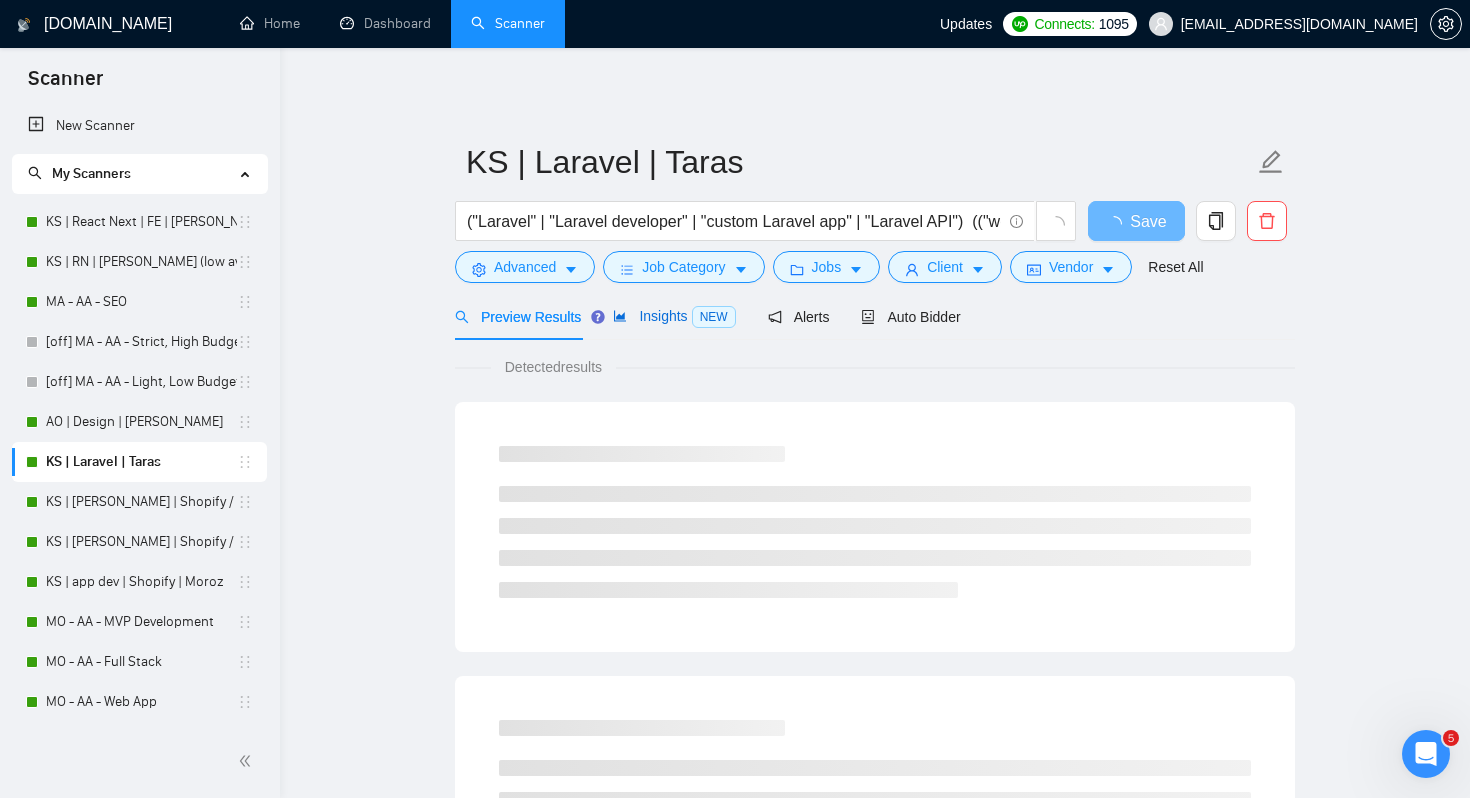 click on "Insights NEW" at bounding box center [674, 316] 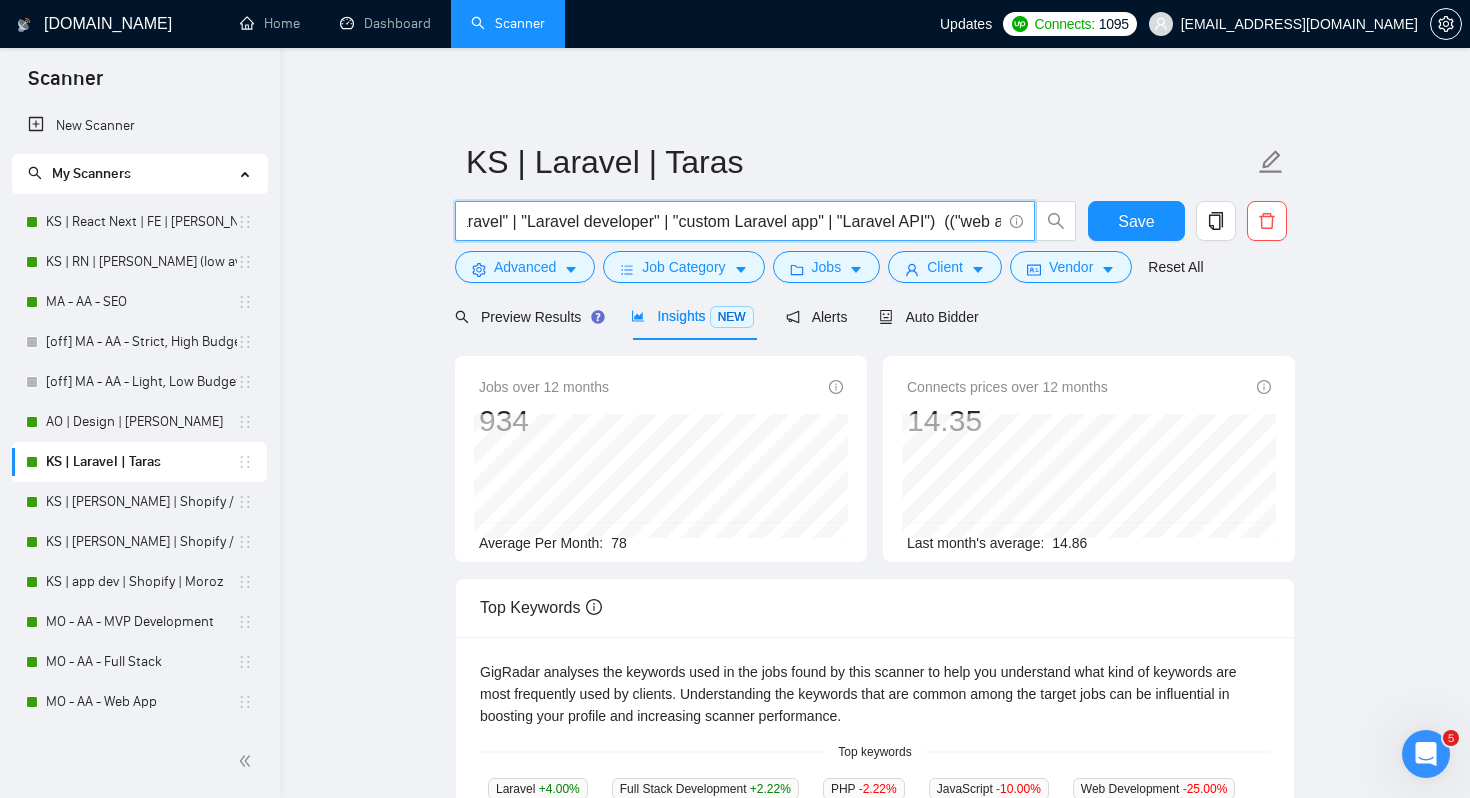 scroll, scrollTop: 0, scrollLeft: 0, axis: both 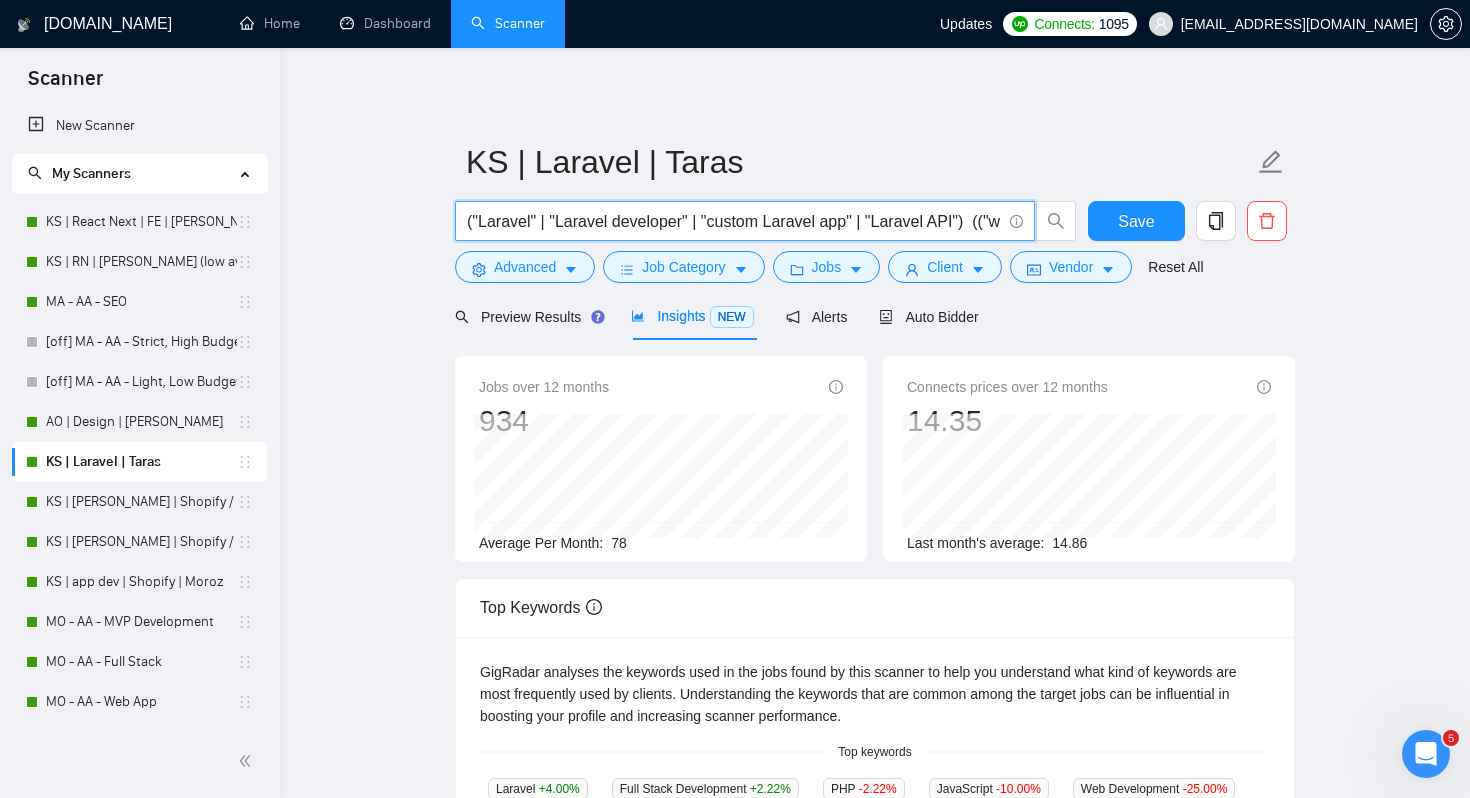 drag, startPoint x: 592, startPoint y: 217, endPoint x: 439, endPoint y: 223, distance: 153.1176 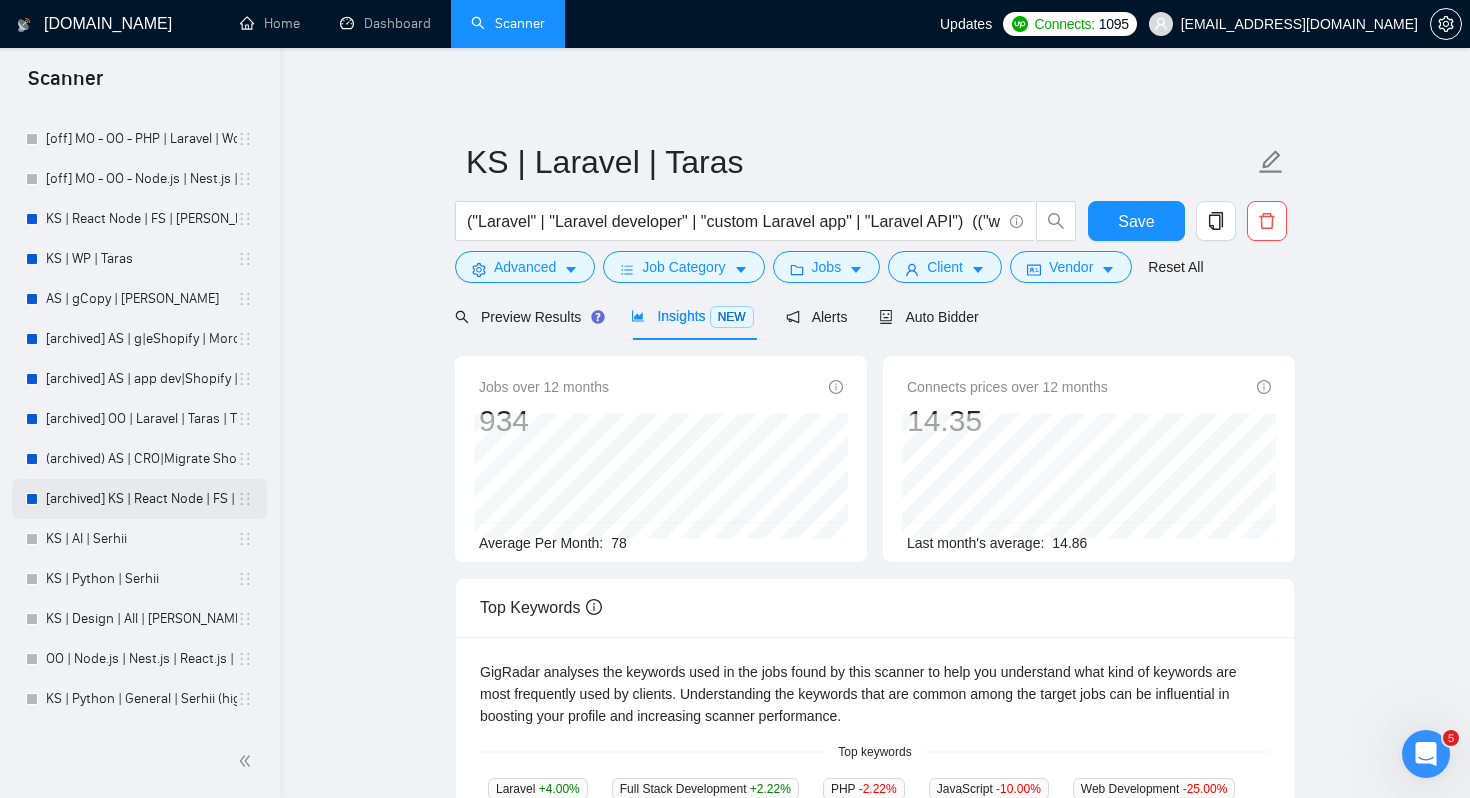 scroll, scrollTop: 917, scrollLeft: 0, axis: vertical 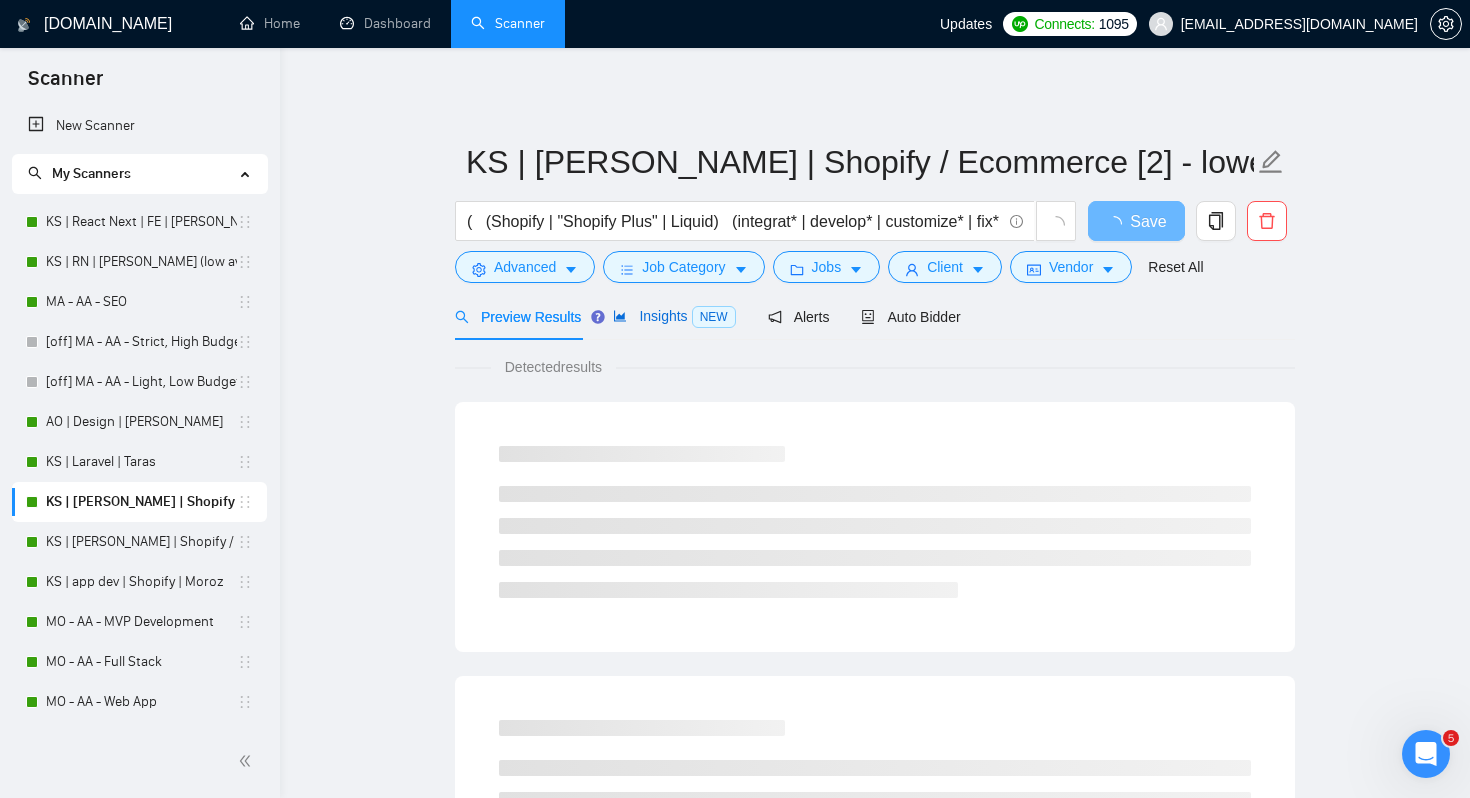 click on "Insights NEW" at bounding box center [674, 316] 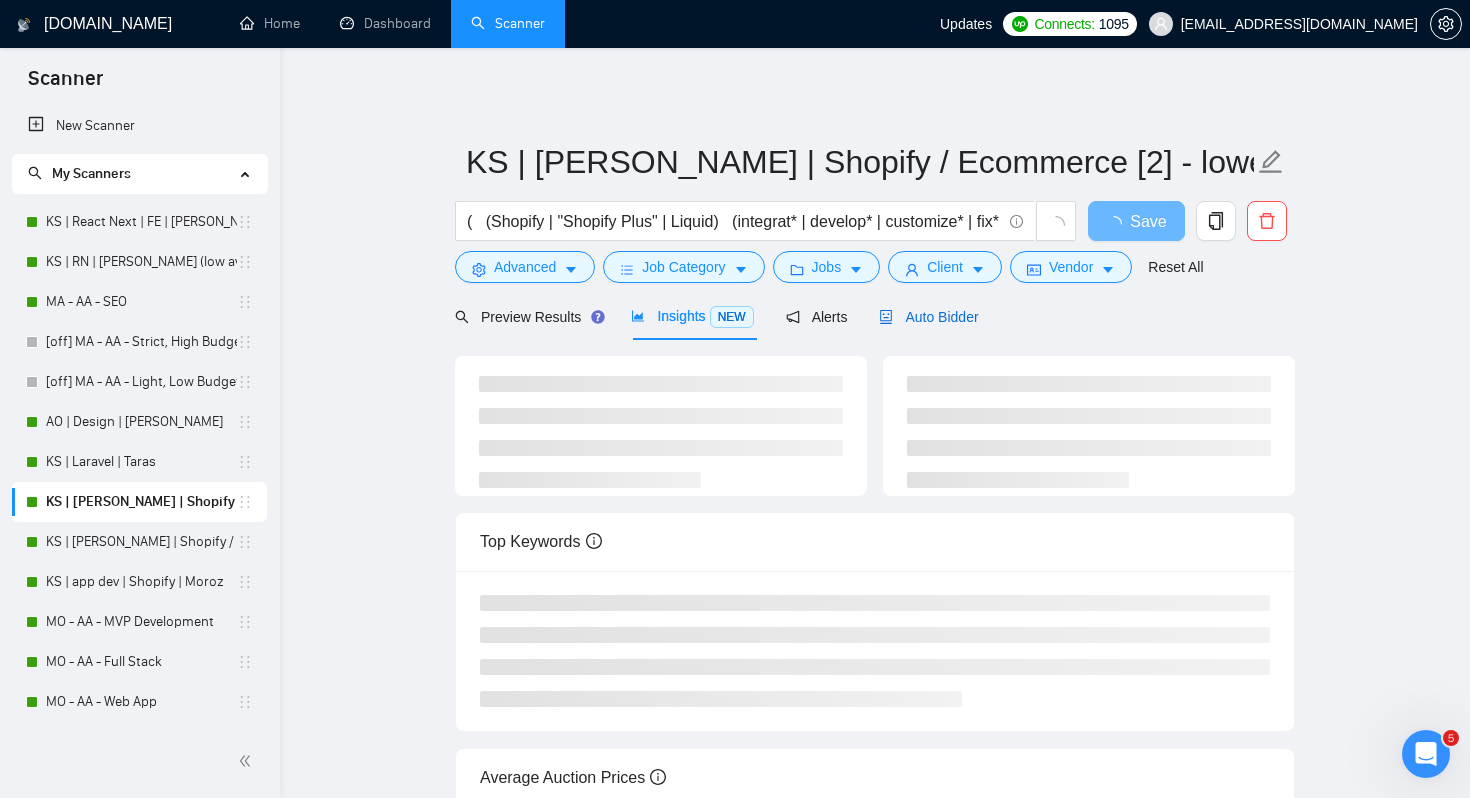 click on "Auto Bidder" at bounding box center (928, 317) 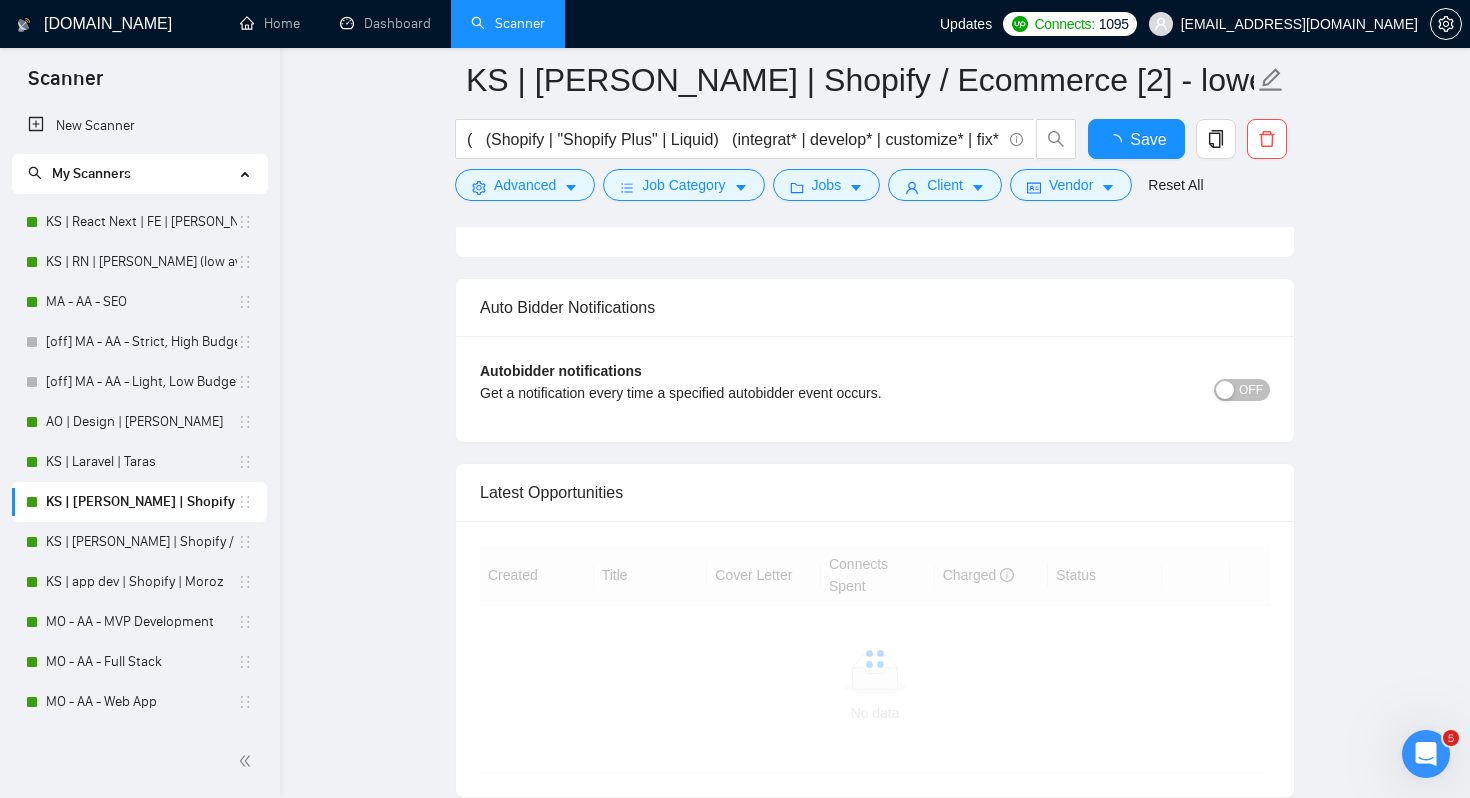 type 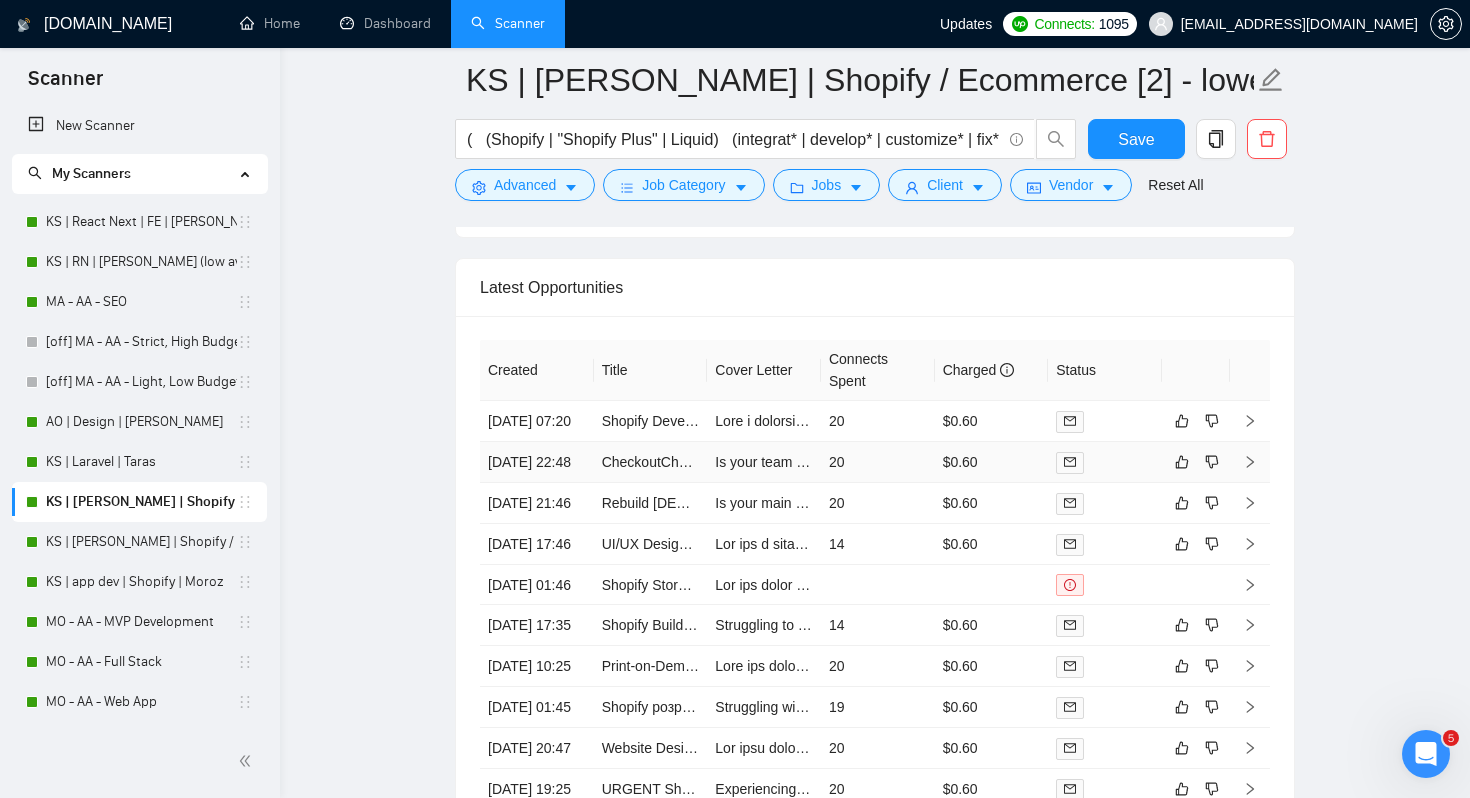 scroll, scrollTop: 4005, scrollLeft: 0, axis: vertical 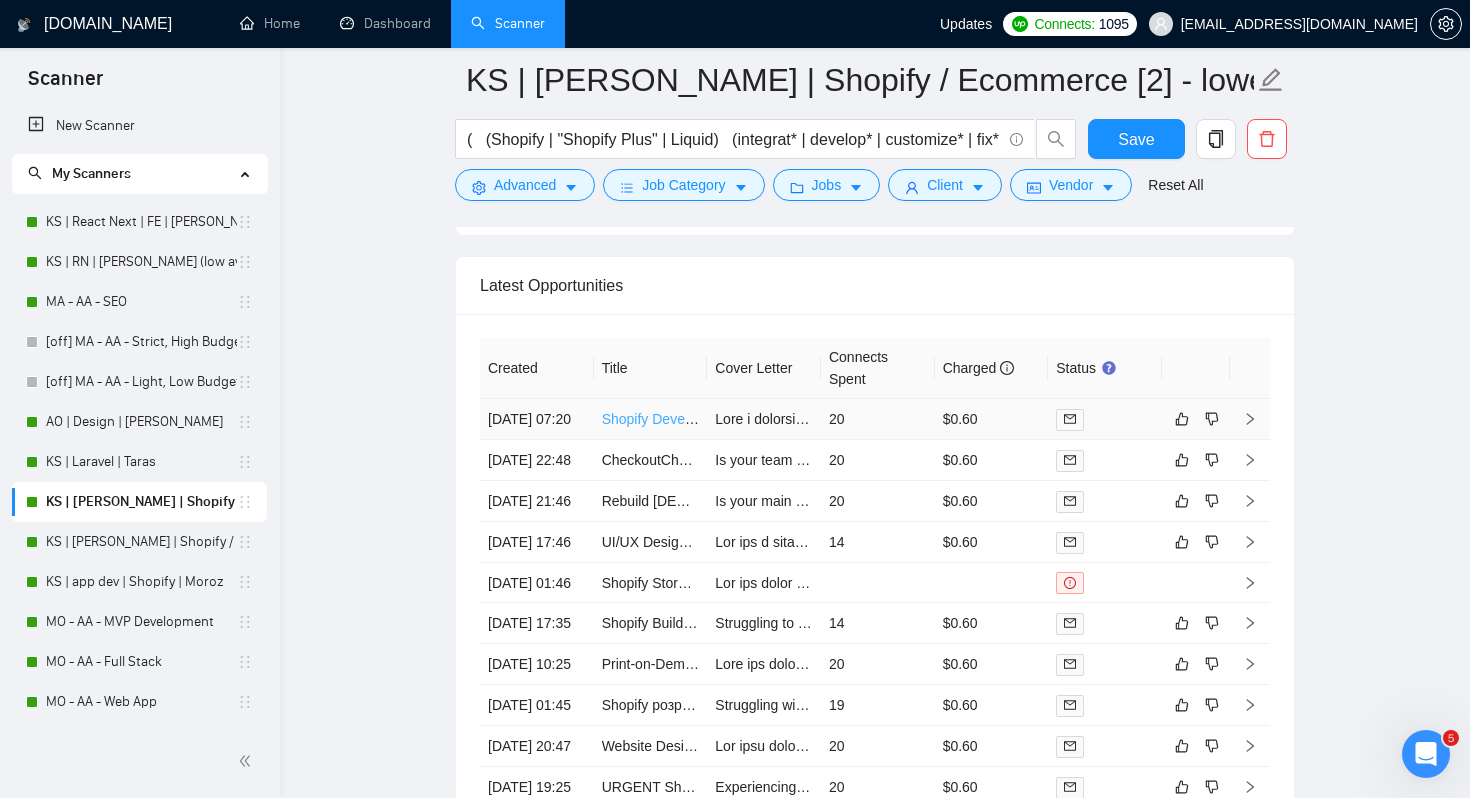 click on "Shopify Developer & Website Wingperson (Immediate Start)" at bounding box center (788, 419) 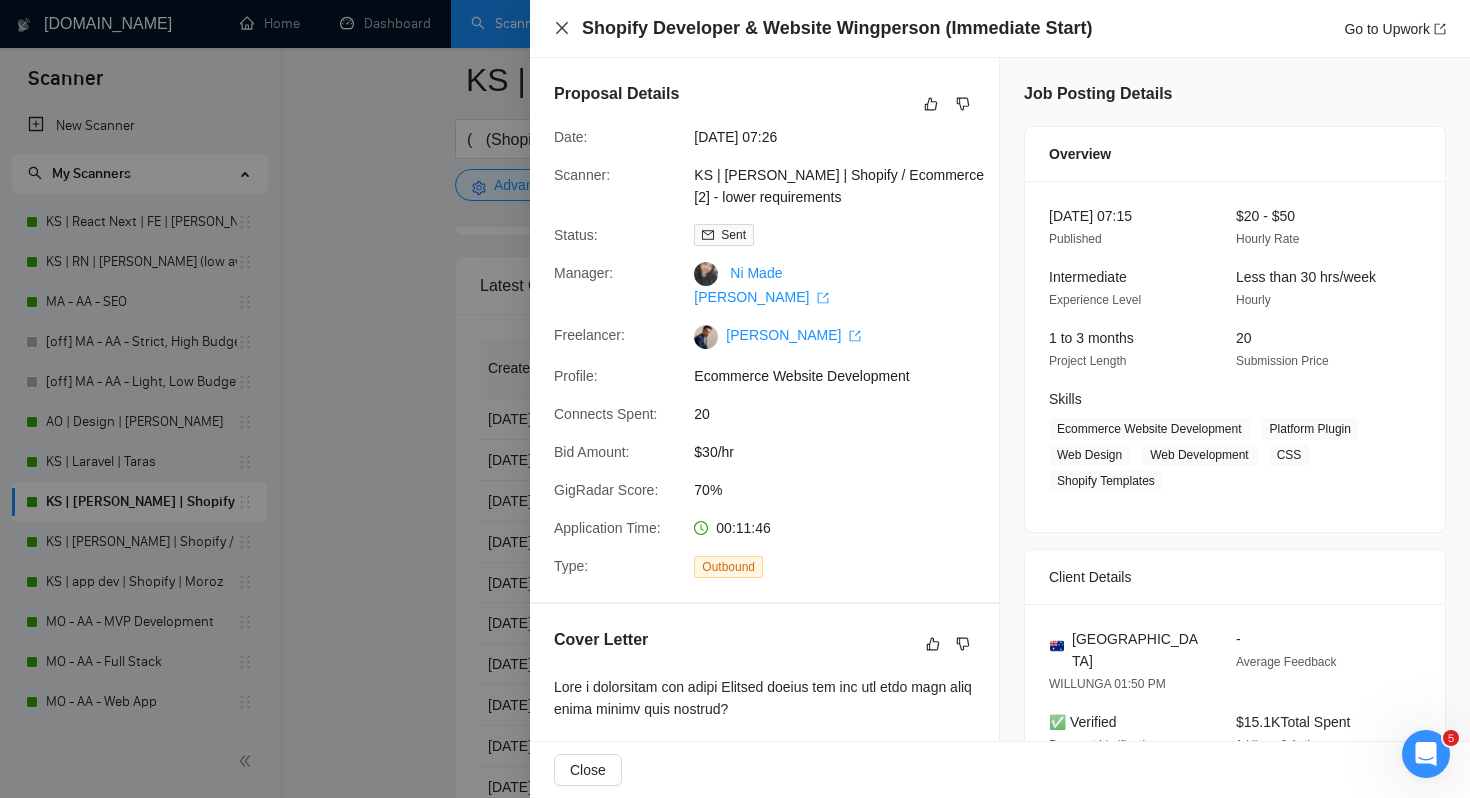 click 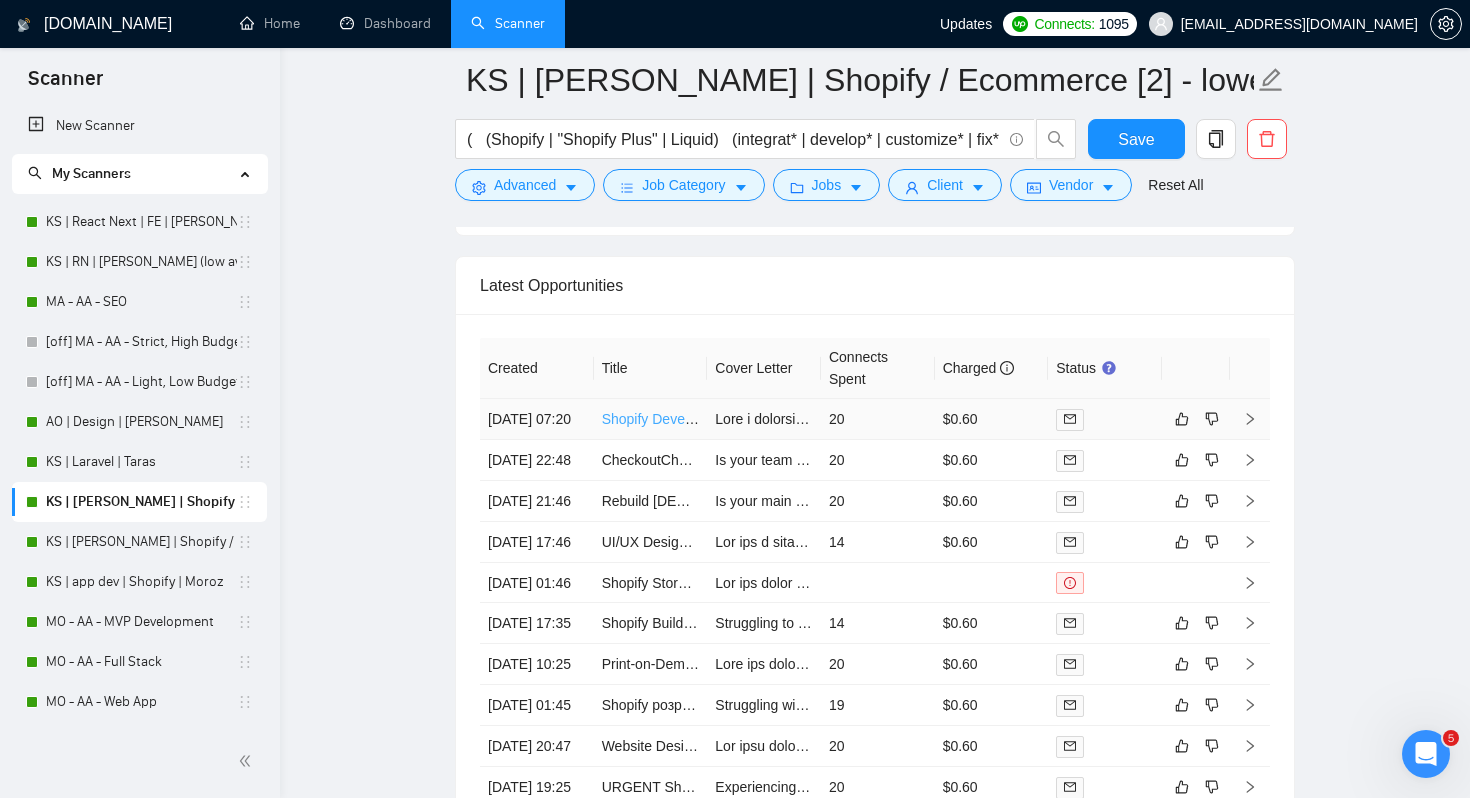 click on "Shopify Developer & Website Wingperson (Immediate Start)" at bounding box center [788, 419] 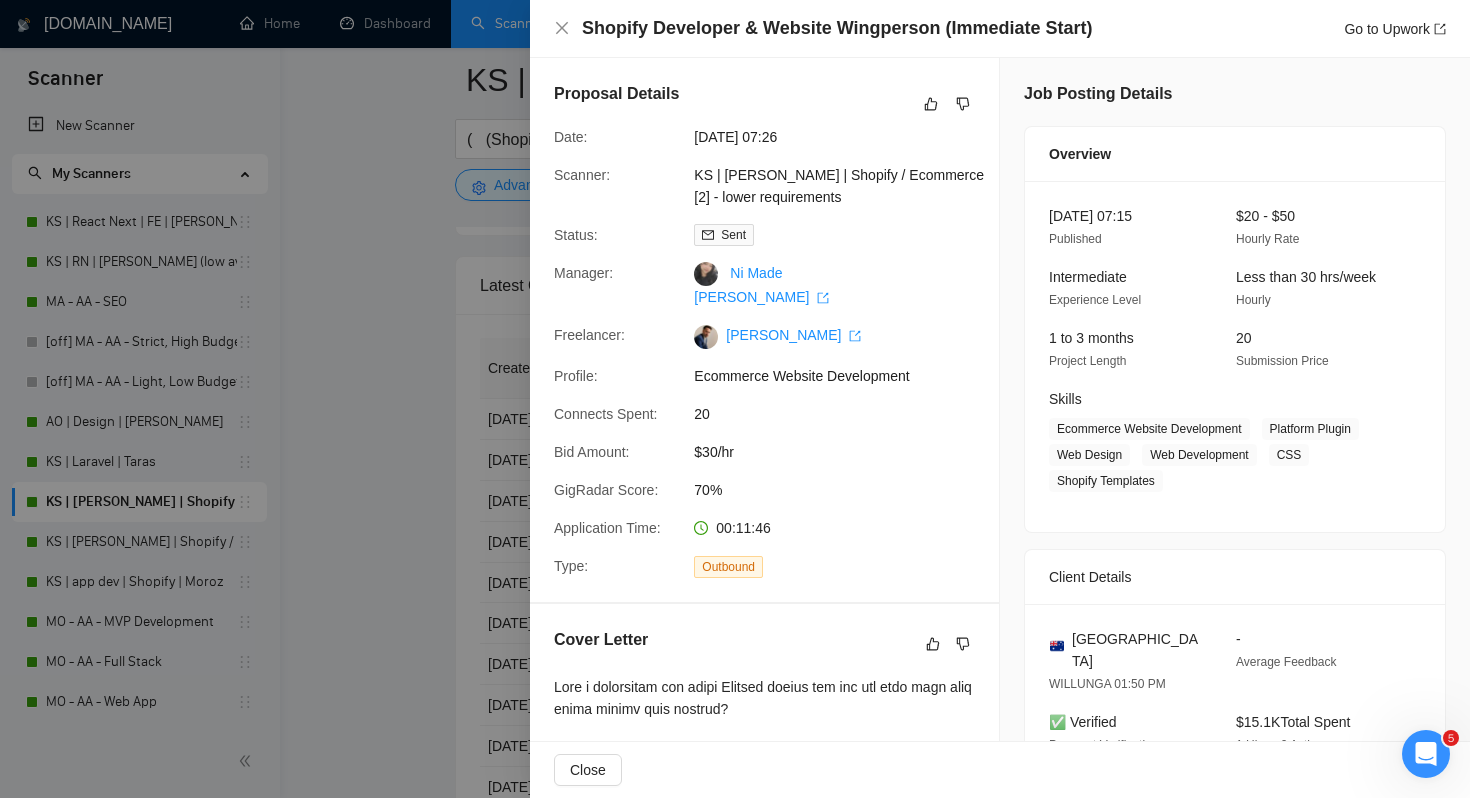 click on "Shopify Developer & Website Wingperson (Immediate Start) Go to Upwork" at bounding box center (1000, 29) 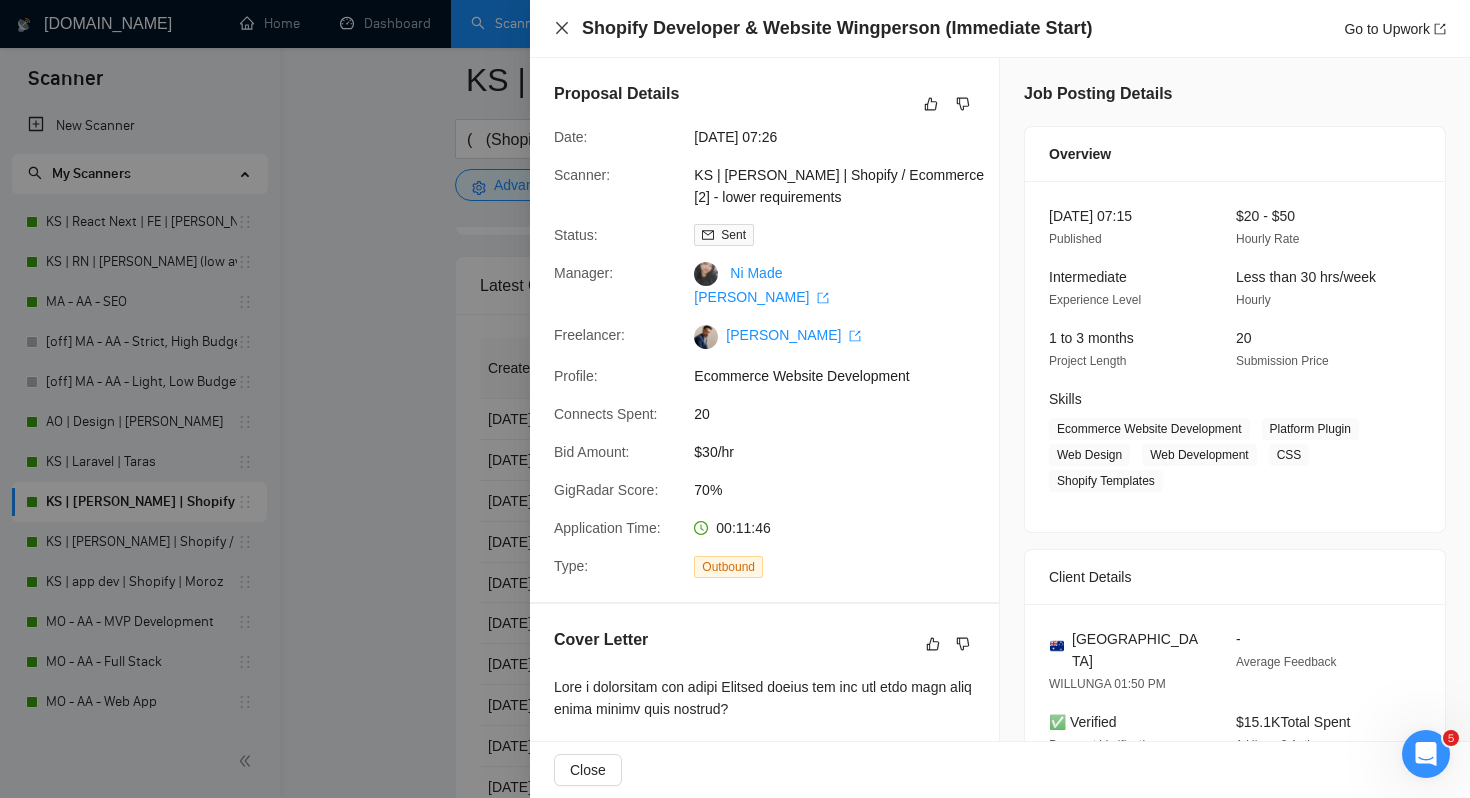 click 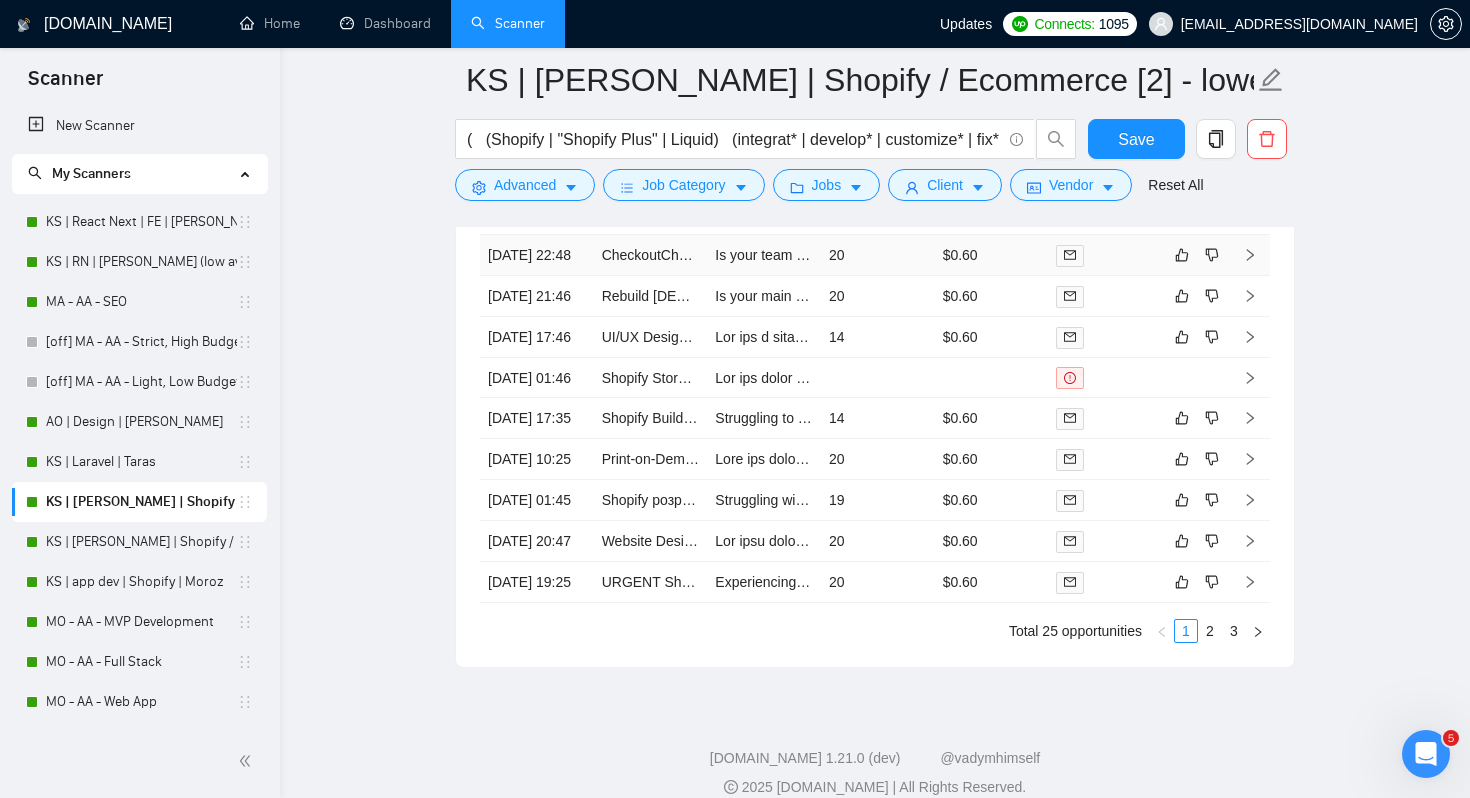 scroll, scrollTop: 4198, scrollLeft: 0, axis: vertical 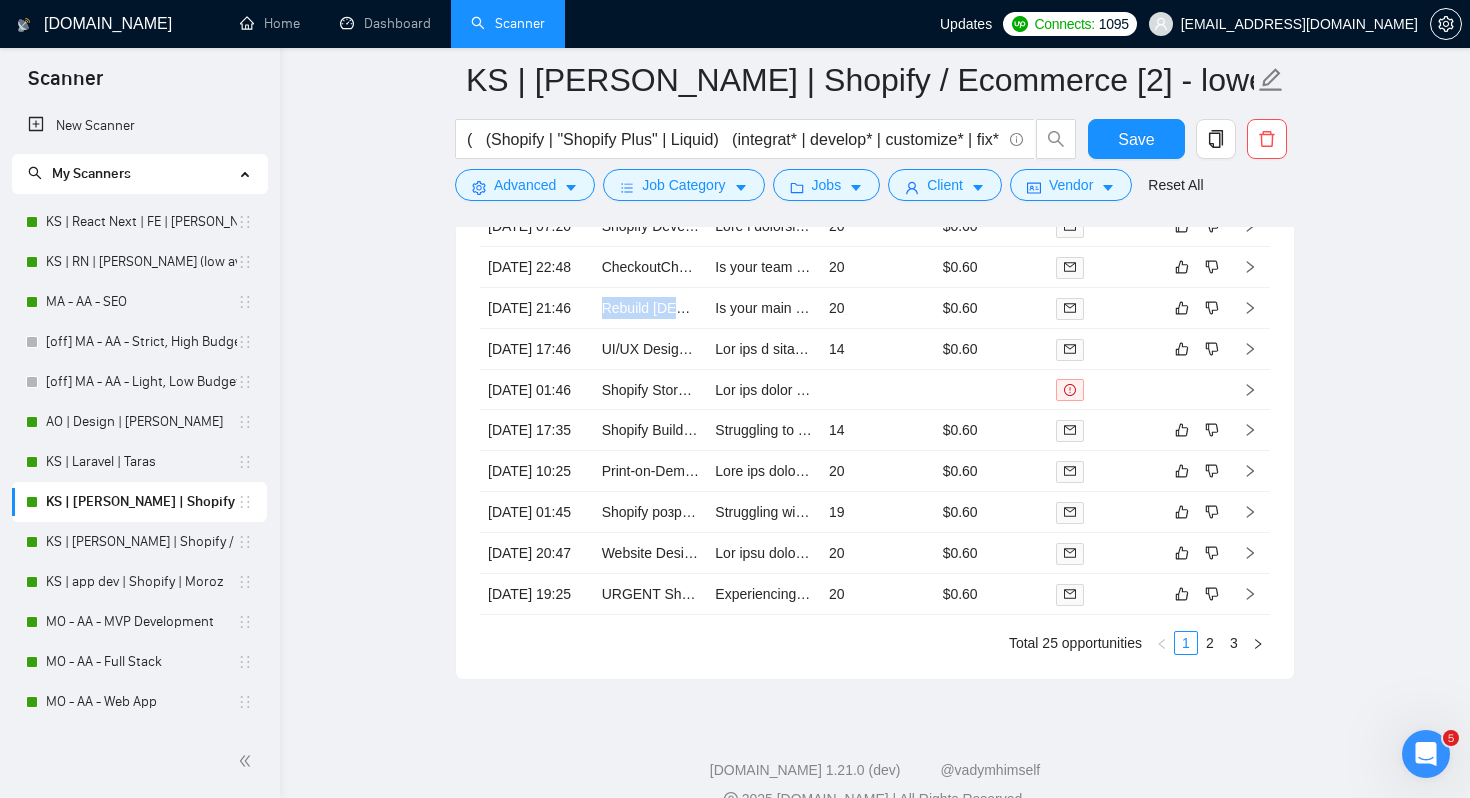 click on "KS | [PERSON_NAME] | Shopify / Ecommerce [2] - lower requirements (   (Shopify | "Shopify Plus" | Liquid)   (integrat* | develop* | customize* | fix* | maintain* | update*)   (theme* | app* | plugin* | extension* | store* | site*) ) Save Advanced   Job Category   Jobs   Client   Vendor   Reset All Preview Results Insights NEW Alerts Auto Bidder Auto Bidding Enabled Auto Bidding Enabled: ON Auto Bidder Schedule Auto Bidding Type: Automated (recommended) Semi-automated Auto Bidding Schedule: 24/7 Custom Custom Auto Bidder Schedule Repeat every week [DATE] [DATE] [DATE] [DATE] [DATE] [DATE] [DATE] Active Hours ( [GEOGRAPHIC_DATA]/Qyzylorda ): From: To: ( 24  hours) [GEOGRAPHIC_DATA]/Qyzylorda Auto Bidding Type Select your bidding algorithm: Choose the algorithm for you bidding. The price per proposal does not include your connects expenditure. Template Bidder Works great for narrow segments and short cover letters that don't change. 0.50  credits / proposal Sardor AI 🤖 Personalise your cover letter with ai [placeholders] 0.60 👑" at bounding box center [875, -1719] 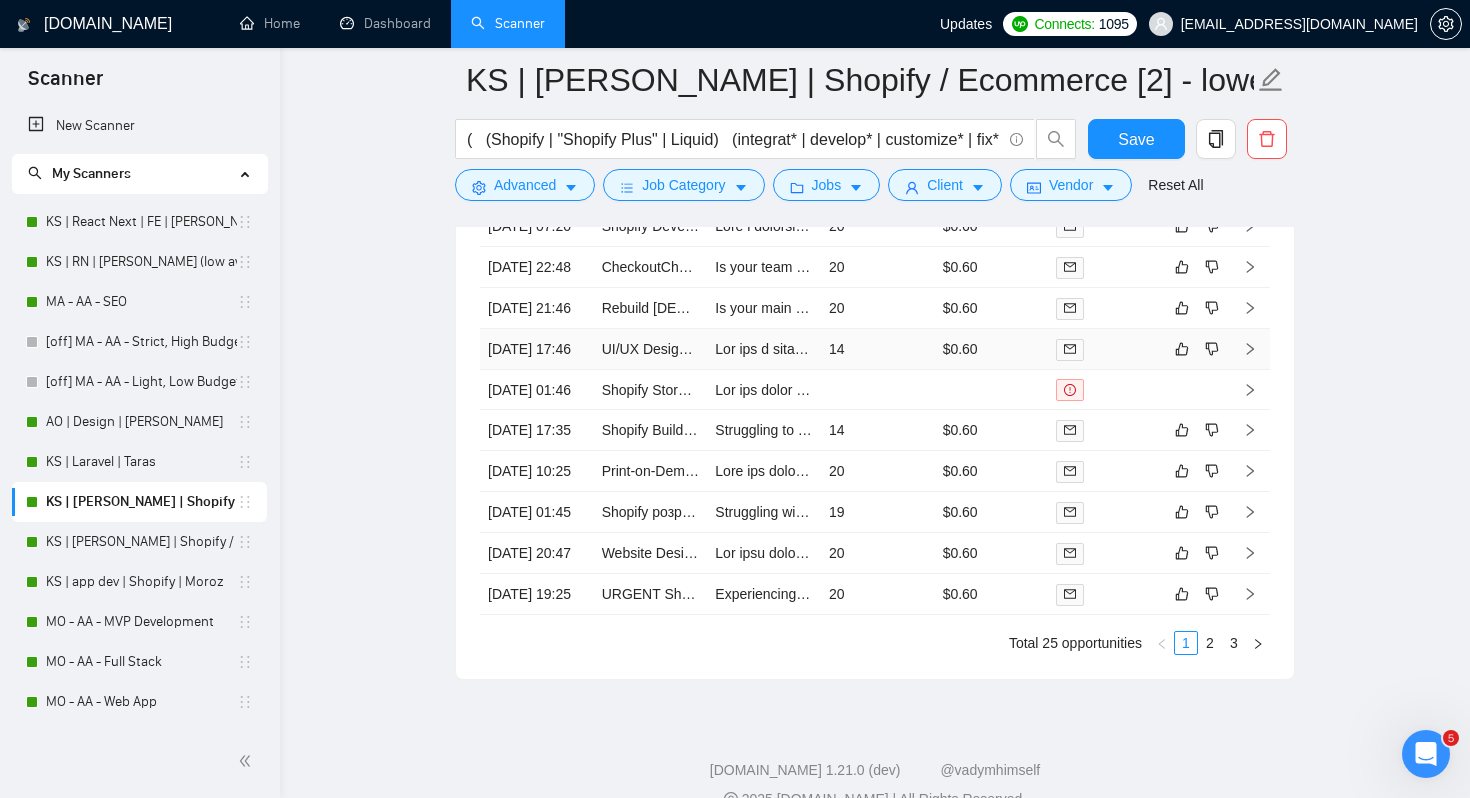 scroll, scrollTop: 3957, scrollLeft: 0, axis: vertical 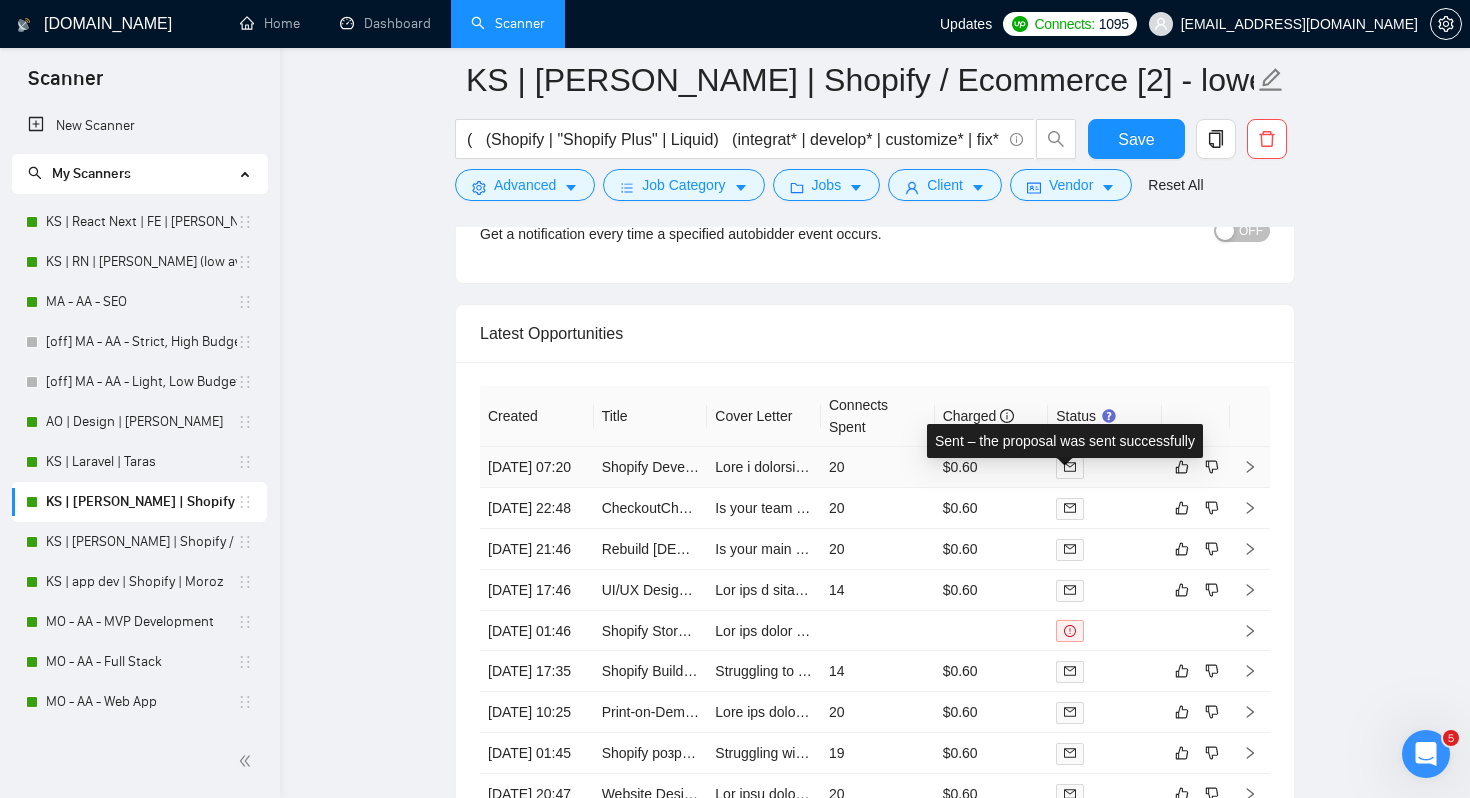 click 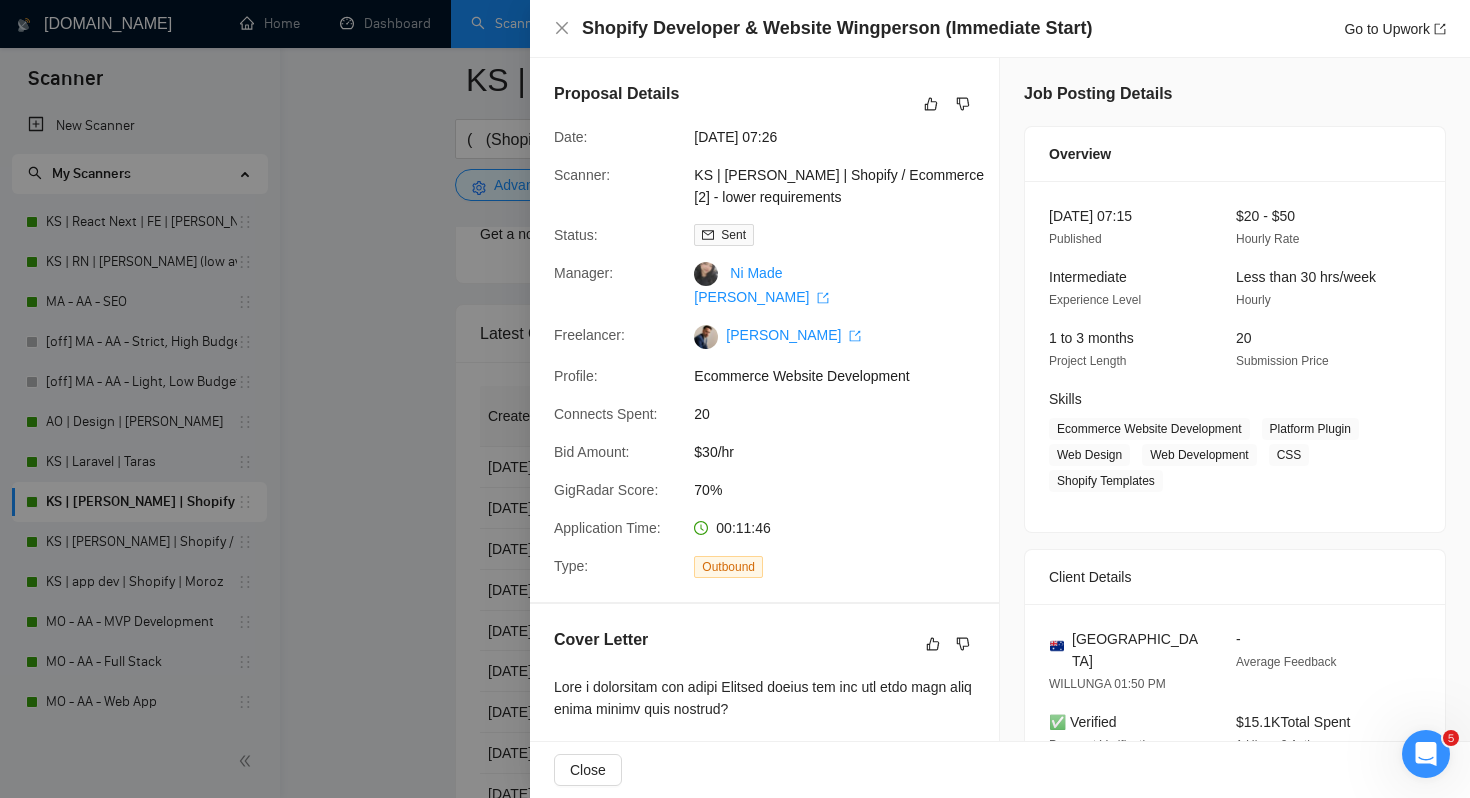 click on "Shopify Developer & Website Wingperson (Immediate Start) Go to Upwork" at bounding box center (1000, 29) 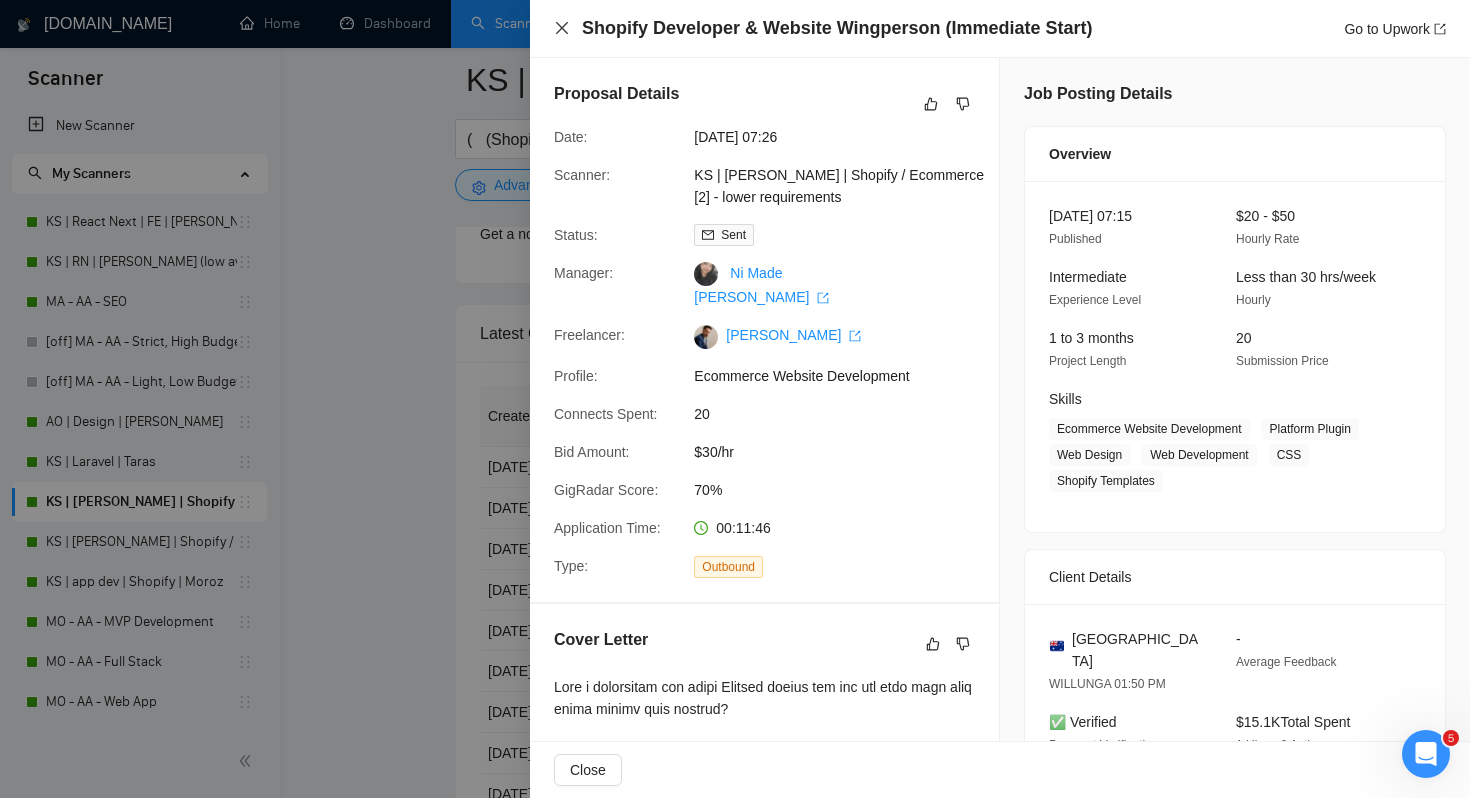 click 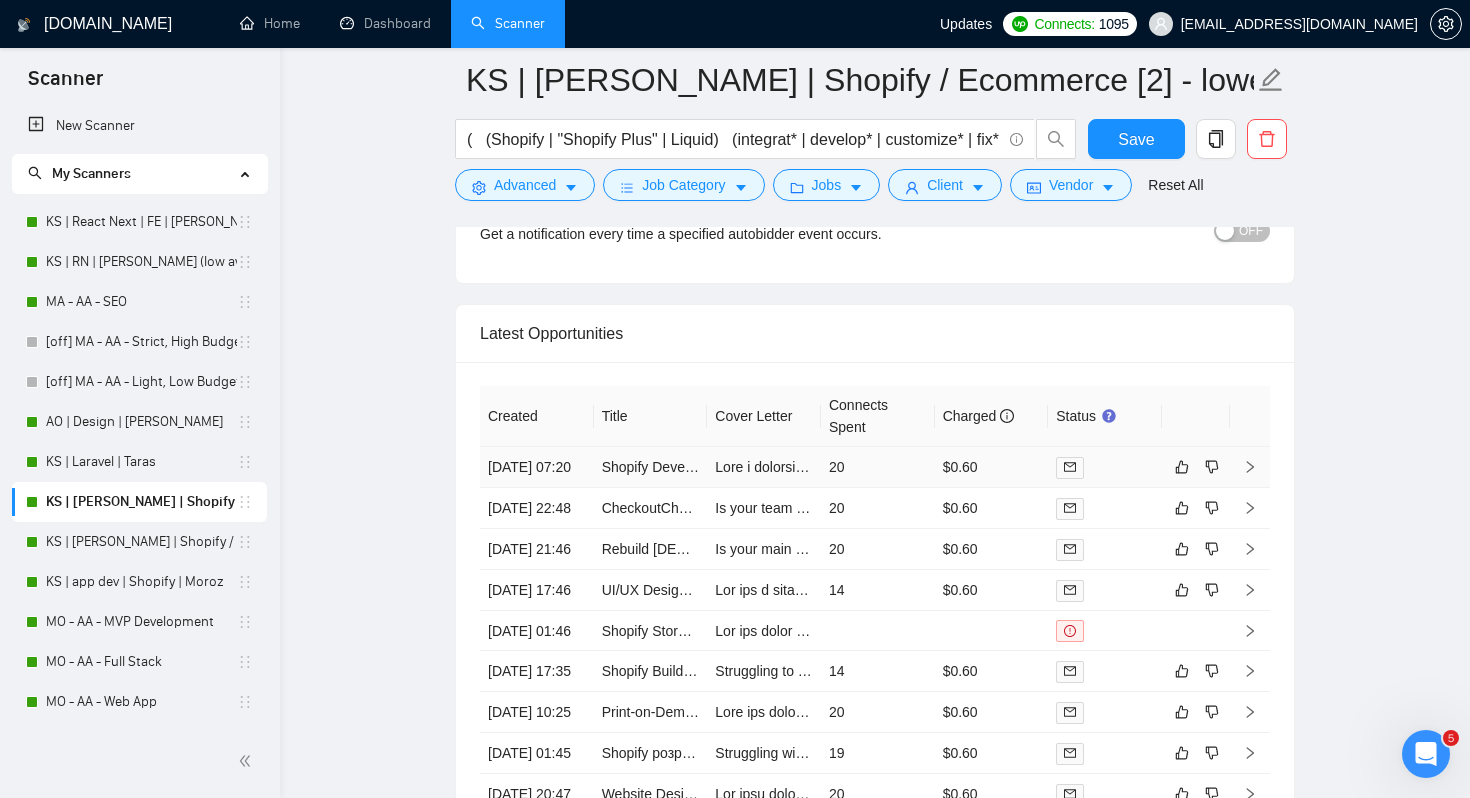 scroll, scrollTop: 4146, scrollLeft: 0, axis: vertical 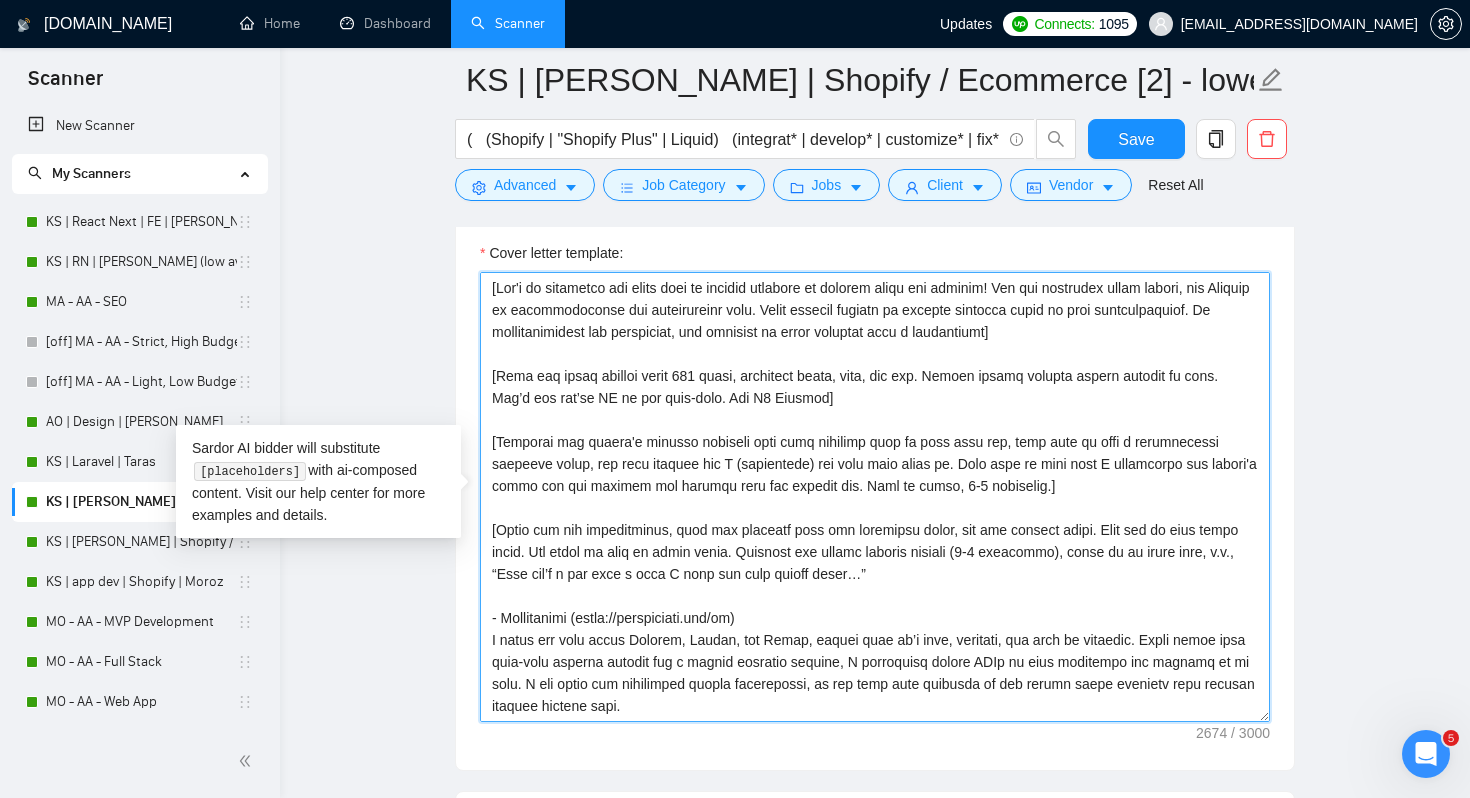 drag, startPoint x: 492, startPoint y: 280, endPoint x: 1190, endPoint y: 342, distance: 700.74817 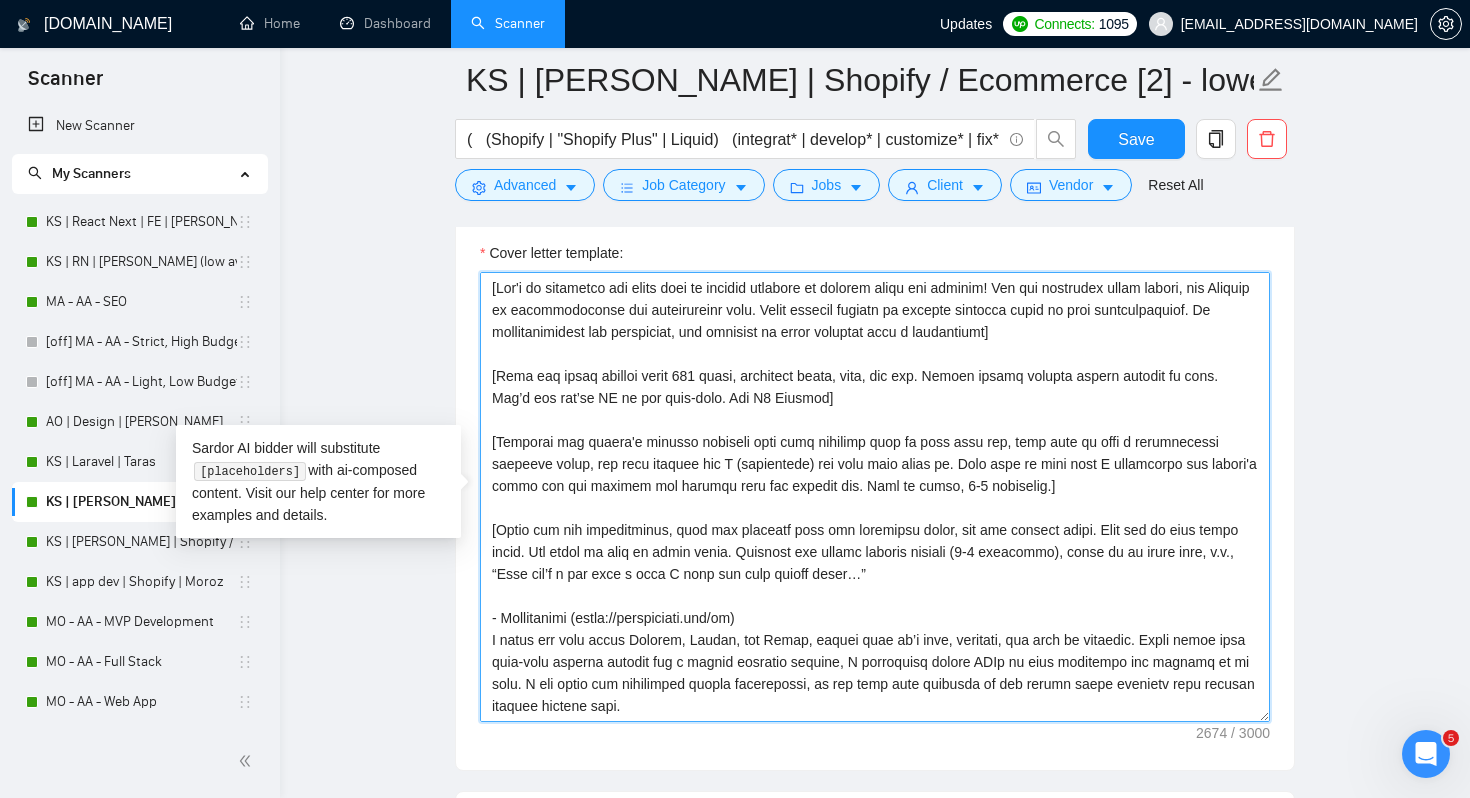 click on "Cover letter template:" at bounding box center [875, 497] 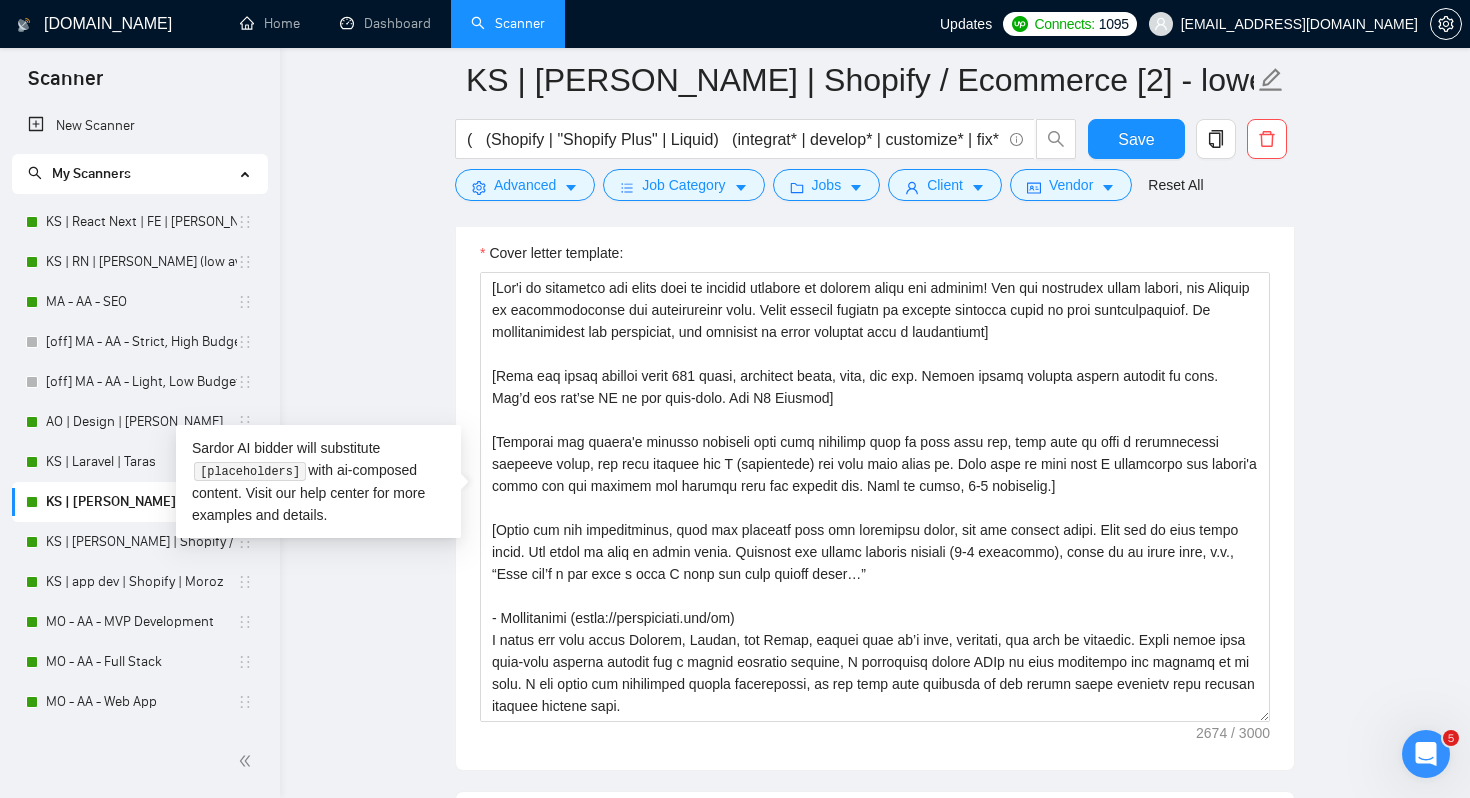 click on "Cover letter template:" at bounding box center (875, 494) 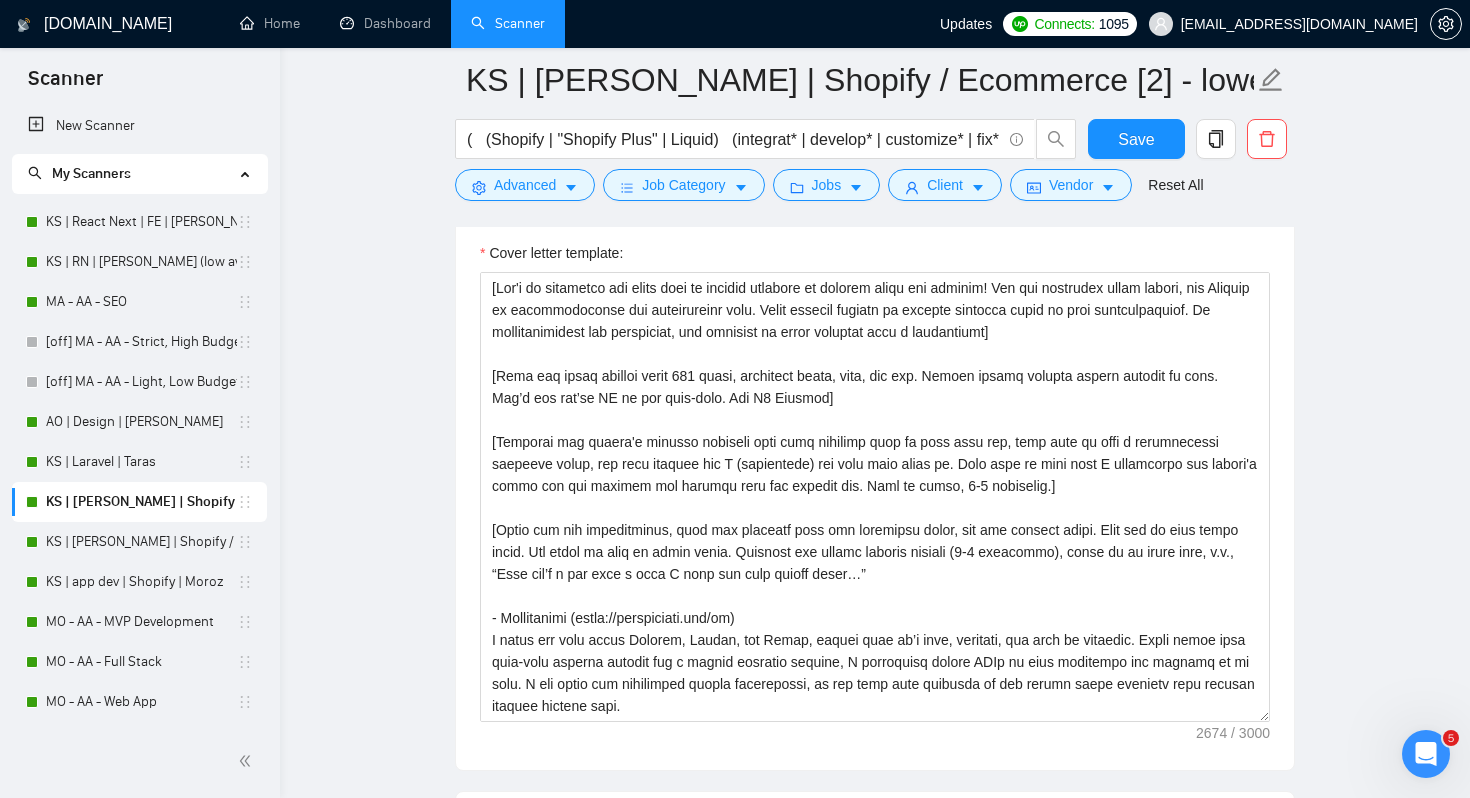 click on "KS | [PERSON_NAME] | Shopify / Ecommerce [2] - lower requirements (   (Shopify | "Shopify Plus" | Liquid)   (integrat* | develop* | customize* | fix* | maintain* | update*)   (theme* | app* | plugin* | extension* | store* | site*) ) Save Advanced   Job Category   Jobs   Client   Vendor   Reset All Preview Results Insights NEW Alerts Auto Bidder Auto Bidding Enabled Auto Bidding Enabled: ON Auto Bidder Schedule Auto Bidding Type: Automated (recommended) Semi-automated Auto Bidding Schedule: 24/7 Custom Custom Auto Bidder Schedule Repeat every week [DATE] [DATE] [DATE] [DATE] [DATE] [DATE] [DATE] Active Hours ( [GEOGRAPHIC_DATA]/Qyzylorda ): From: To: ( 24  hours) [GEOGRAPHIC_DATA]/Qyzylorda Auto Bidding Type Select your bidding algorithm: Choose the algorithm for you bidding. The price per proposal does not include your connects expenditure. Template Bidder Works great for narrow segments and short cover letters that don't change. 0.50  credits / proposal Sardor AI 🤖 Personalise your cover letter with ai [placeholders] 0.60 👑" at bounding box center [875, 1110] 